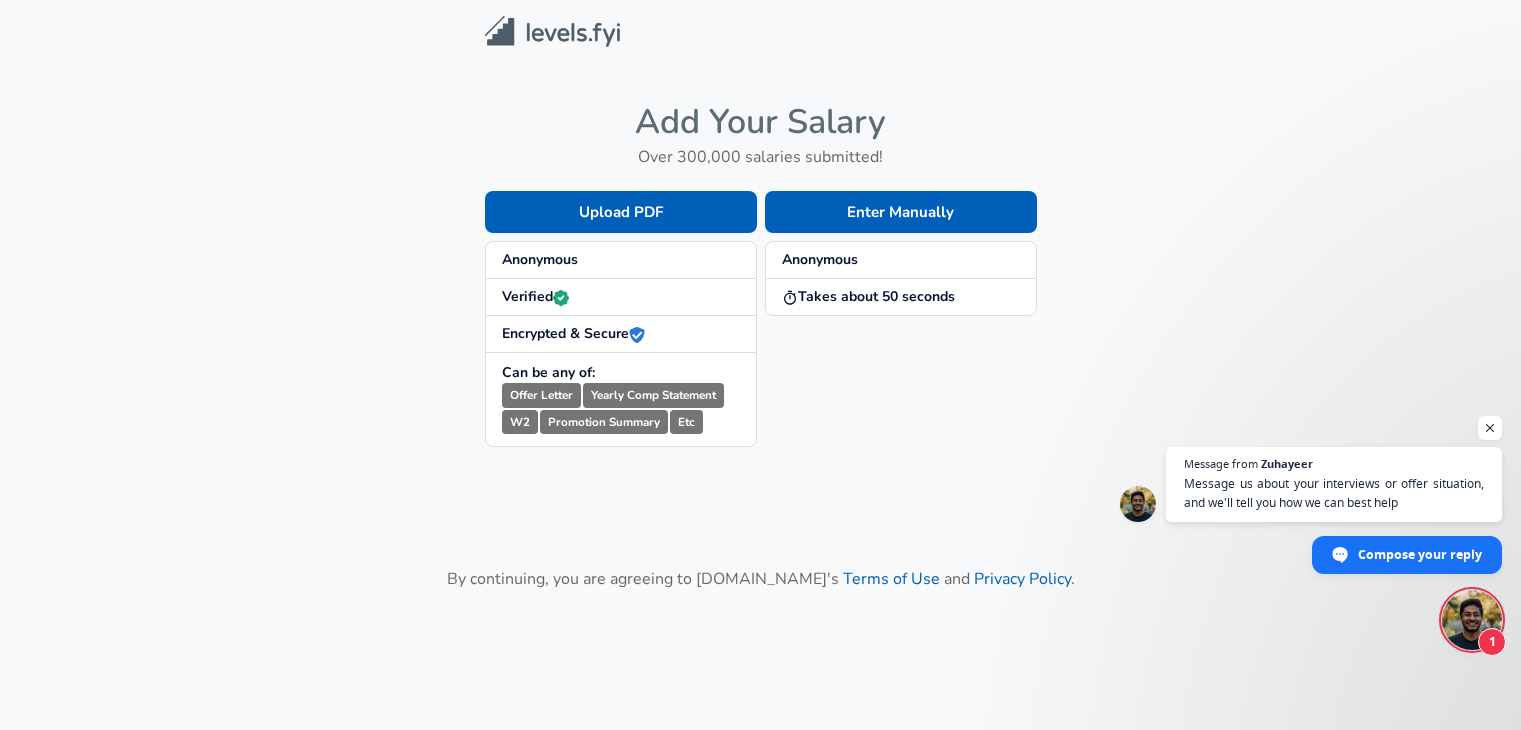 scroll, scrollTop: 0, scrollLeft: 0, axis: both 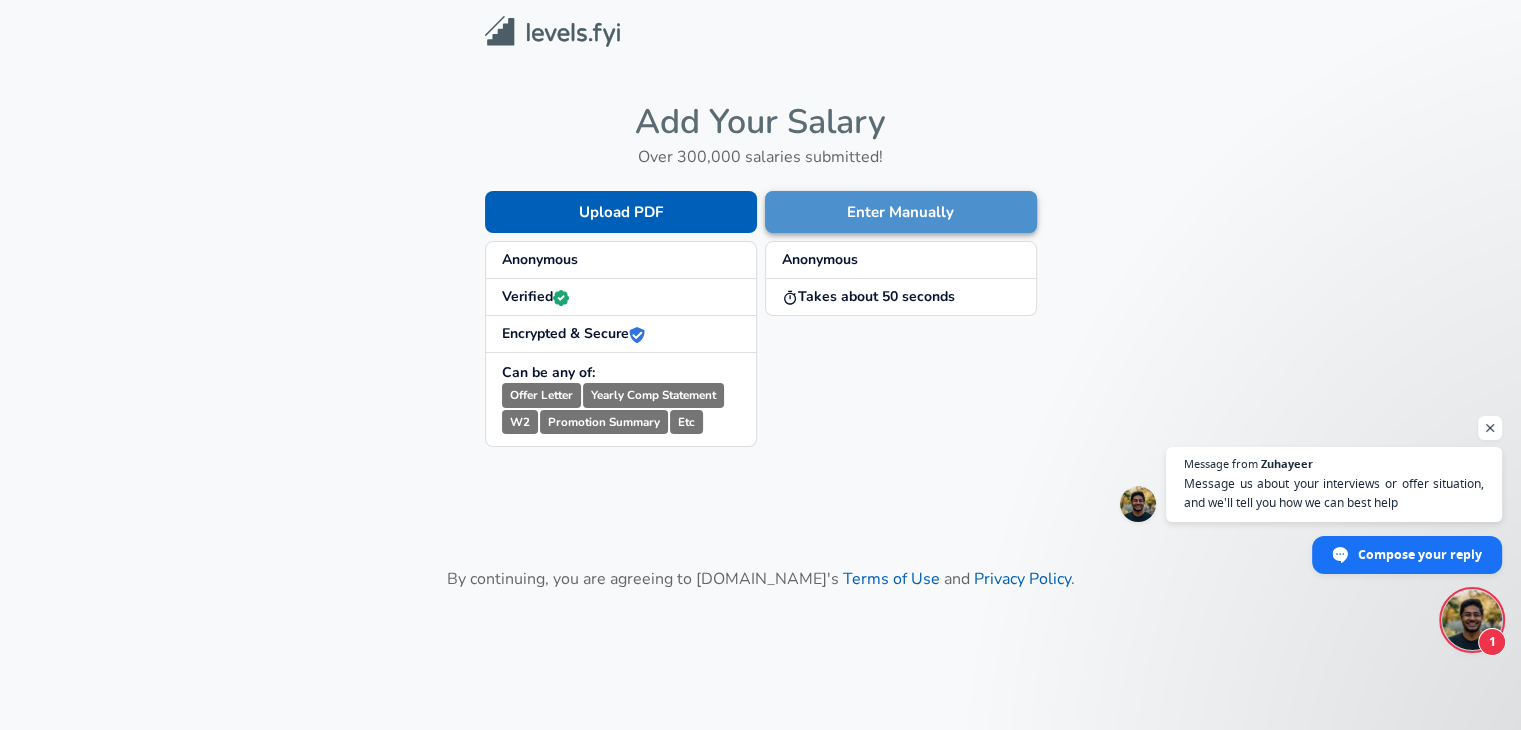 click on "Enter Manually" at bounding box center [901, 212] 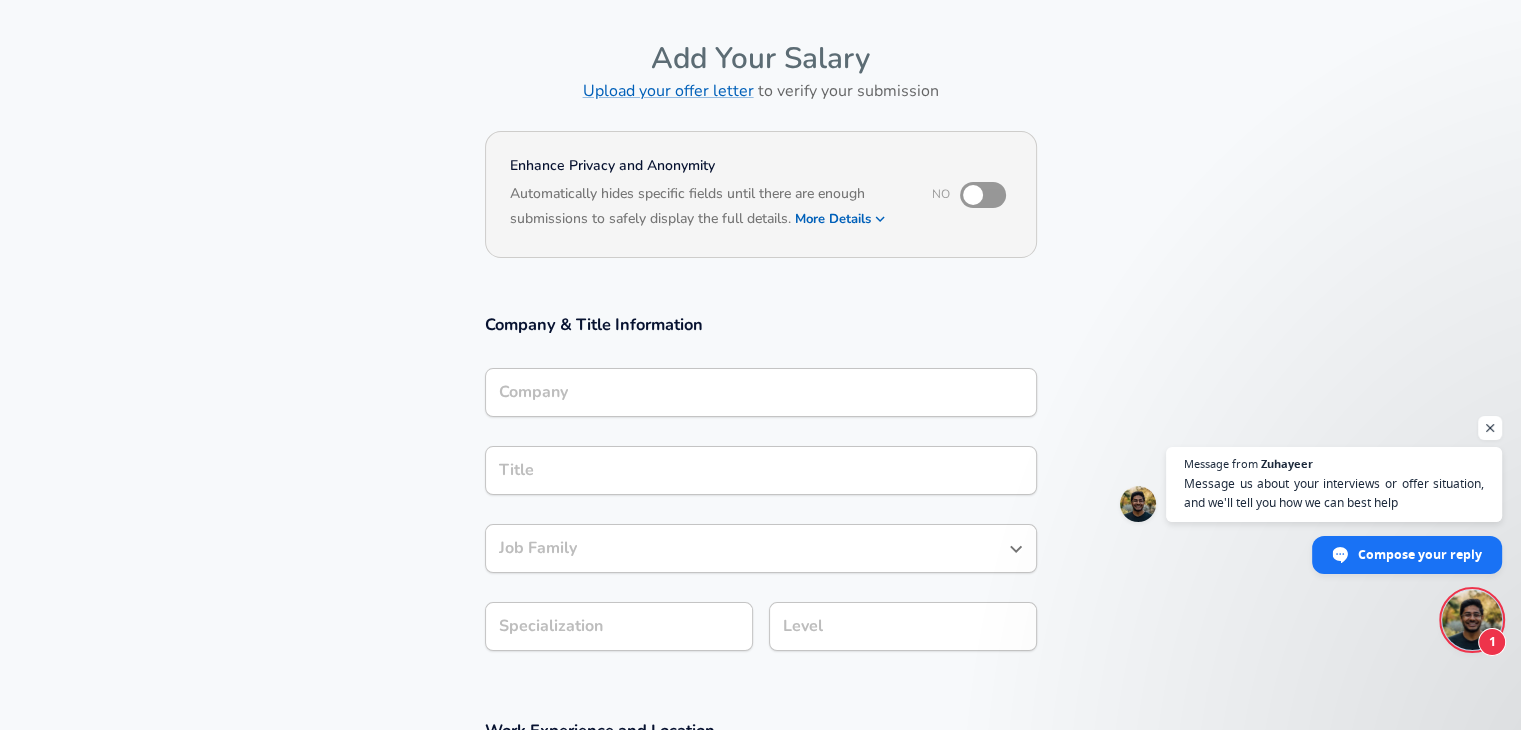 scroll, scrollTop: 200, scrollLeft: 0, axis: vertical 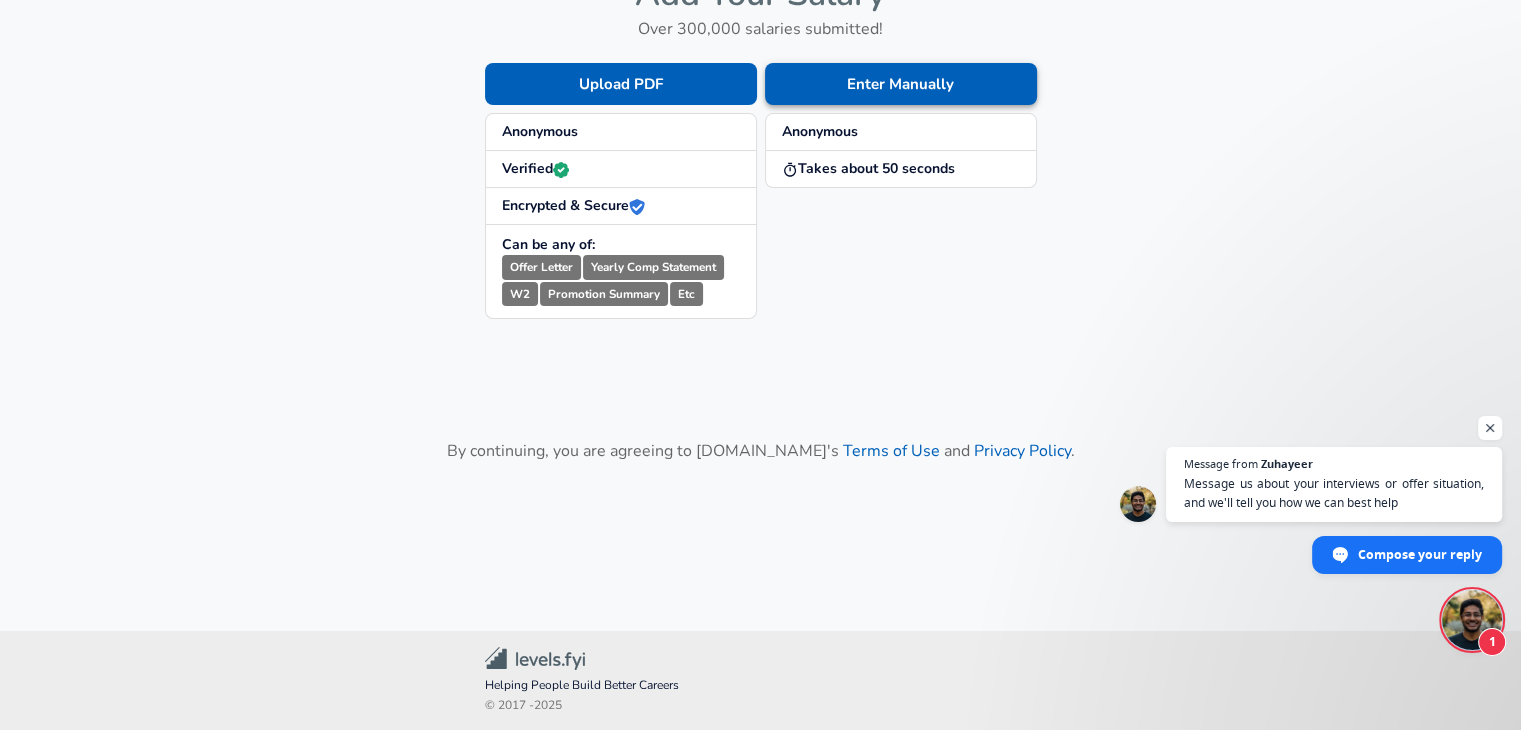click on "Enter Manually" at bounding box center (901, 84) 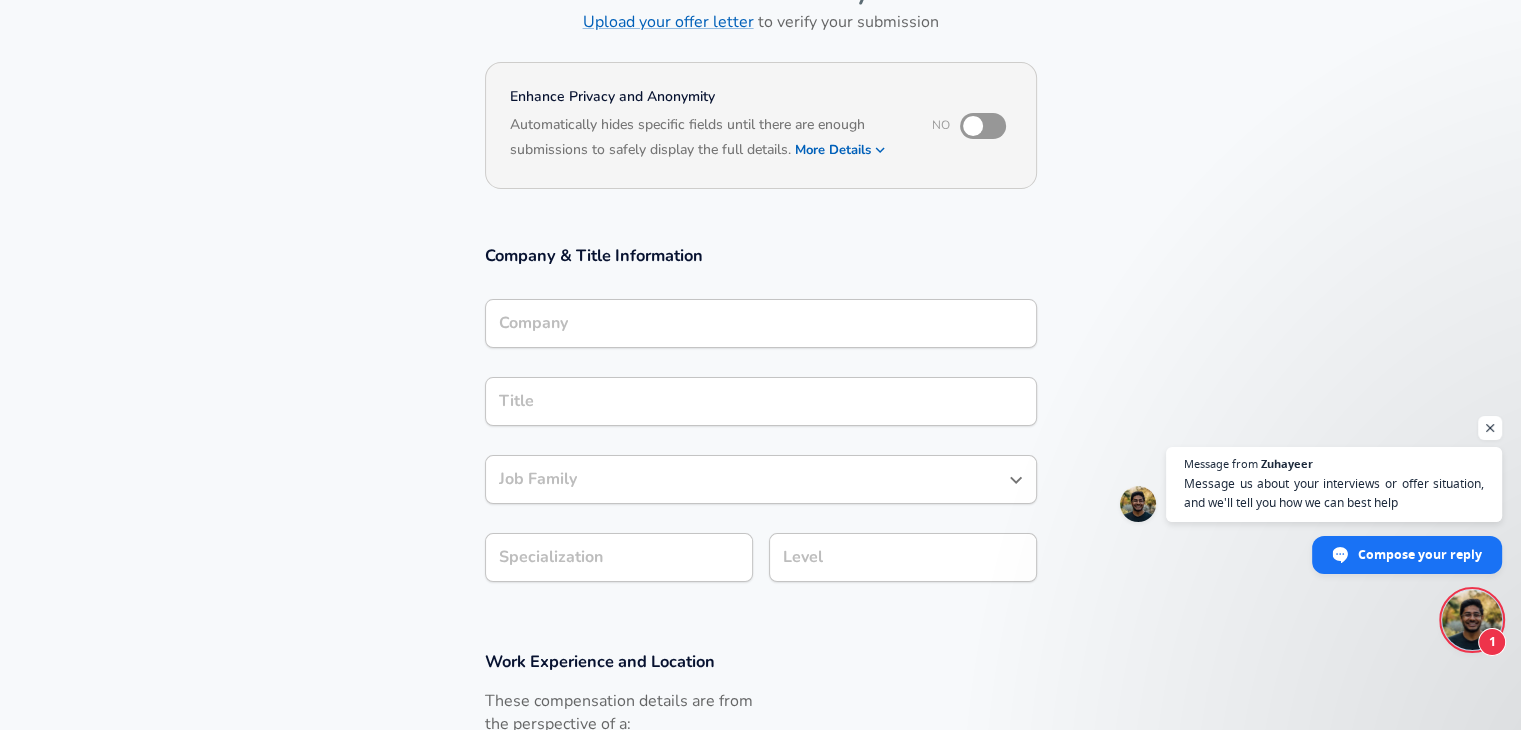click on "Company" at bounding box center (761, 323) 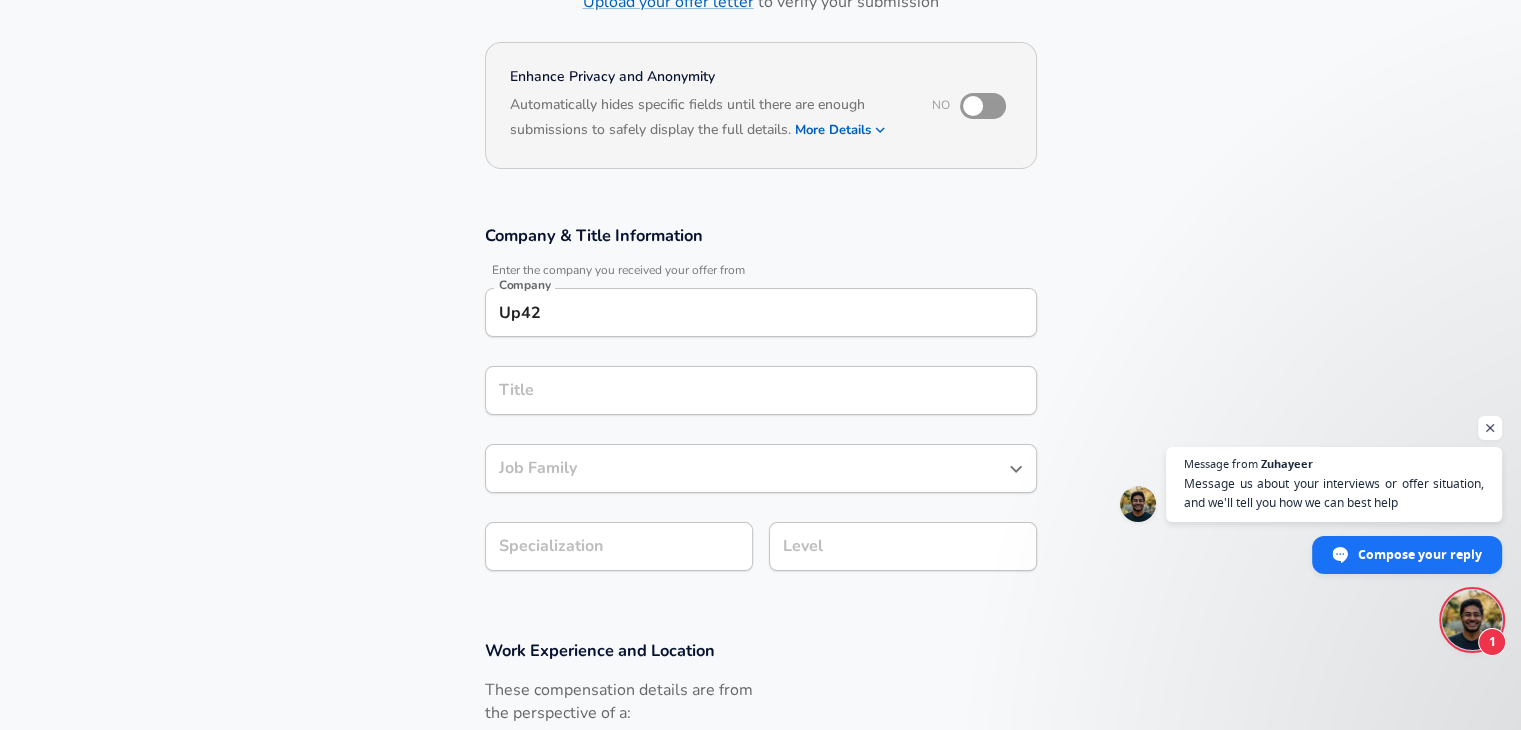 click on "Title" at bounding box center [761, 390] 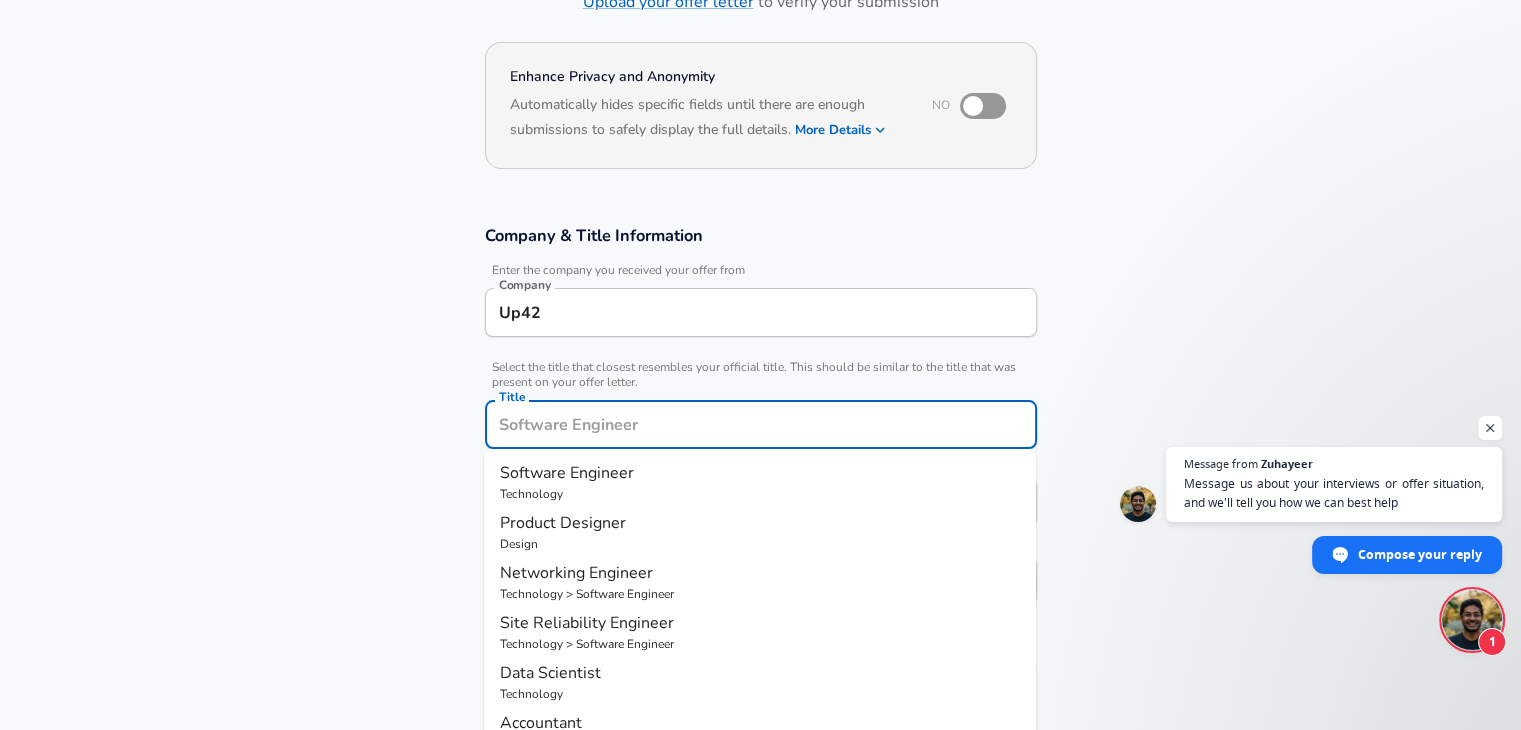 scroll, scrollTop: 195, scrollLeft: 0, axis: vertical 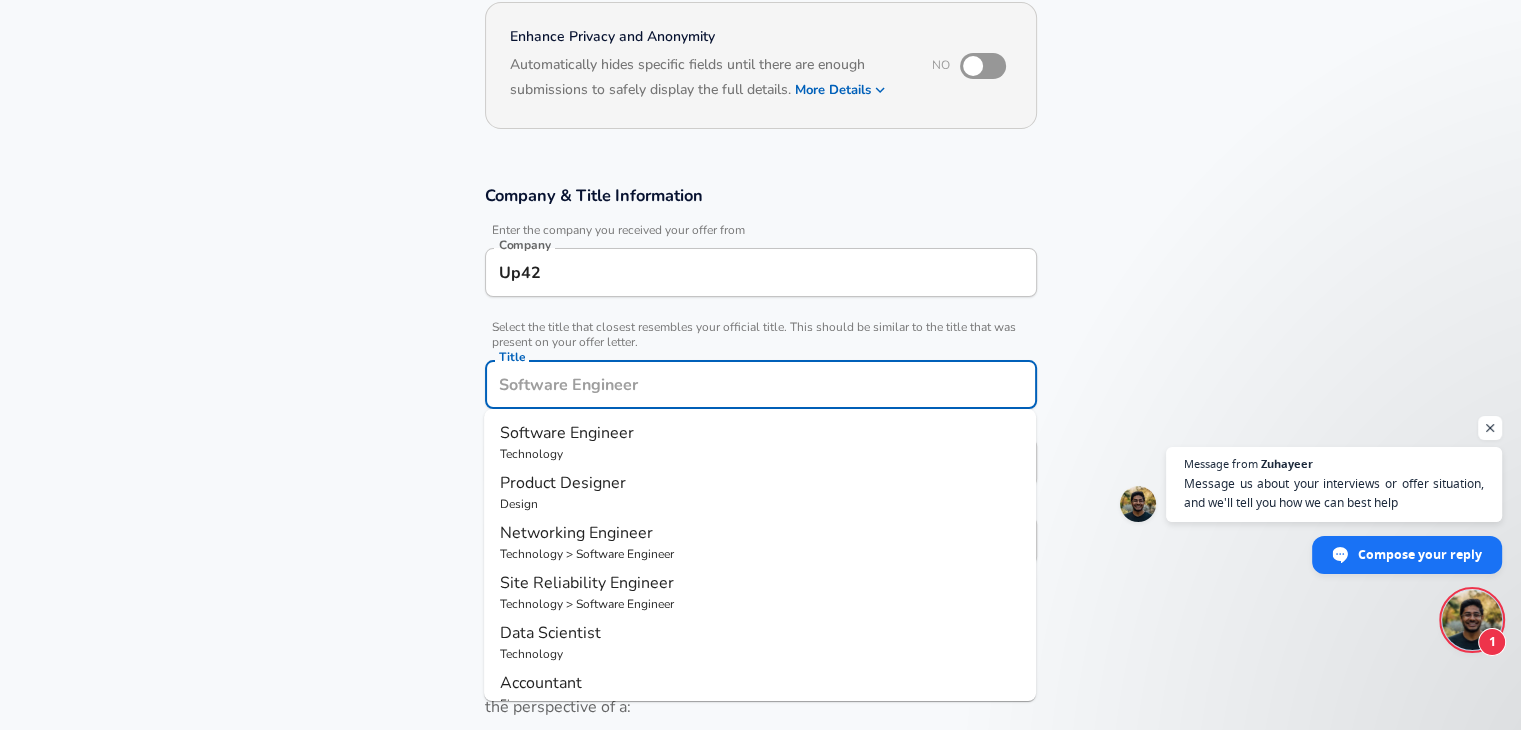 click on "Select the title that closest resembles your official title. This should be similar to the title that was present on your offer letter." at bounding box center (761, 335) 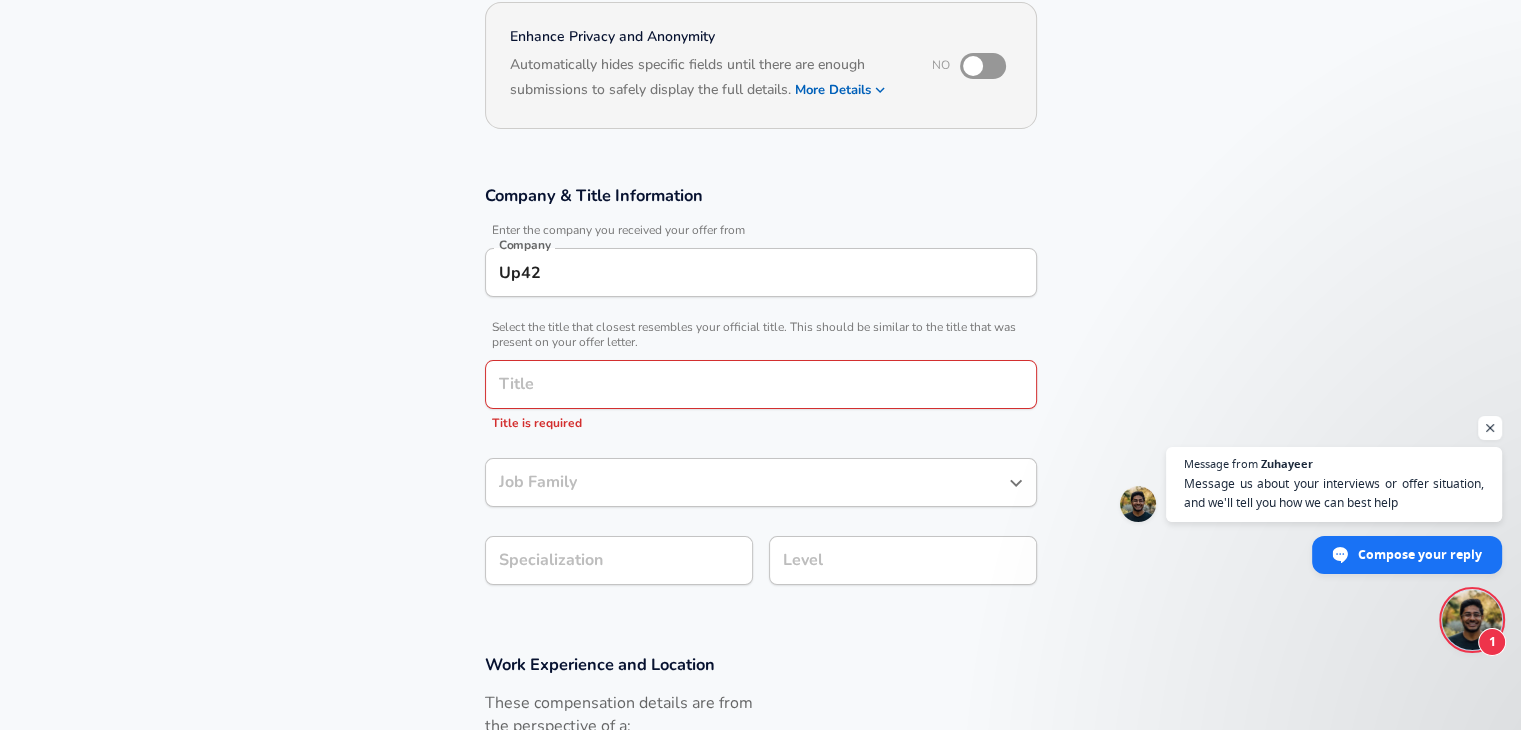 click on "Up42 Company" at bounding box center [761, 272] 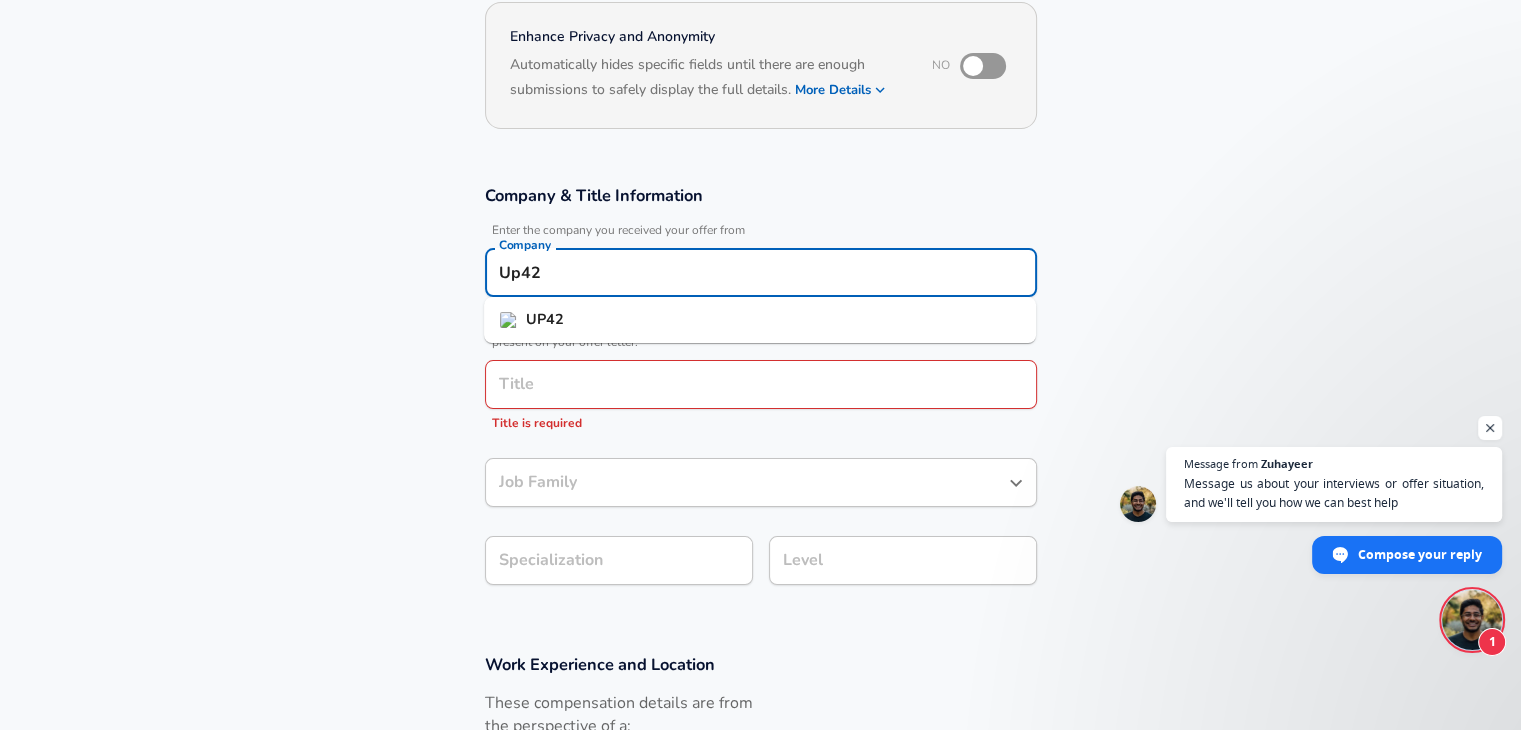 click on "UP42" at bounding box center [760, 320] 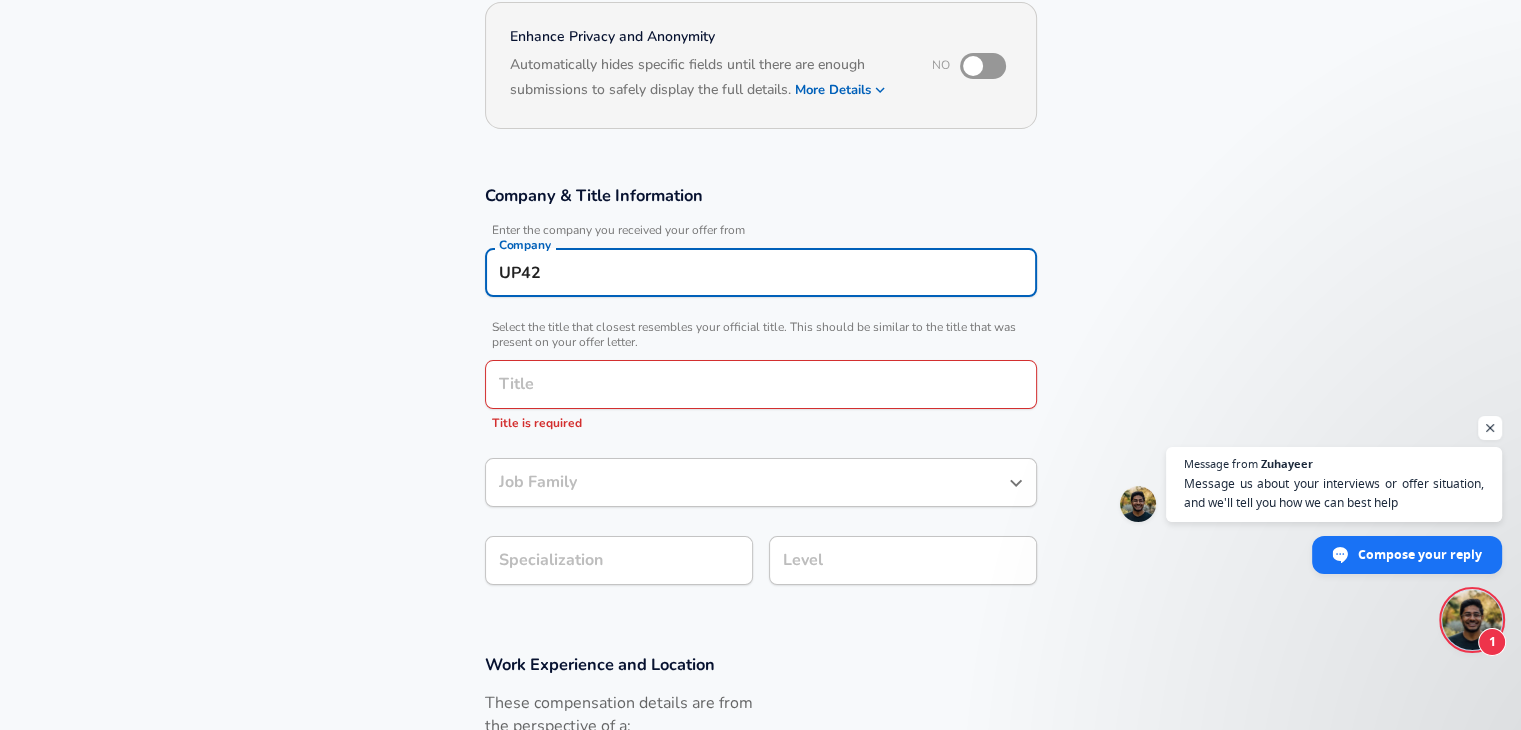 click on "Title" at bounding box center (761, 384) 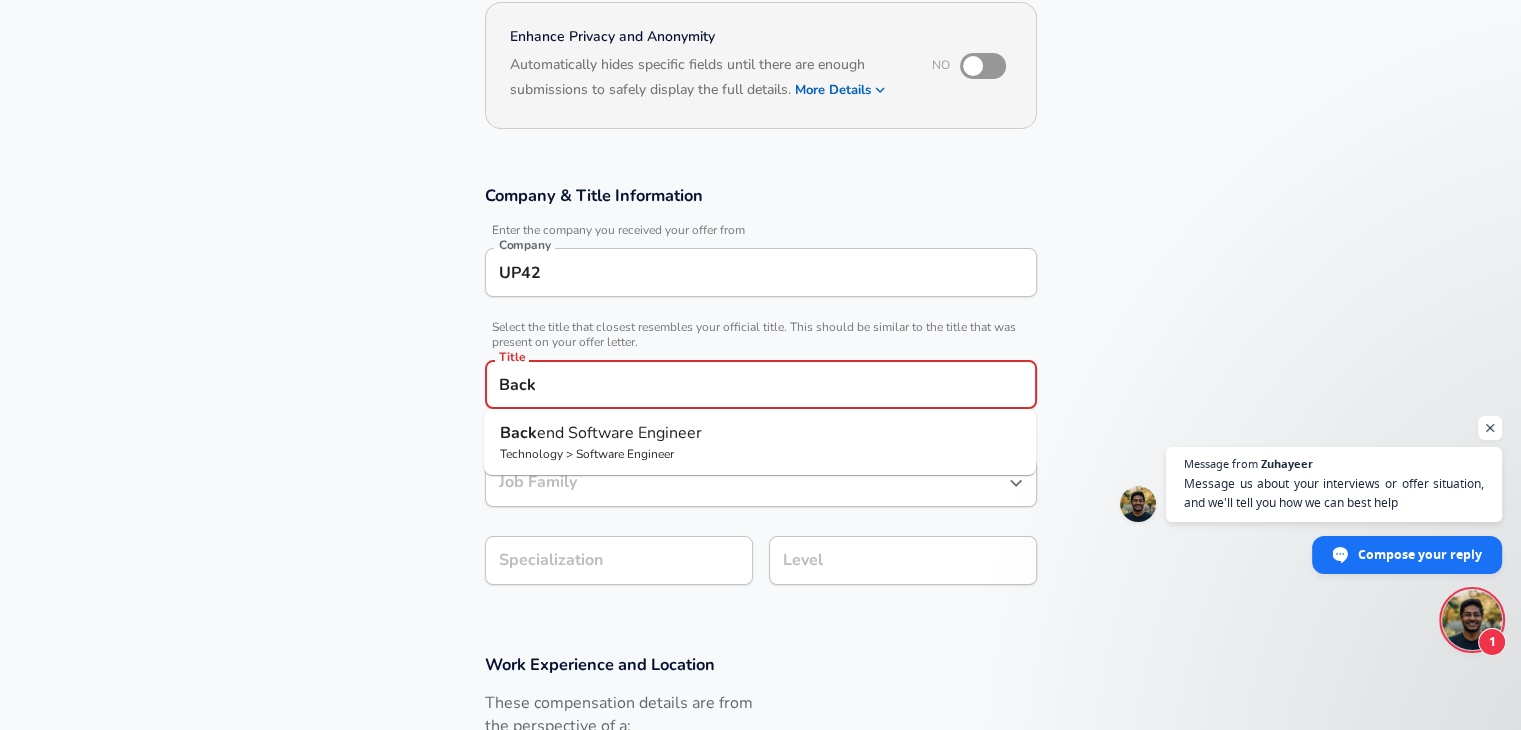 click on "Technology > Software Engineer" at bounding box center [760, 454] 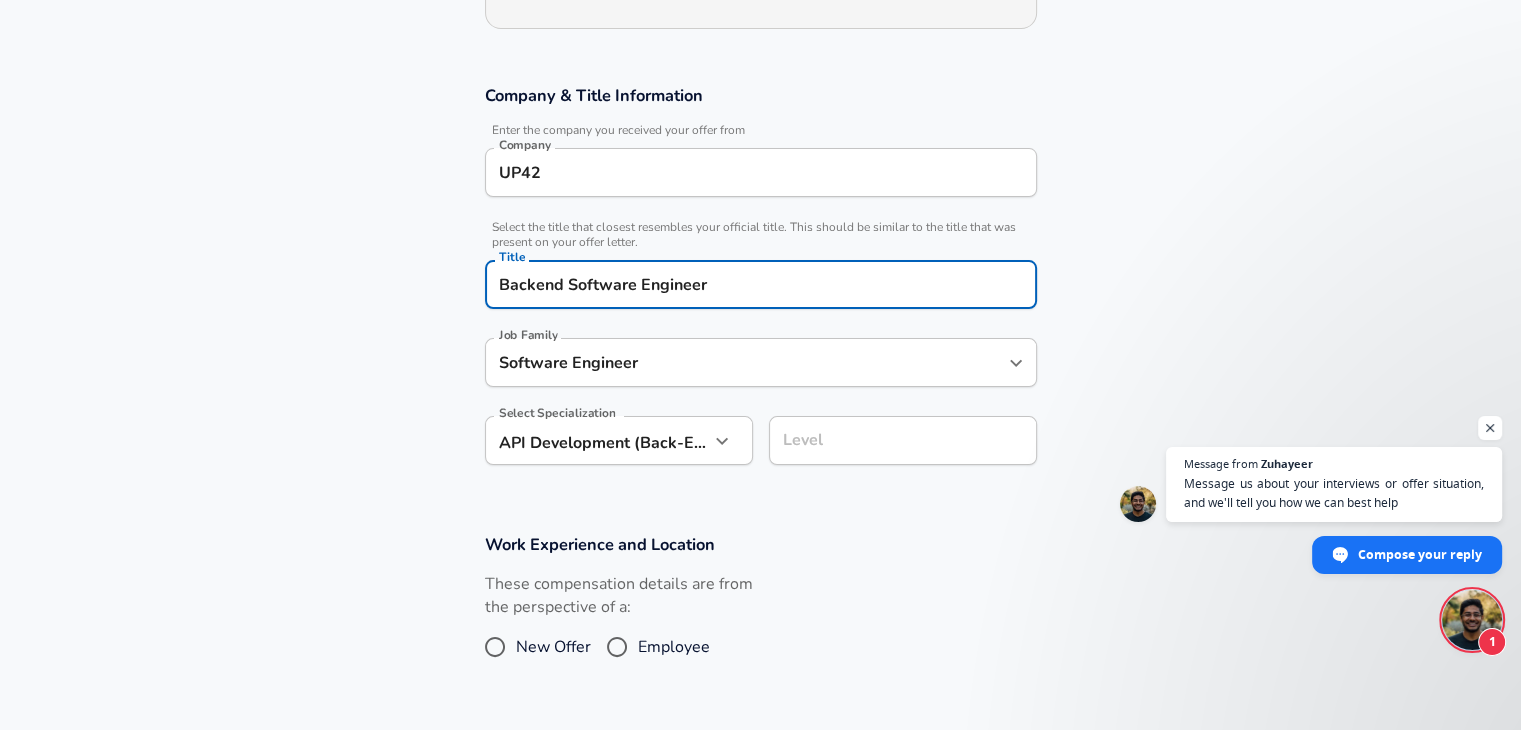type on "Backend Software Engineer" 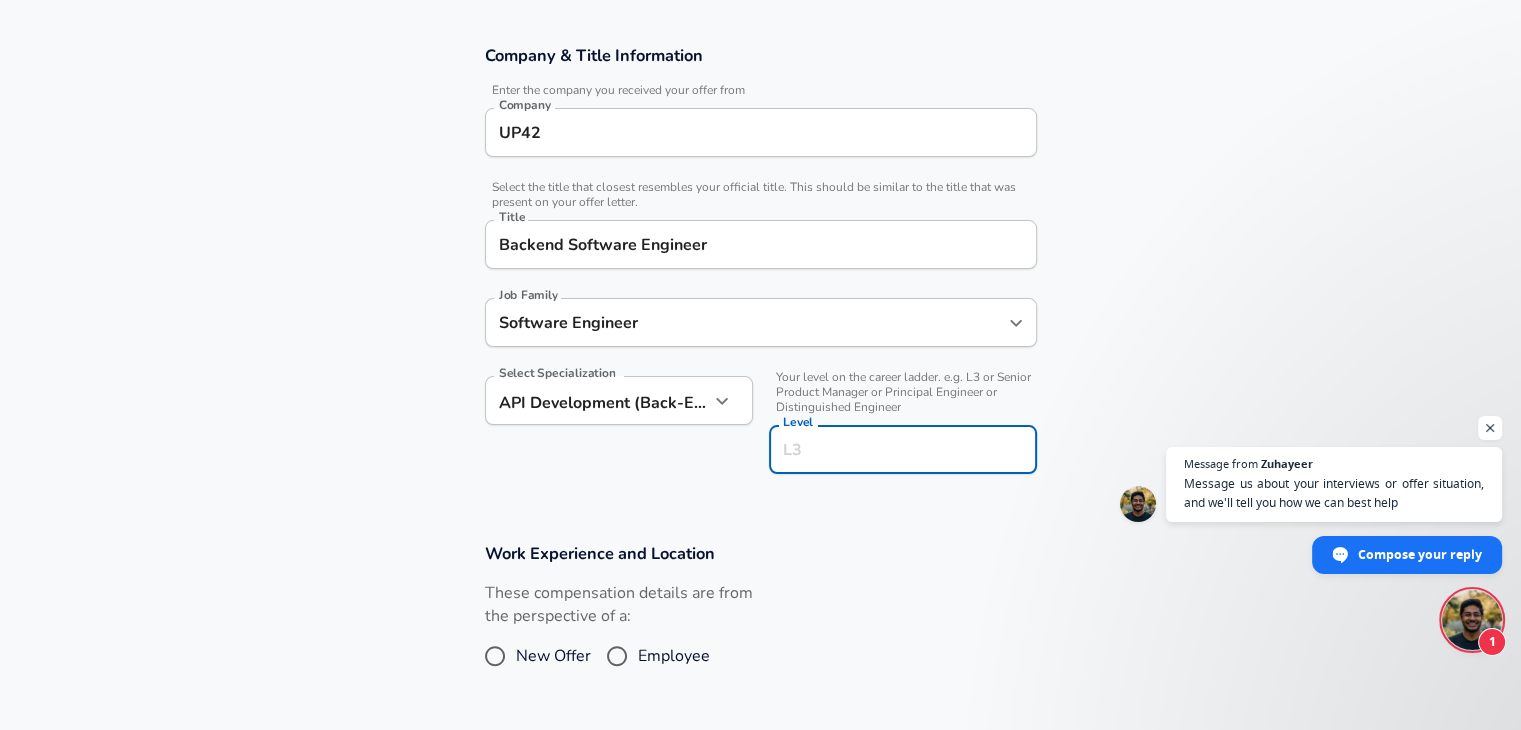 scroll, scrollTop: 435, scrollLeft: 0, axis: vertical 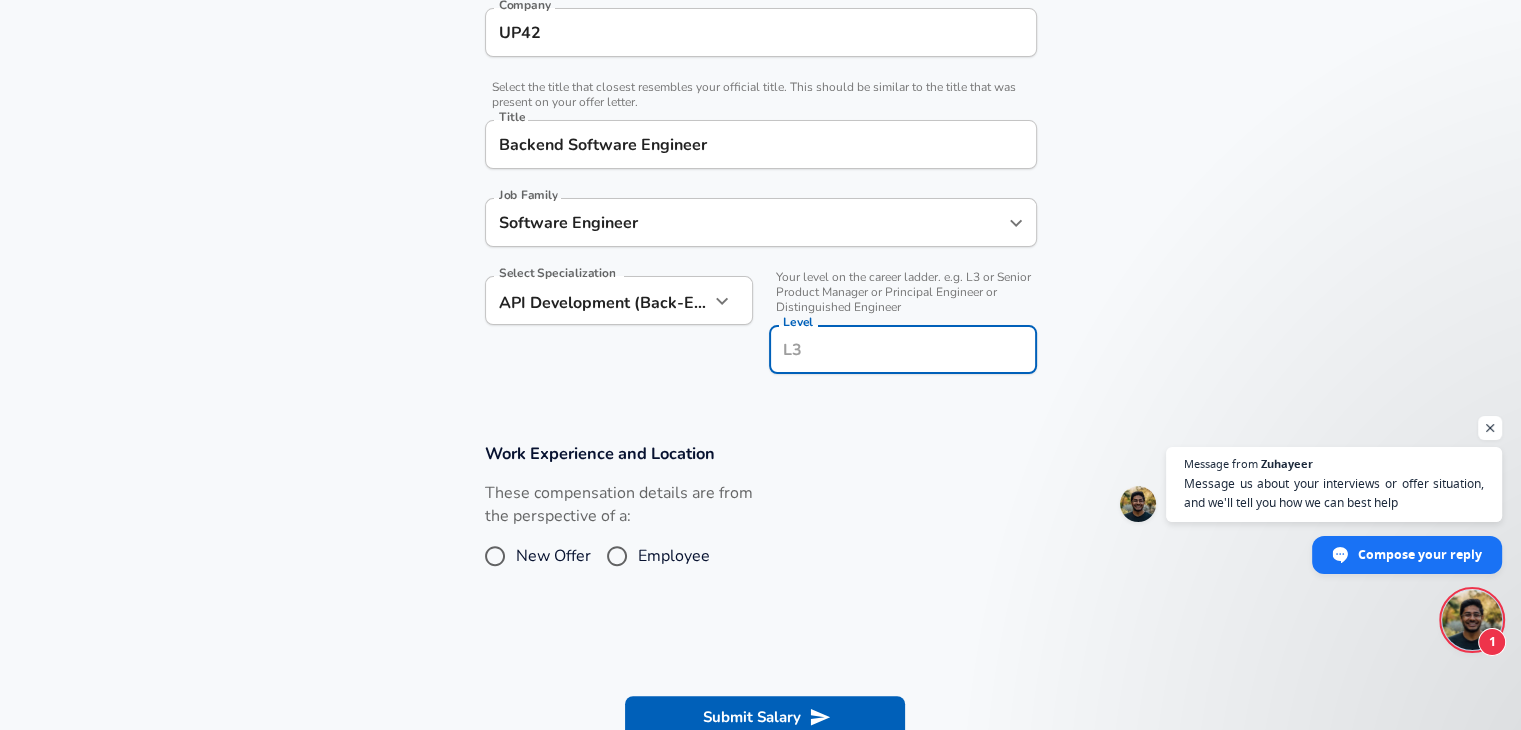 click on "Level" at bounding box center [903, 349] 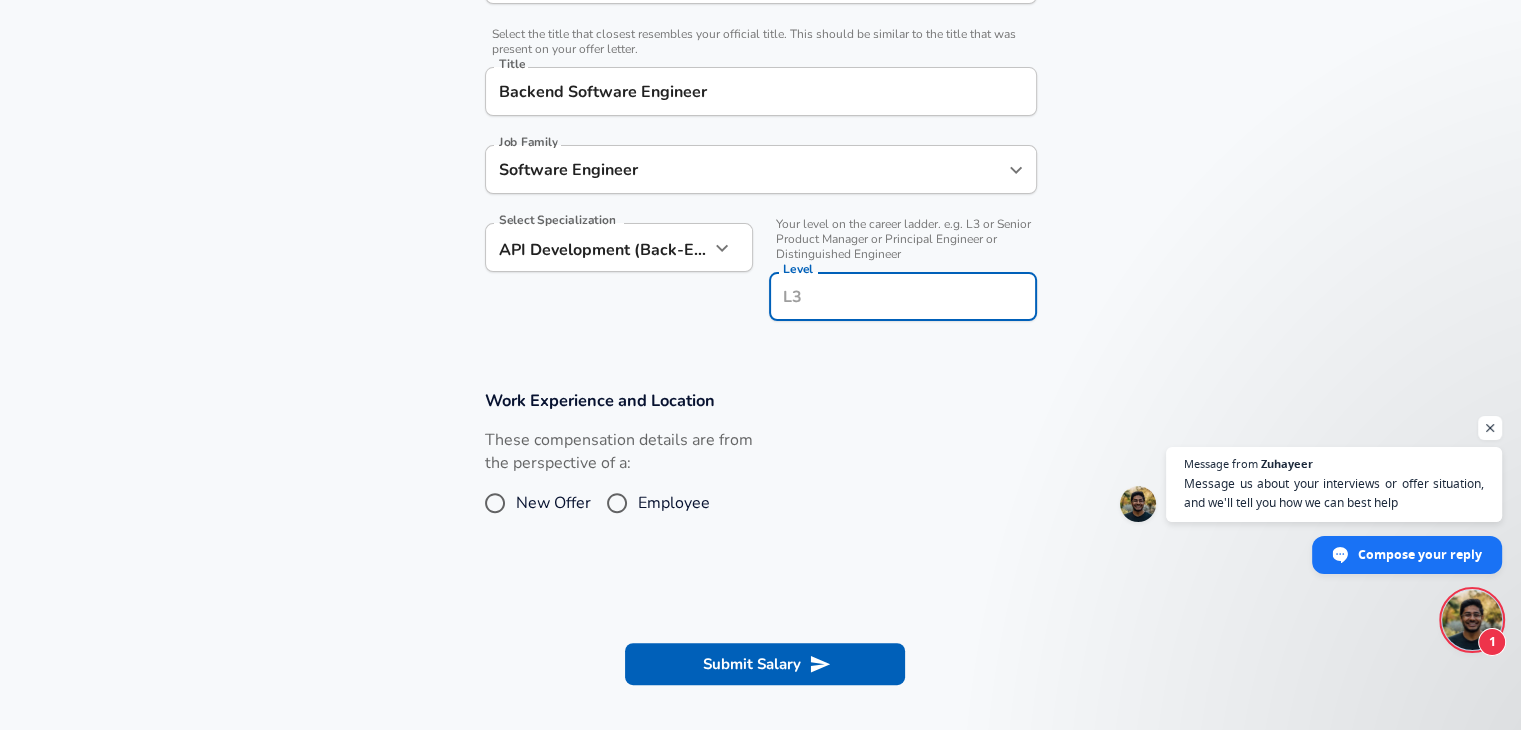 scroll, scrollTop: 535, scrollLeft: 0, axis: vertical 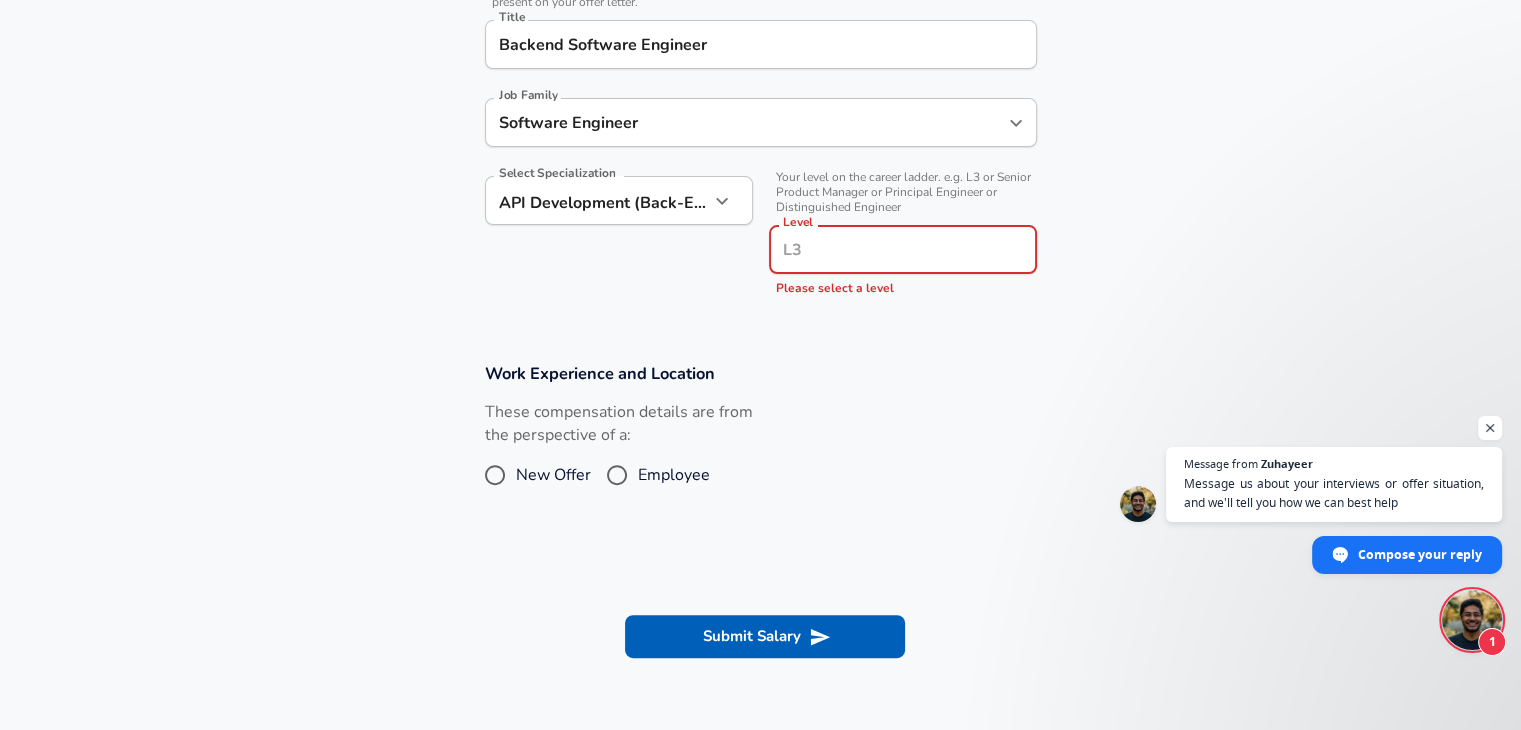 click on "Level" at bounding box center (903, 249) 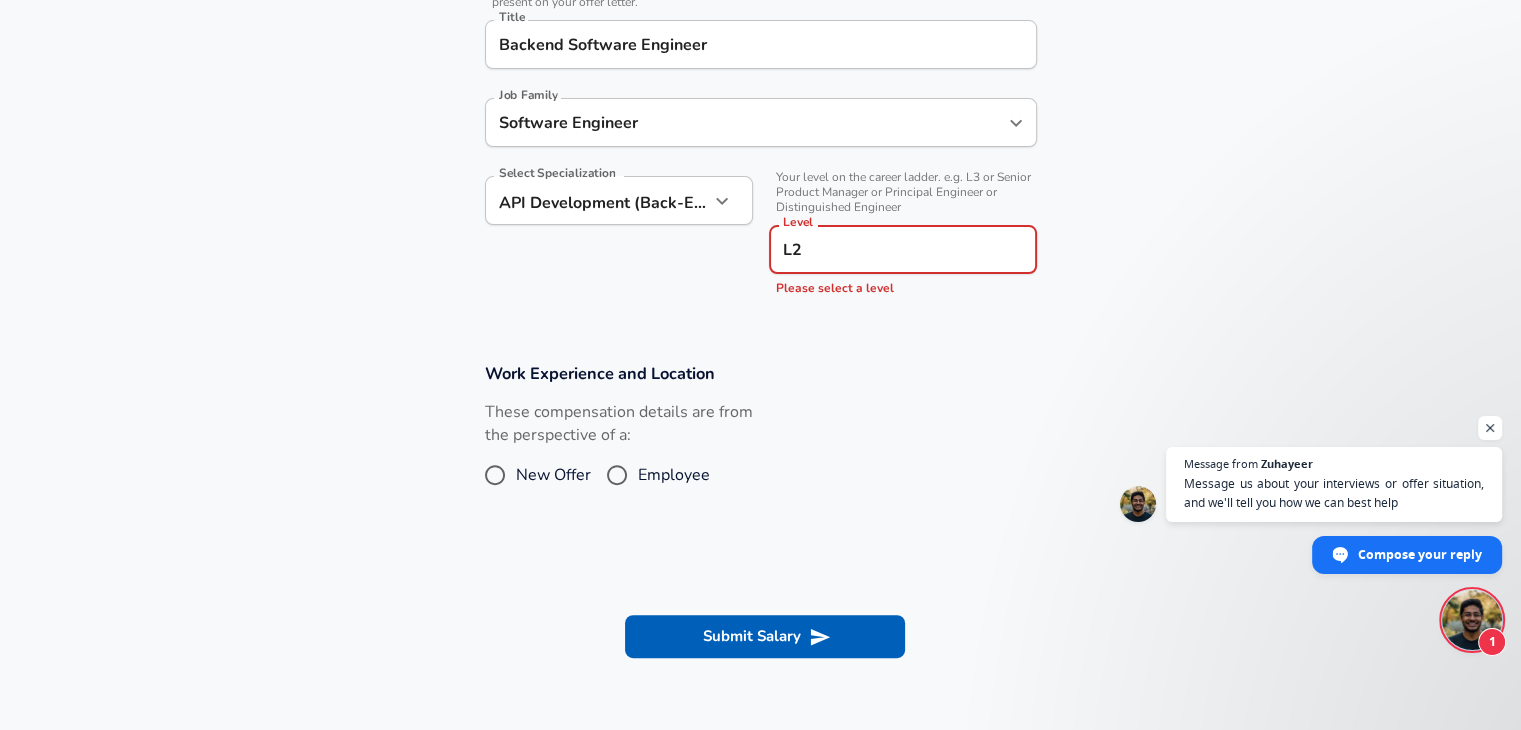 type on "L2" 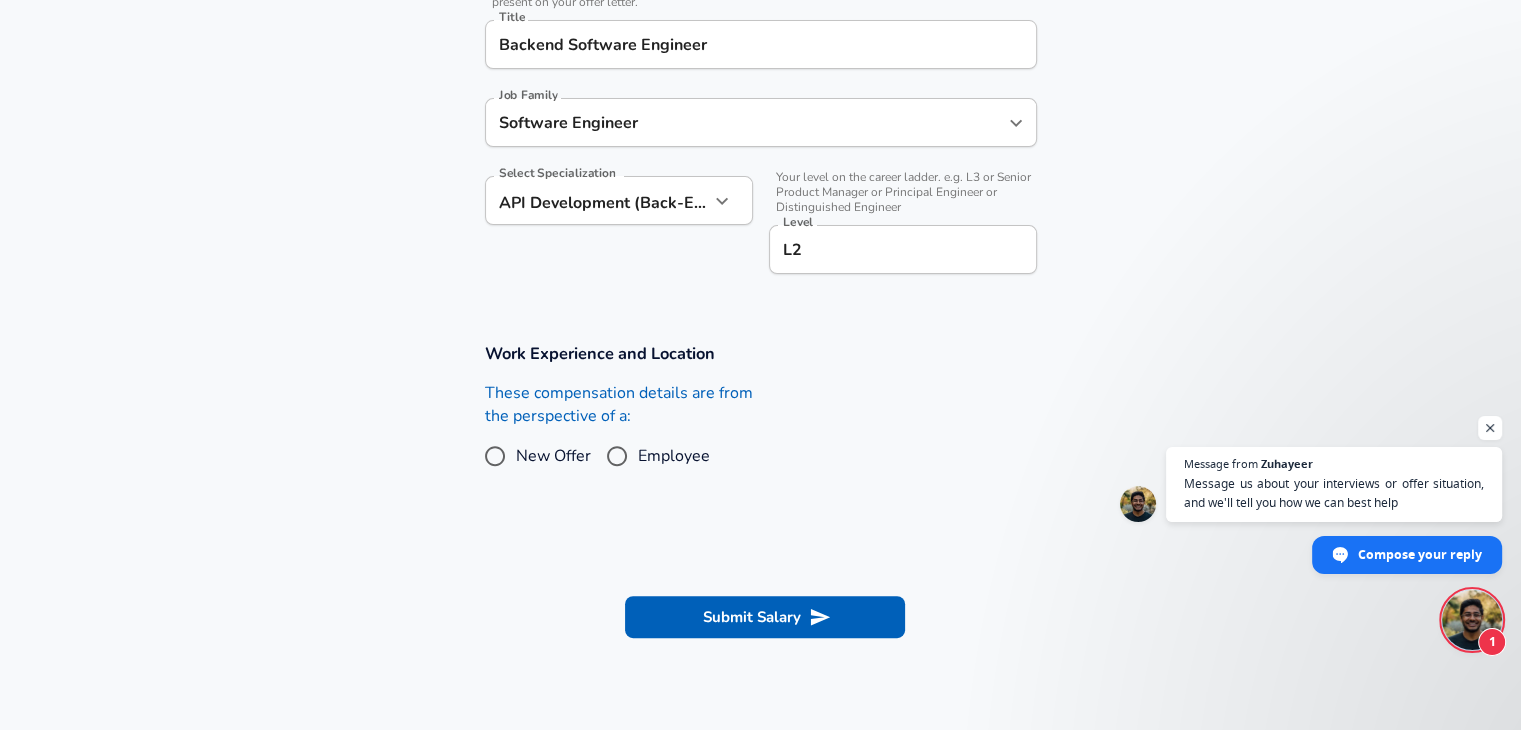 click on "Employee" at bounding box center (674, 456) 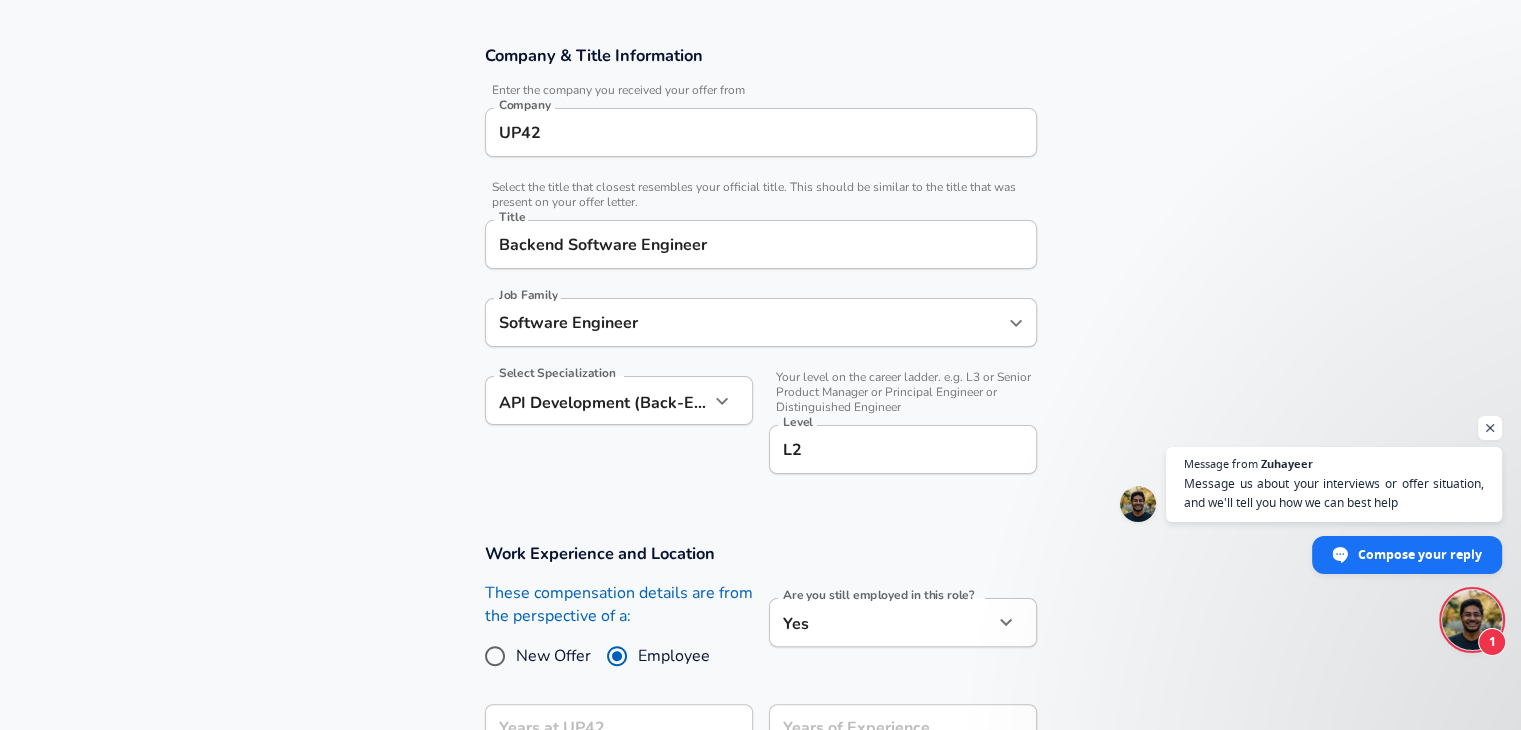 scroll, scrollTop: 635, scrollLeft: 0, axis: vertical 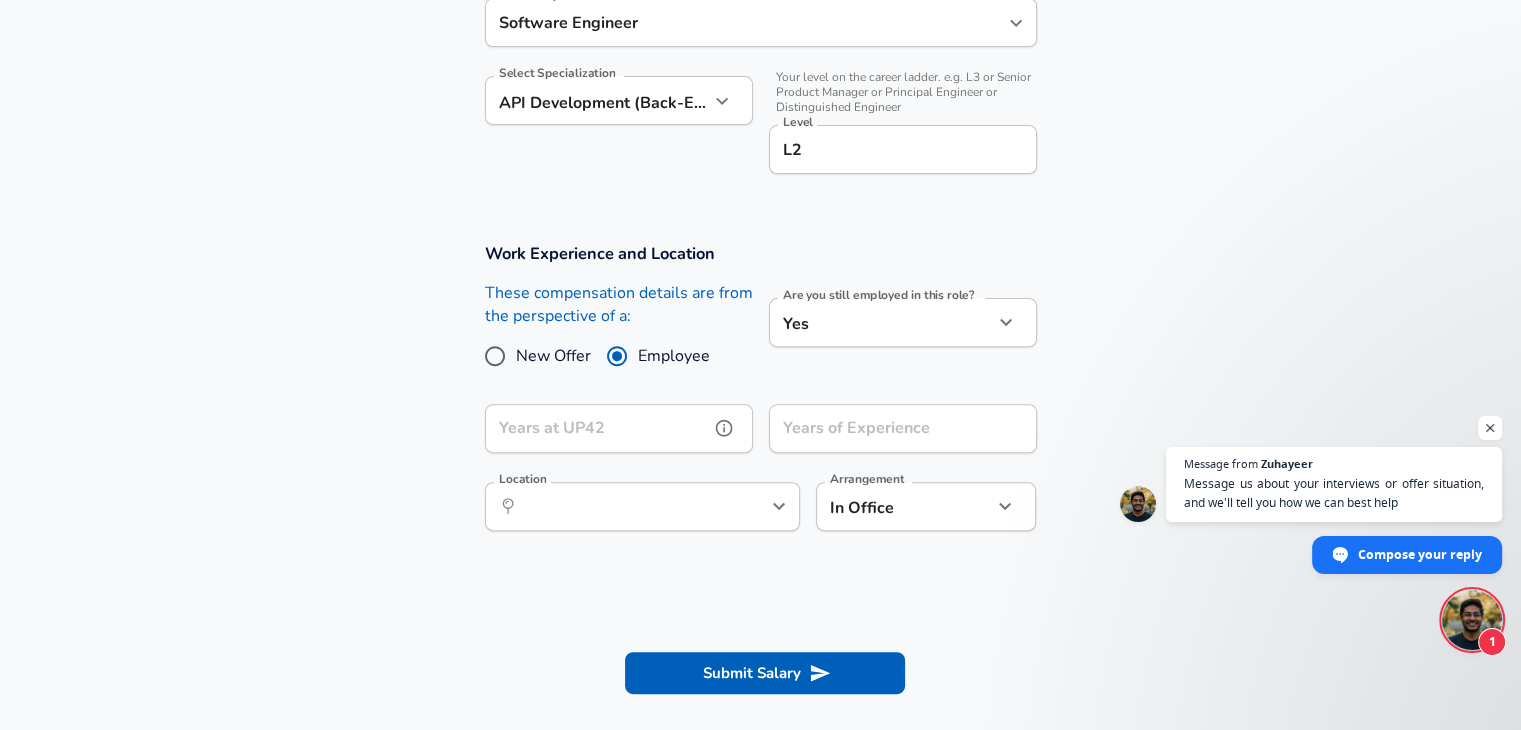 click on "Years at UP42" at bounding box center [597, 428] 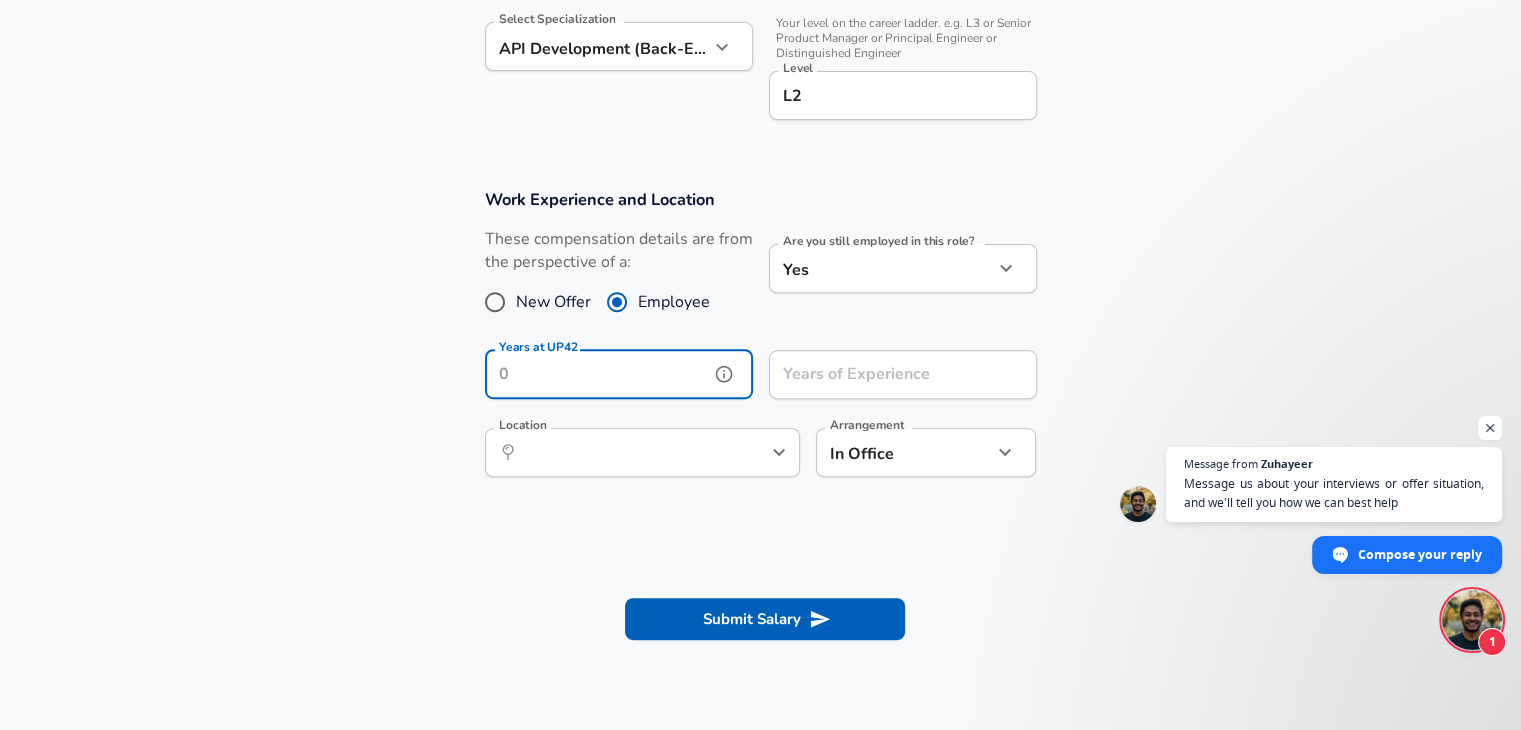 scroll, scrollTop: 735, scrollLeft: 0, axis: vertical 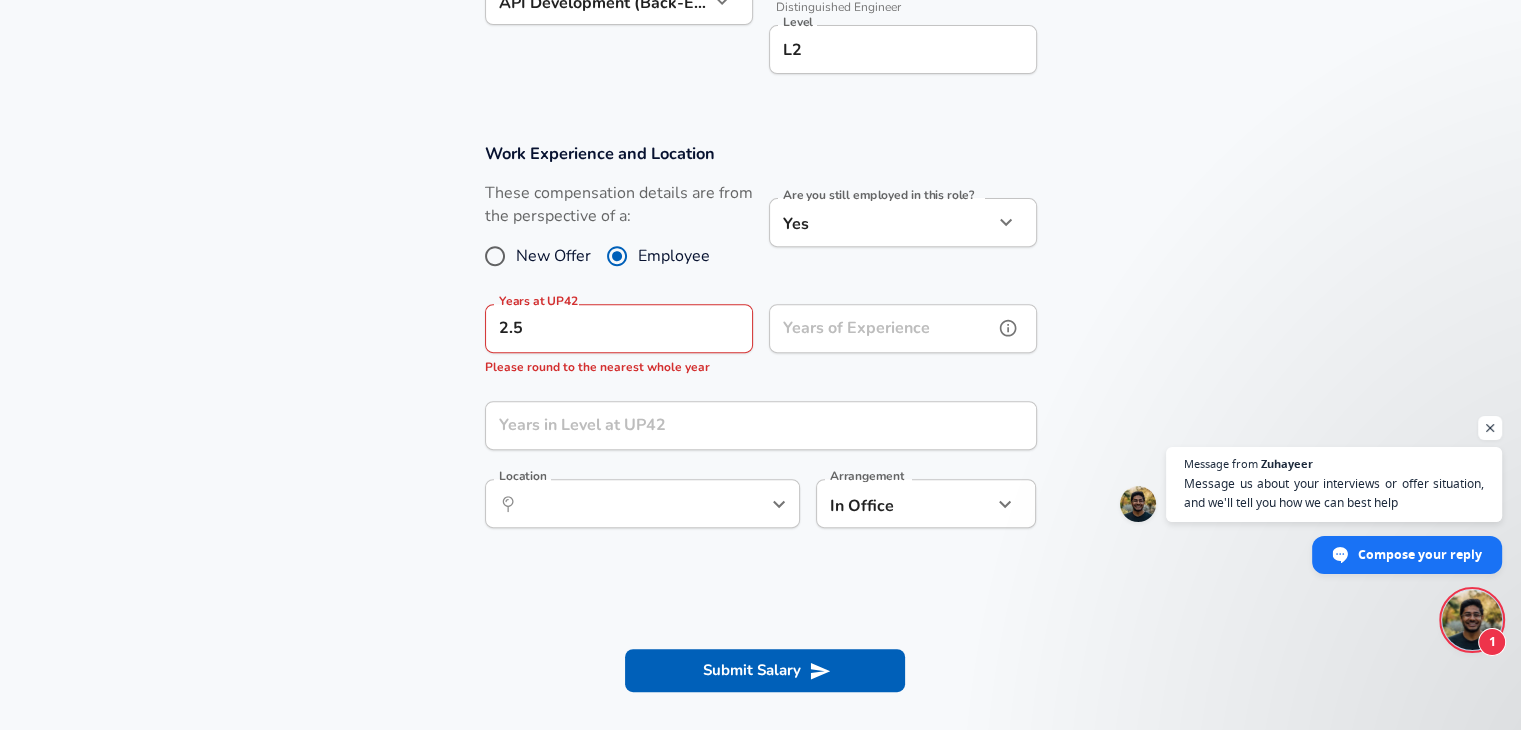 click on "Years of Experience" at bounding box center [881, 328] 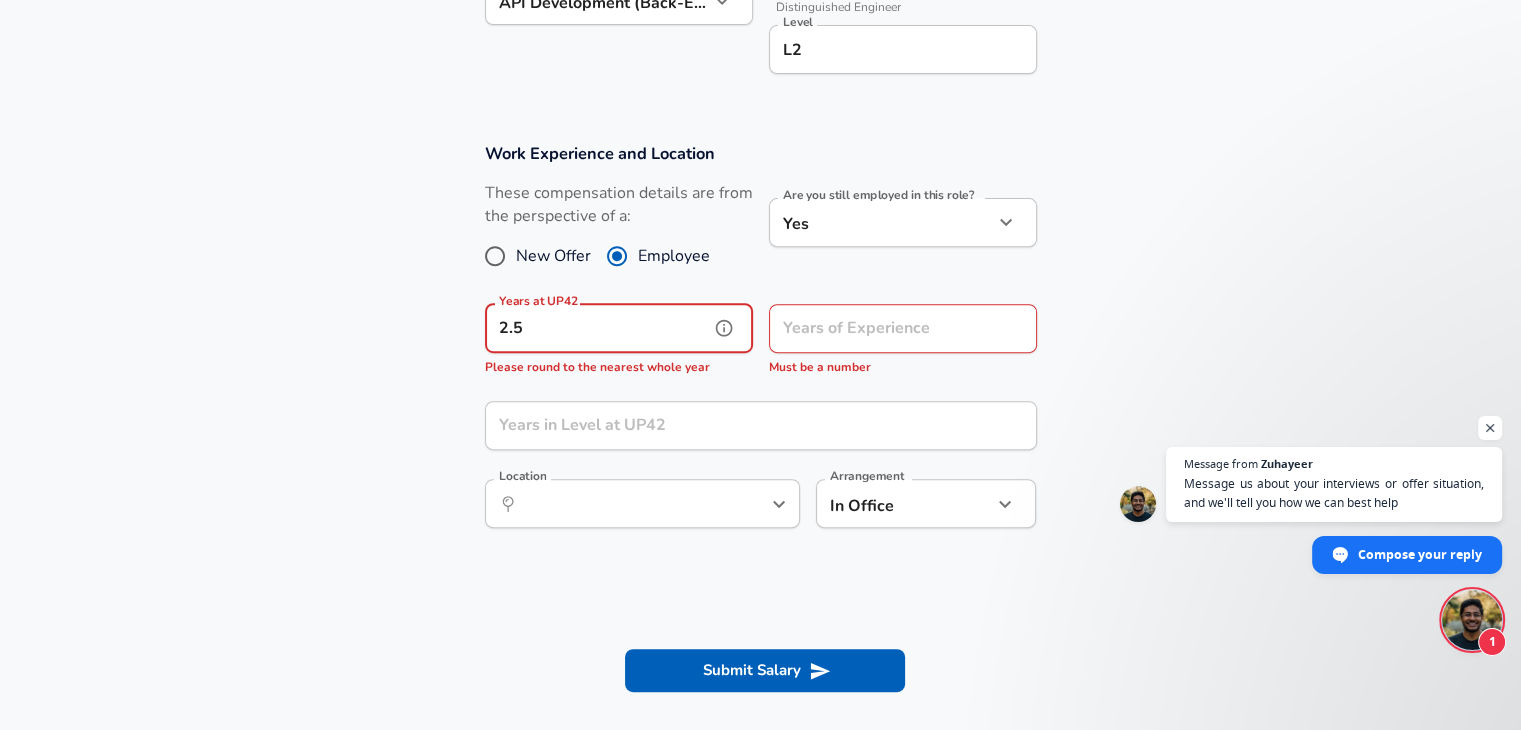scroll, scrollTop: 0, scrollLeft: 0, axis: both 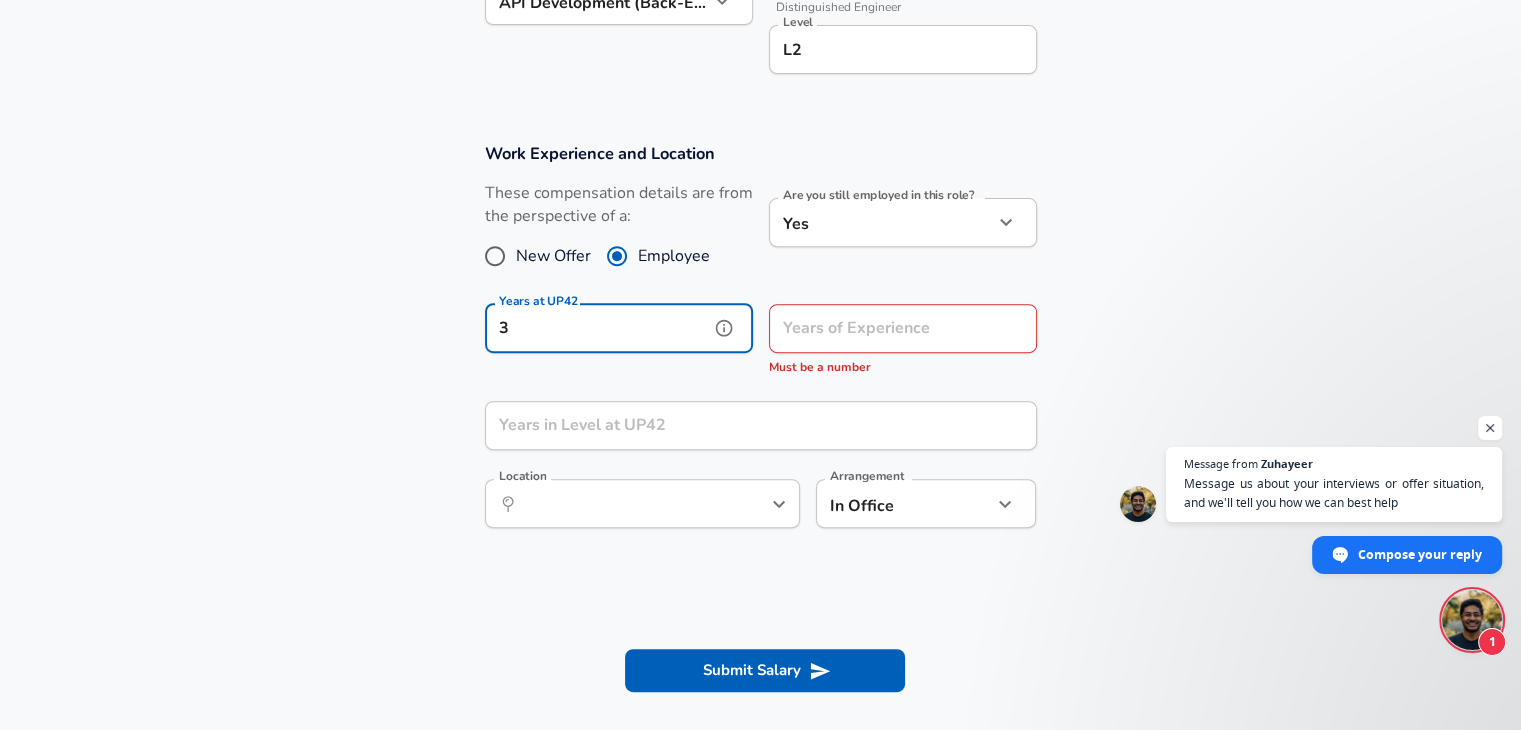 type on "3" 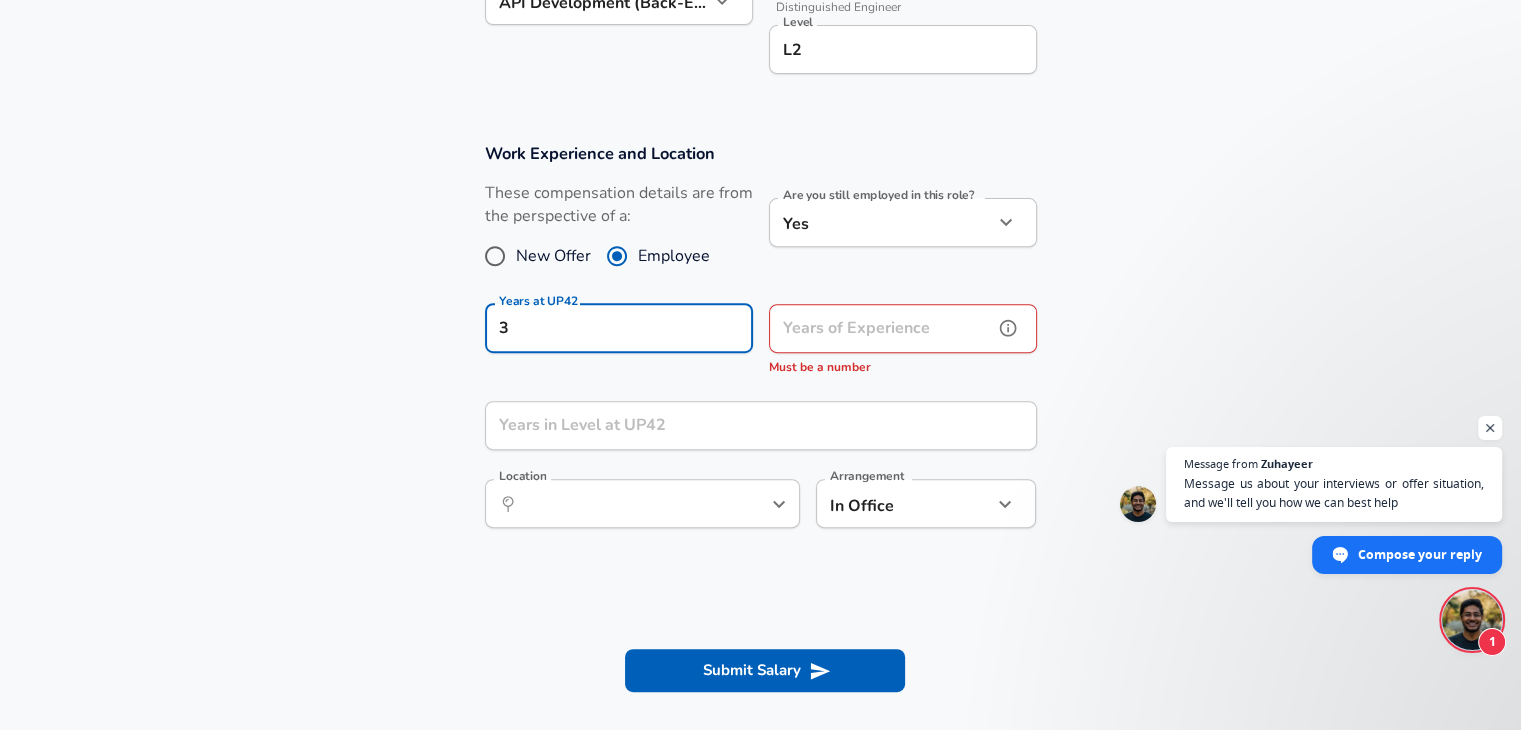 click on "Years of Experience" at bounding box center (881, 328) 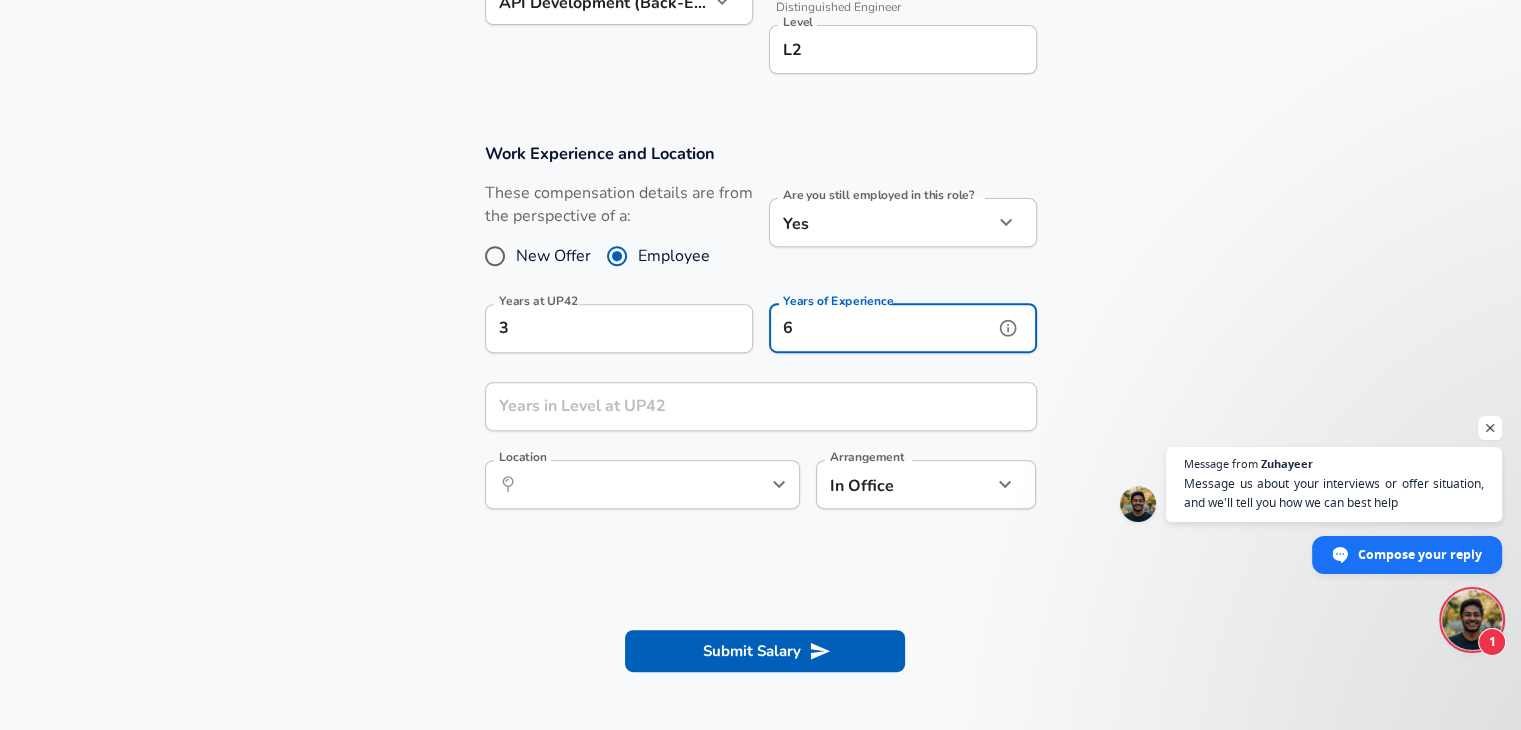 type on "6" 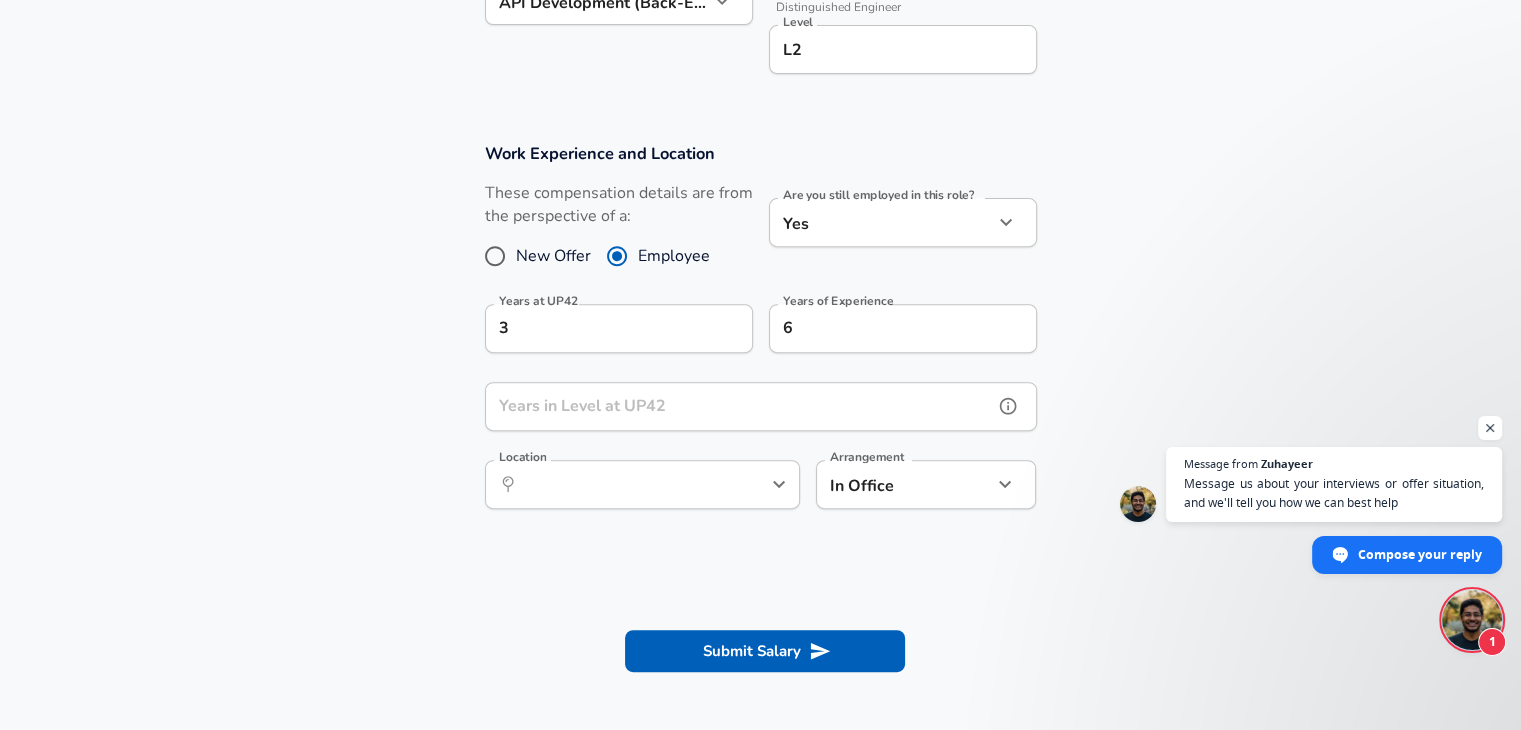 click on "Years in Level at UP42" at bounding box center [739, 406] 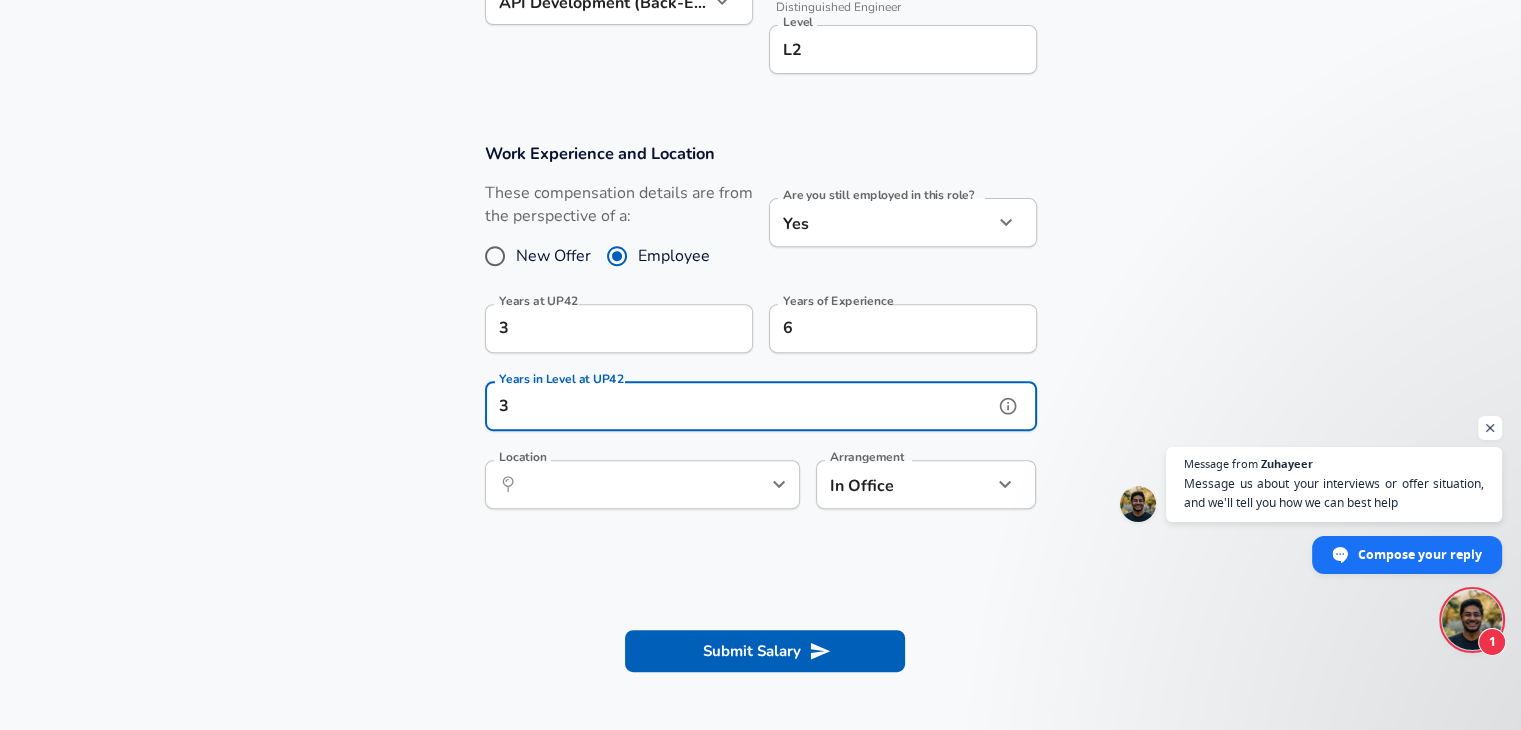 type on "3" 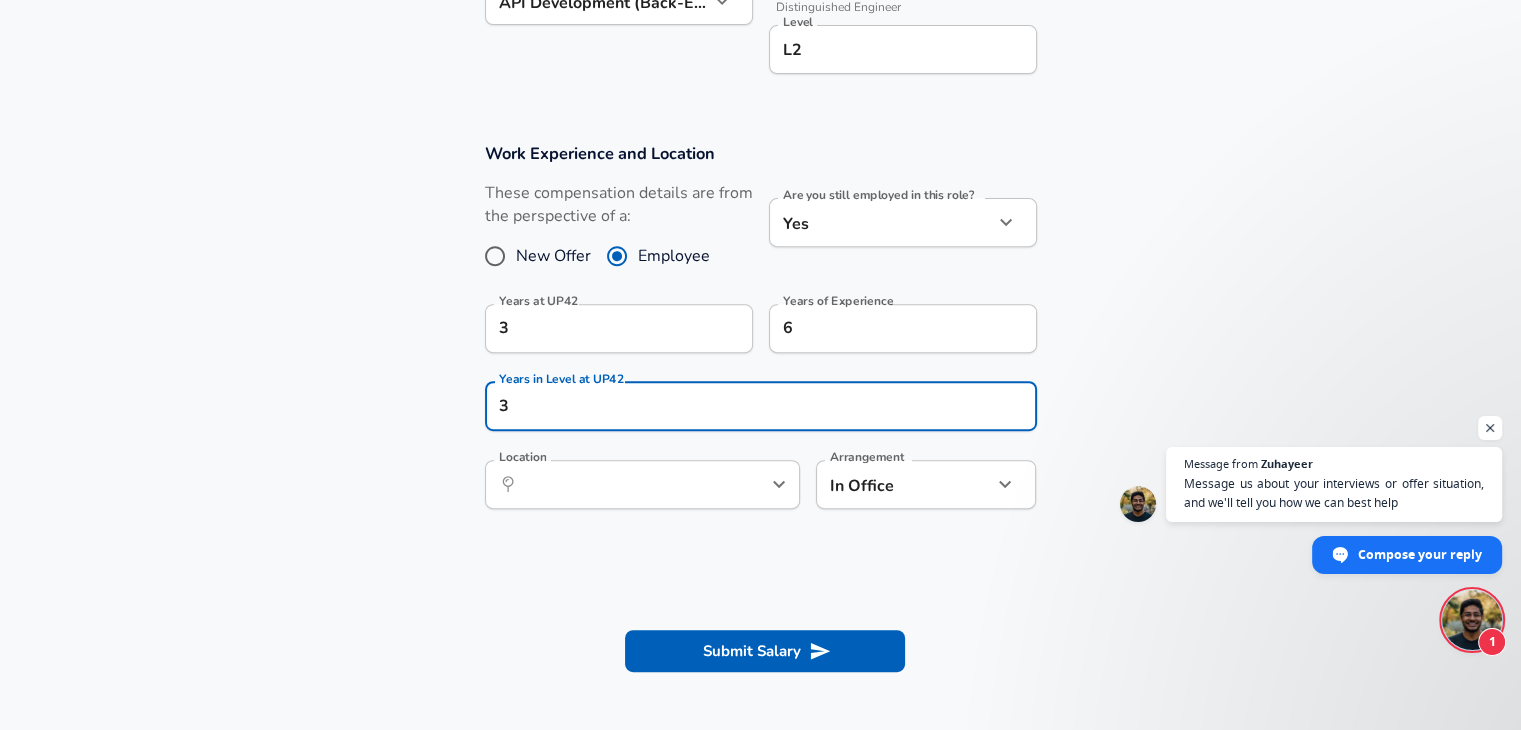 click on "Work Experience and Location These compensation details are from the perspective of a: New Offer Employee Are you still employed in this role? Yes yes Are you still employed in this role? Years at UP42 3 Years at UP42 Years of Experience 6 Years of Experience Years in Level at UP42 3 Years in Level at UP42 Location ​ Location Arrangement In Office office Arrangement" at bounding box center (760, 336) 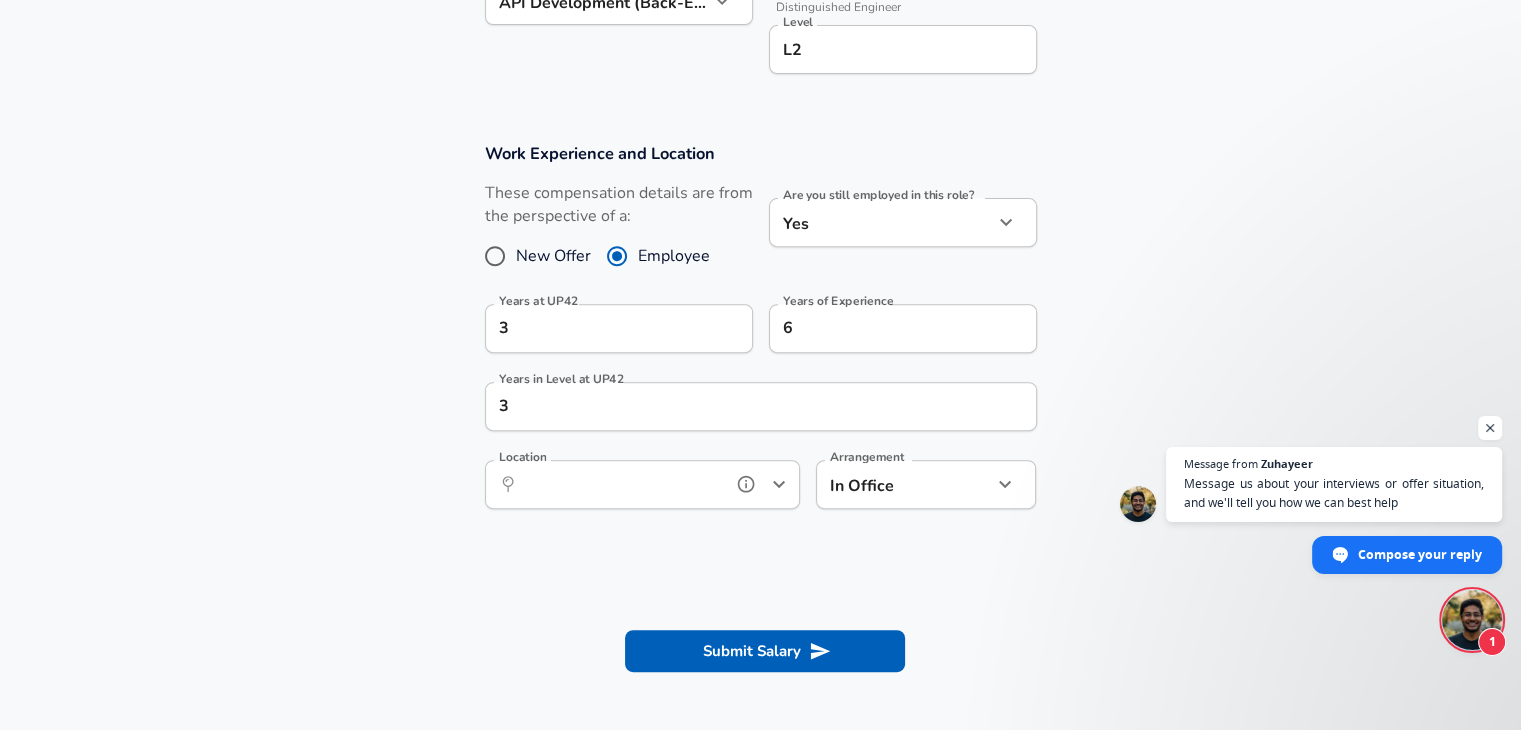 click on "Location" at bounding box center [620, 484] 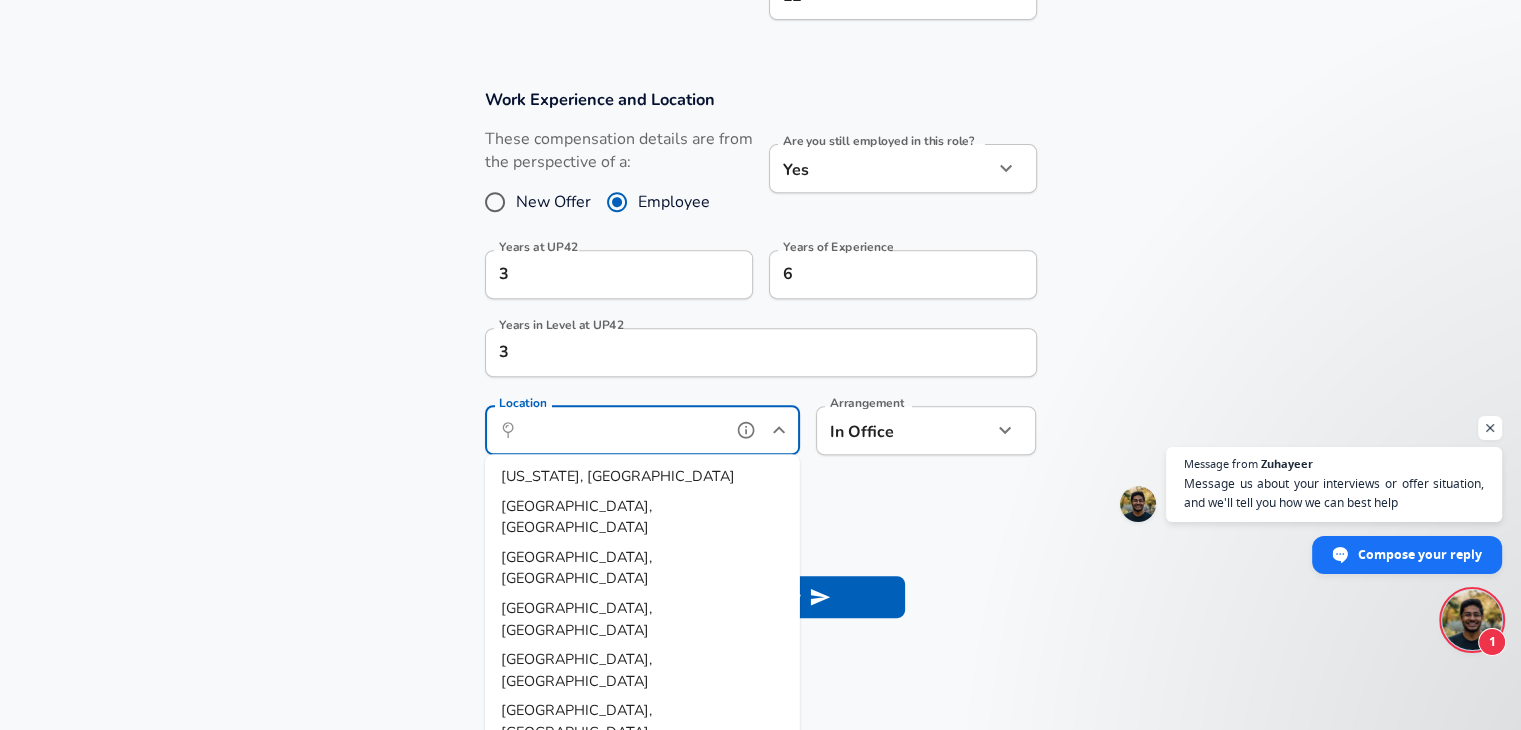 scroll, scrollTop: 835, scrollLeft: 0, axis: vertical 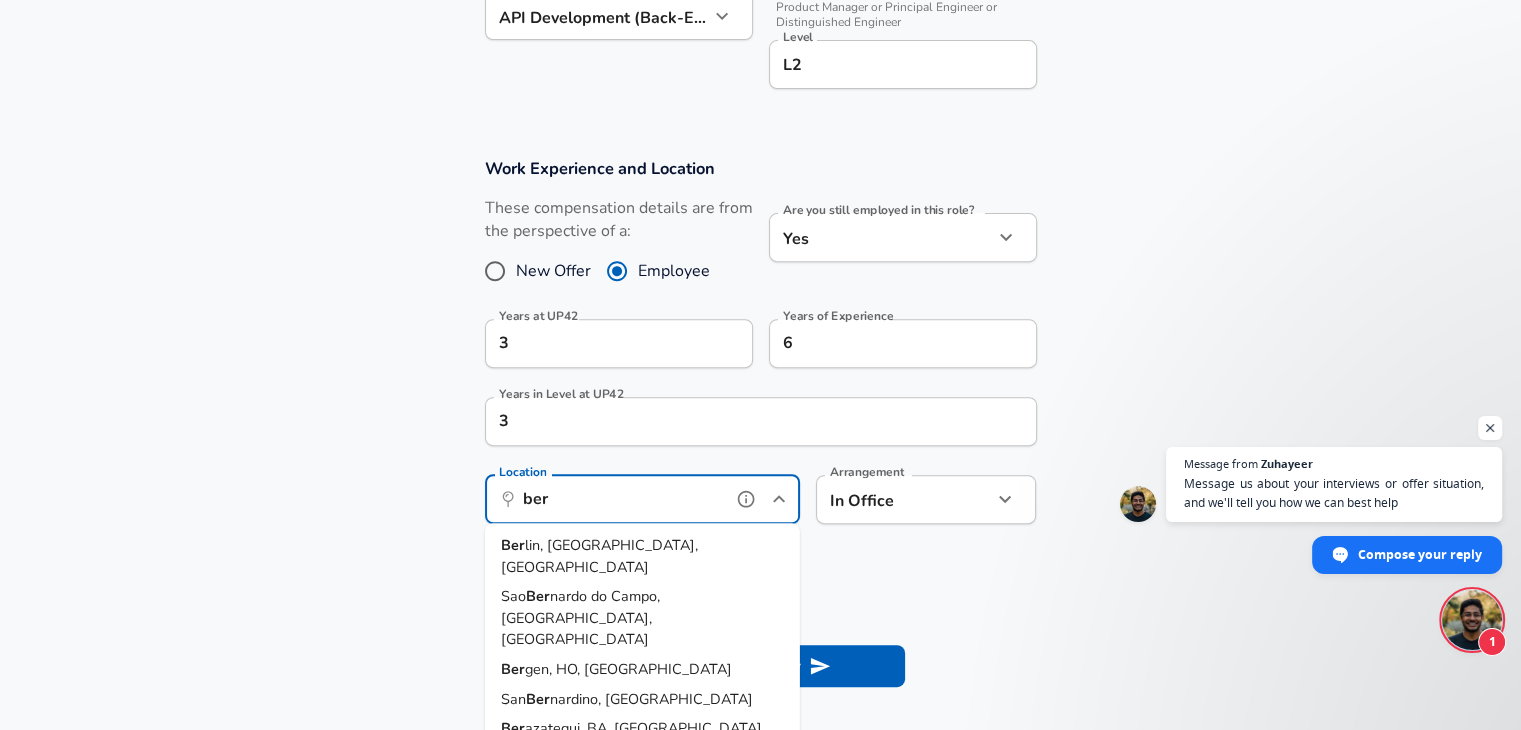 click on "[PERSON_NAME], [GEOGRAPHIC_DATA], [GEOGRAPHIC_DATA]" at bounding box center [642, 556] 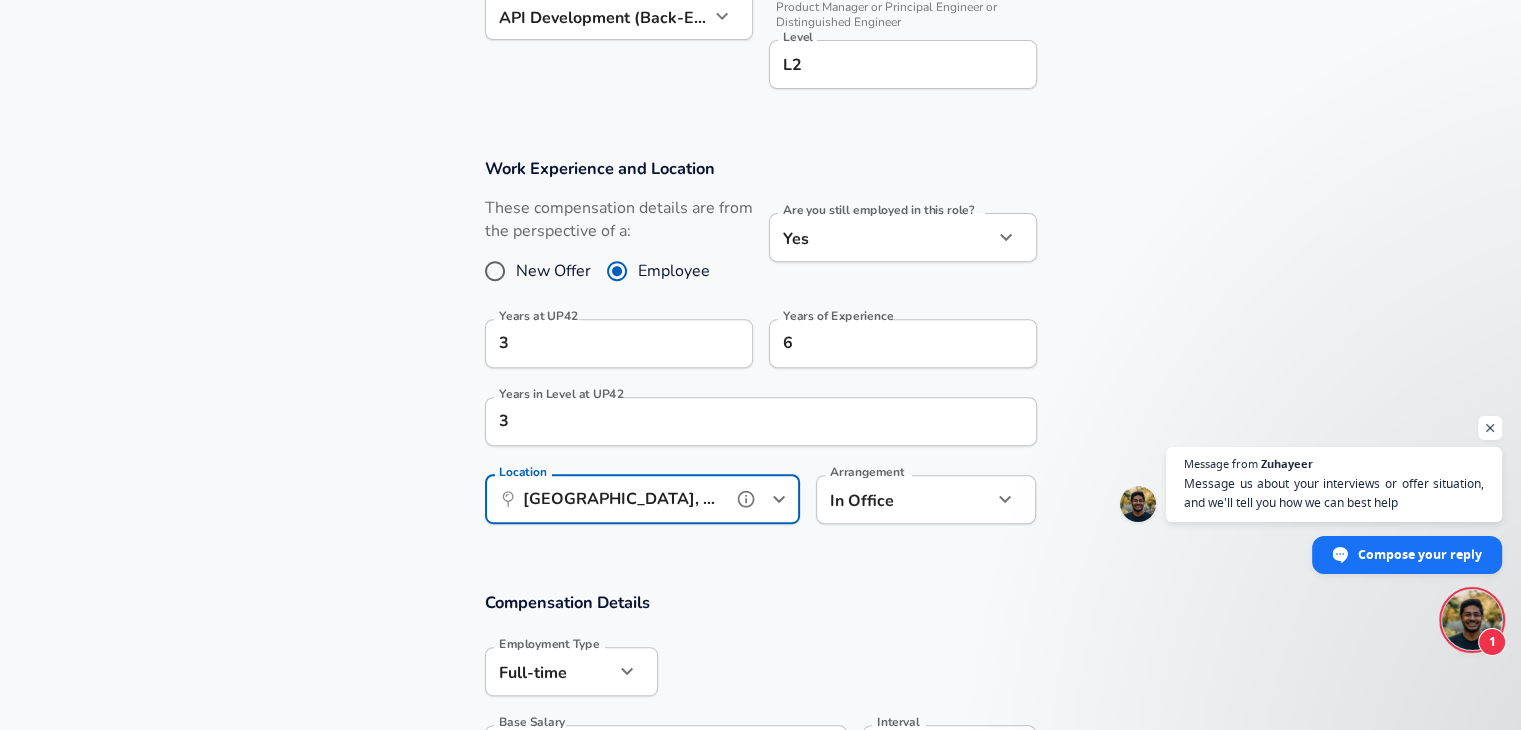 type on "[GEOGRAPHIC_DATA], [GEOGRAPHIC_DATA], [GEOGRAPHIC_DATA]" 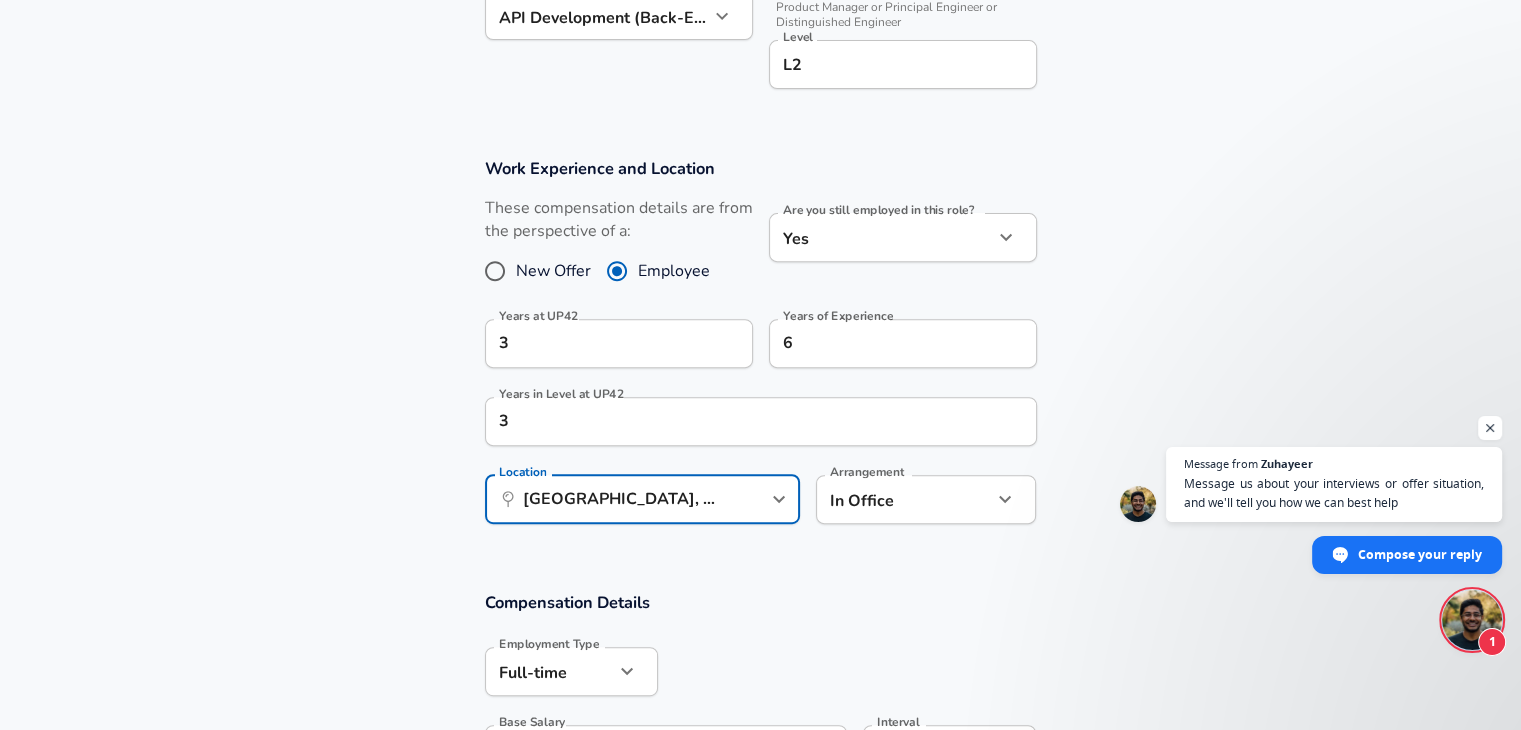 click on "We value your privacy We use cookies to enhance your browsing experience, serve personalized ads or content, and analyze our traffic. By clicking "Accept All", you consent to our use of cookies. Customize    Accept All   Customize Consent Preferences   We use cookies to help you navigate efficiently and perform certain functions. You will find detailed information about all cookies under each consent category below. The cookies that are categorized as "Necessary" are stored on your browser as they are essential for enabling the basic functionalities of the site. ...  Show more Necessary Always Active Necessary cookies are required to enable the basic features of this site, such as providing secure log-in or adjusting your consent preferences. These cookies do not store any personally identifiable data. Cookie _GRECAPTCHA Duration 5 months 27 days Description Google Recaptcha service sets this cookie to identify bots to protect the website against malicious spam attacks. Cookie __stripe_mid Duration 1 year MR" at bounding box center (760, -355) 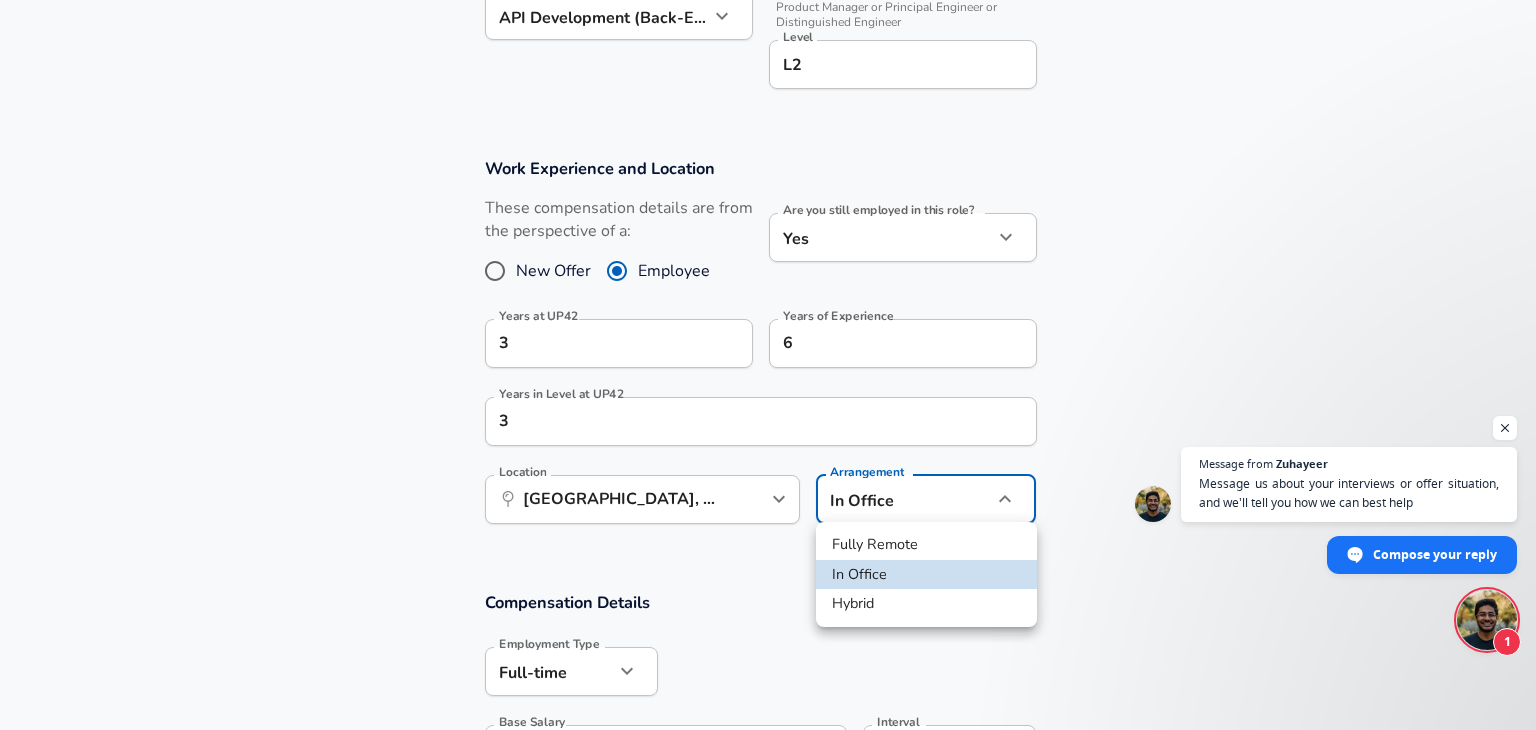 click on "Hybrid" at bounding box center (926, 604) 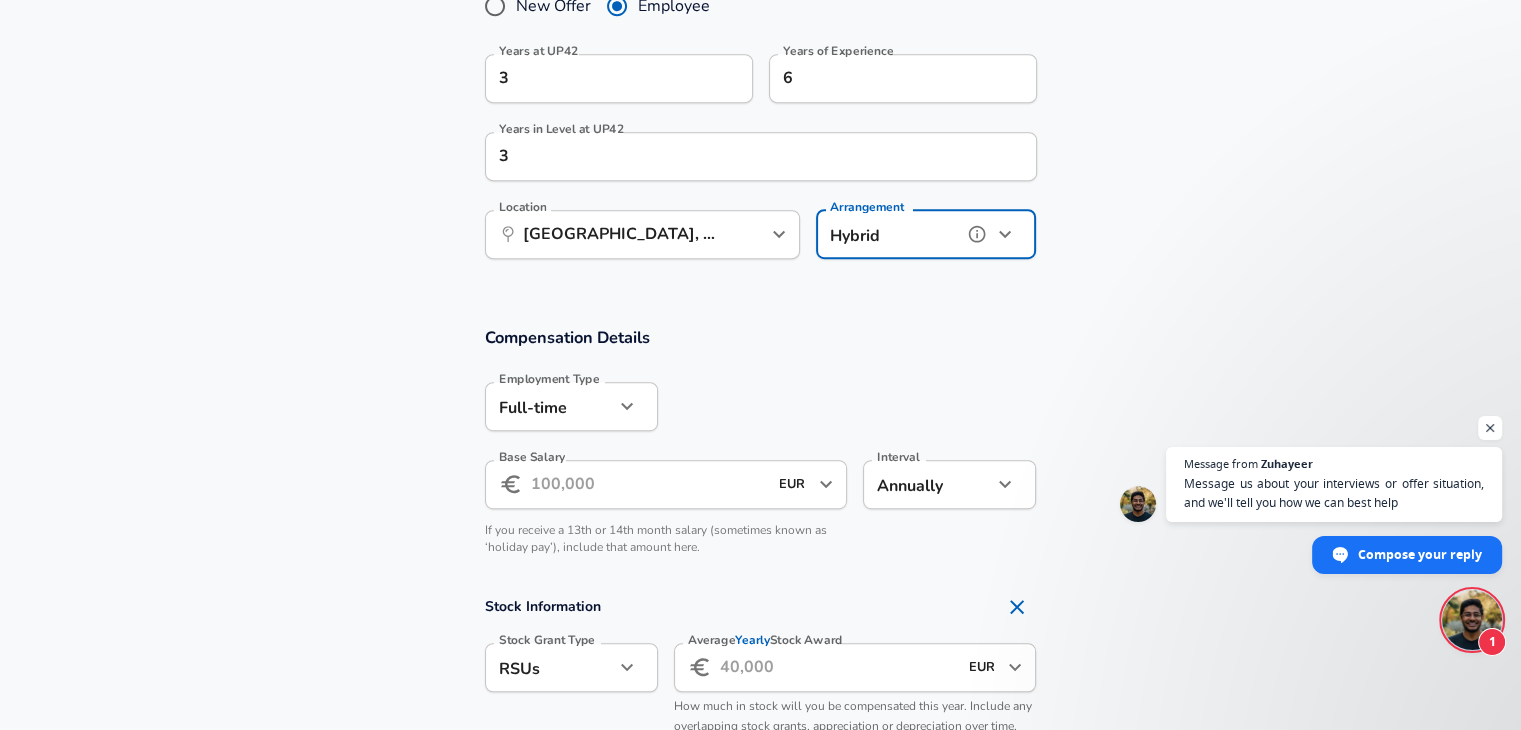 scroll, scrollTop: 1020, scrollLeft: 0, axis: vertical 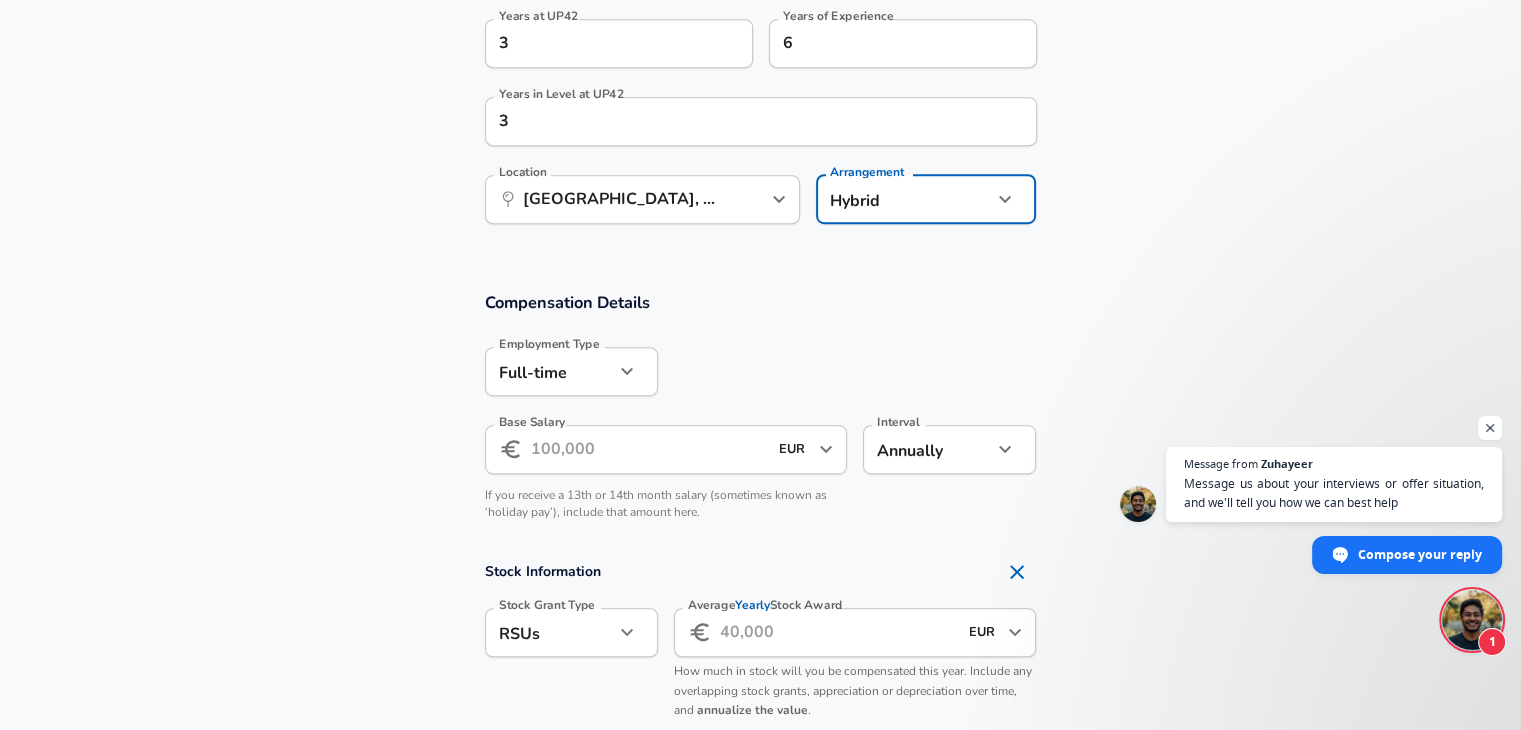 click on "We value your privacy We use cookies to enhance your browsing experience, serve personalized ads or content, and analyze our traffic. By clicking "Accept All", you consent to our use of cookies. Customize    Accept All   Customize Consent Preferences   We use cookies to help you navigate efficiently and perform certain functions. You will find detailed information about all cookies under each consent category below. The cookies that are categorized as "Necessary" are stored on your browser as they are essential for enabling the basic functionalities of the site. ...  Show more Necessary Always Active Necessary cookies are required to enable the basic features of this site, such as providing secure log-in or adjusting your consent preferences. These cookies do not store any personally identifiable data. Cookie _GRECAPTCHA Duration 5 months 27 days Description Google Recaptcha service sets this cookie to identify bots to protect the website against malicious spam attacks. Cookie __stripe_mid Duration 1 year MR" at bounding box center [760, -655] 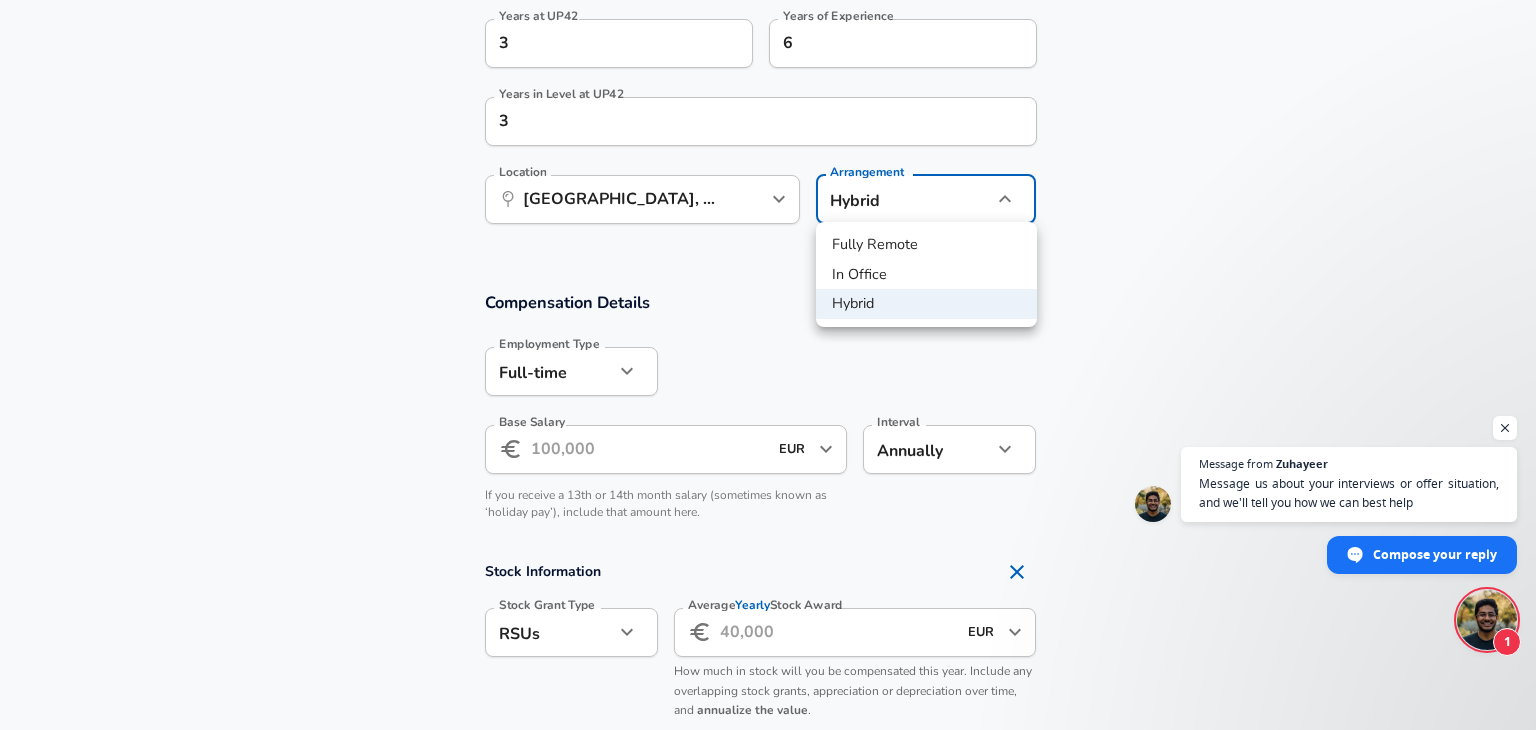 click on "Fully Remote" at bounding box center [926, 245] 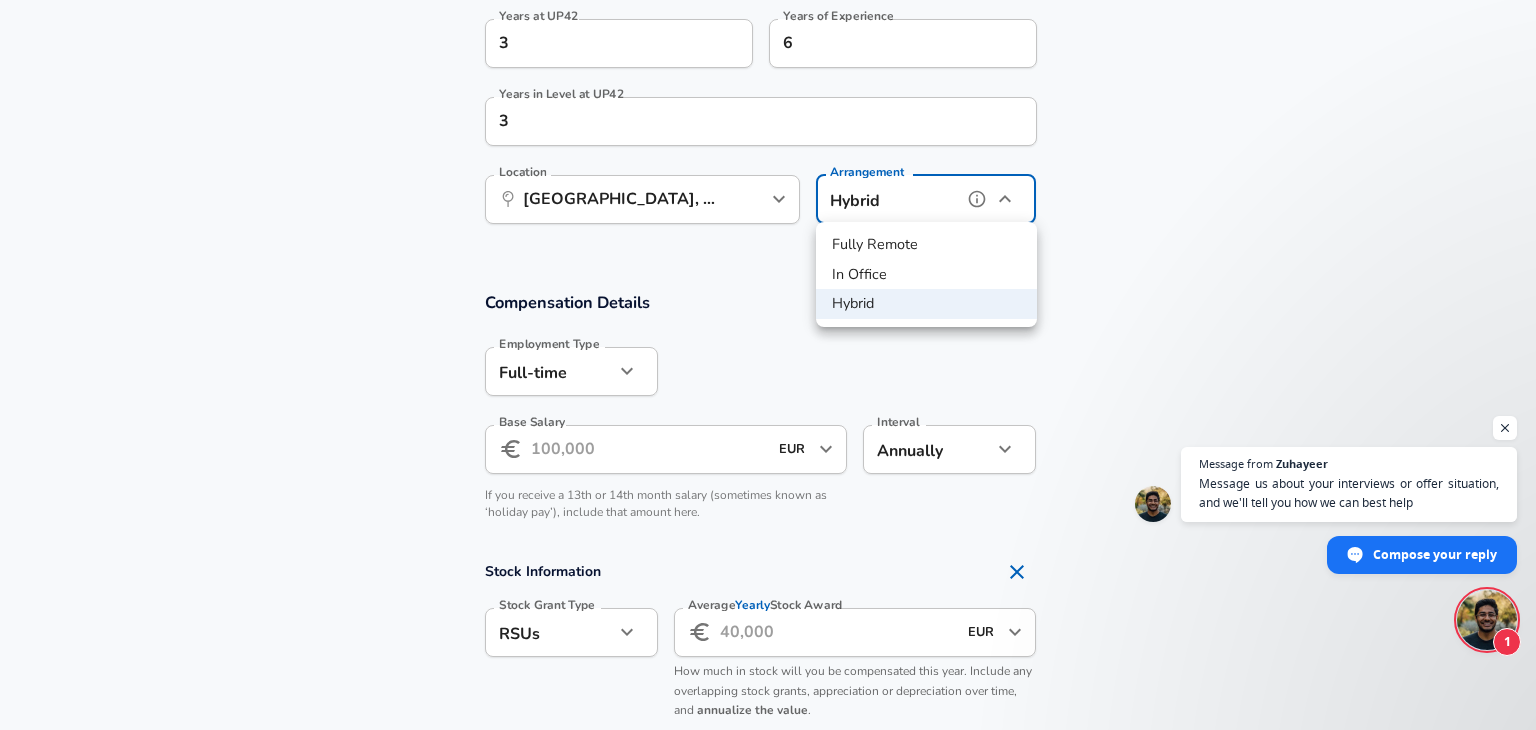 type on "remote" 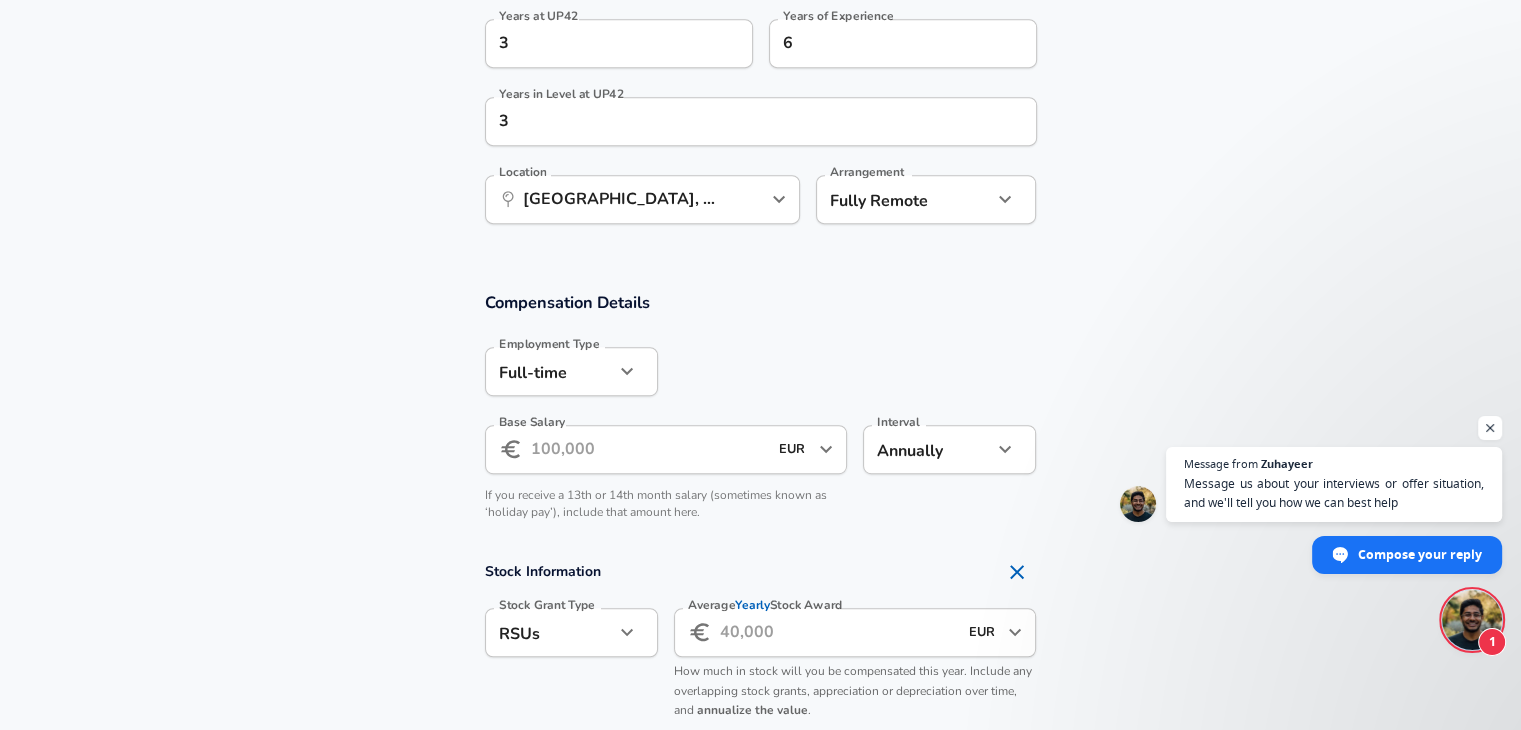 click on "Base Salary" at bounding box center (649, 449) 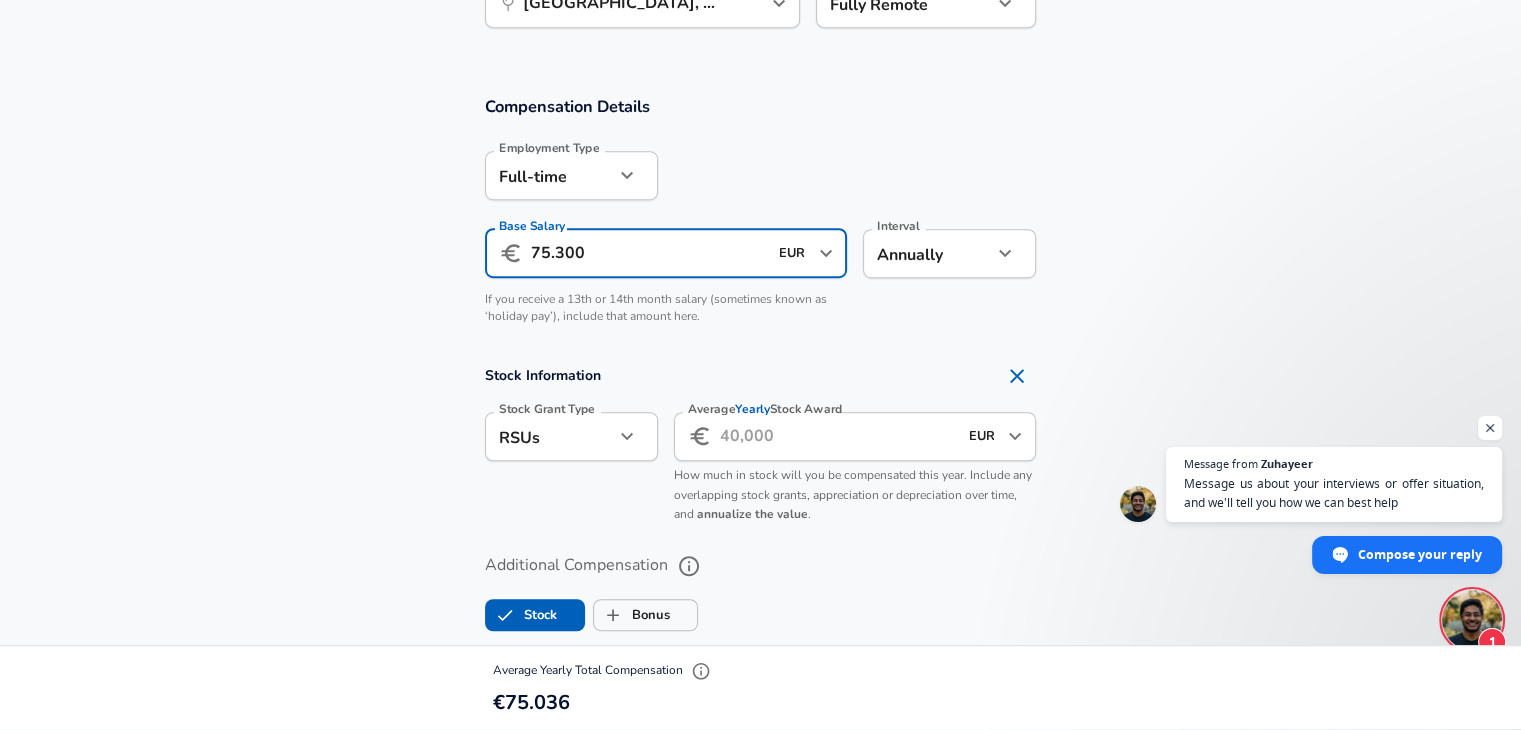scroll, scrollTop: 1320, scrollLeft: 0, axis: vertical 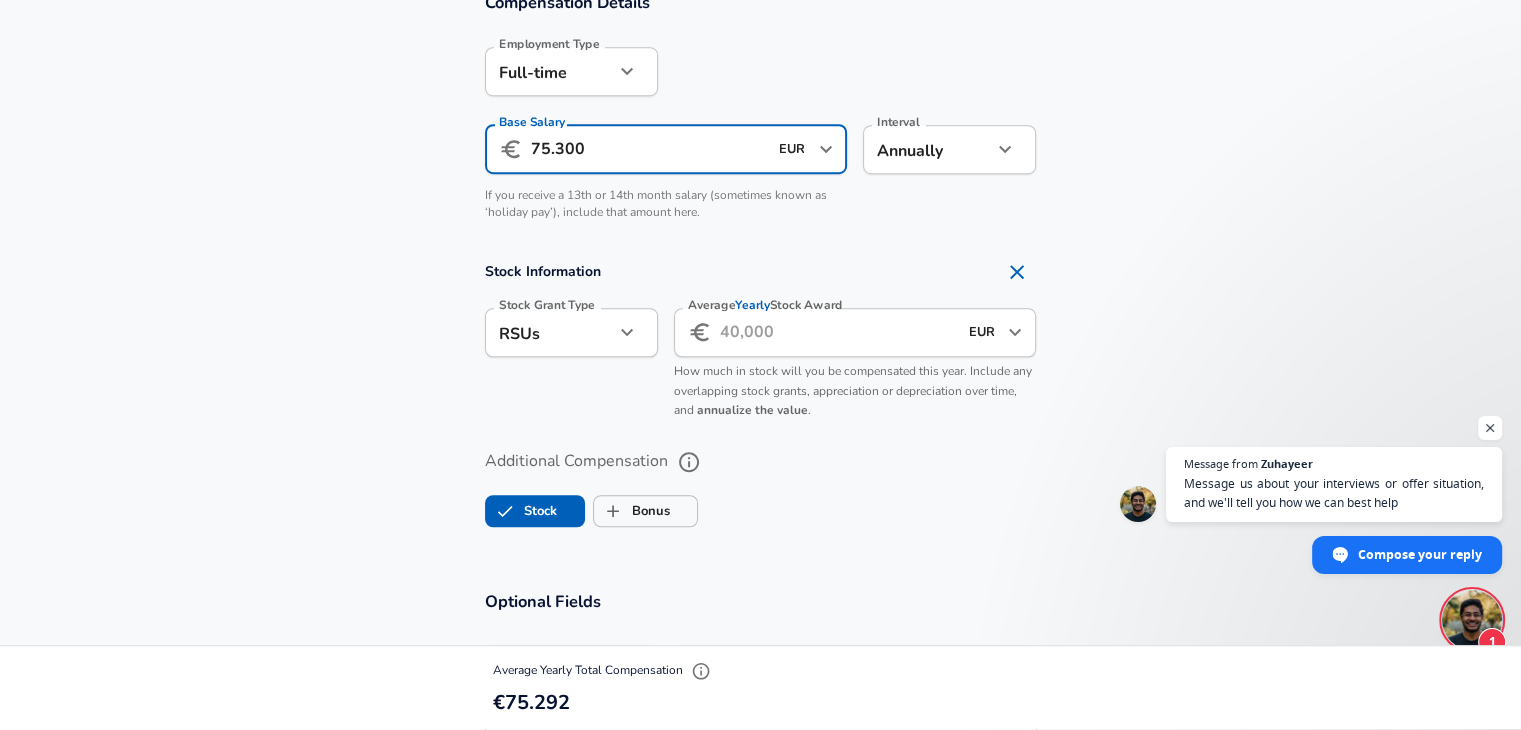 type on "75.300" 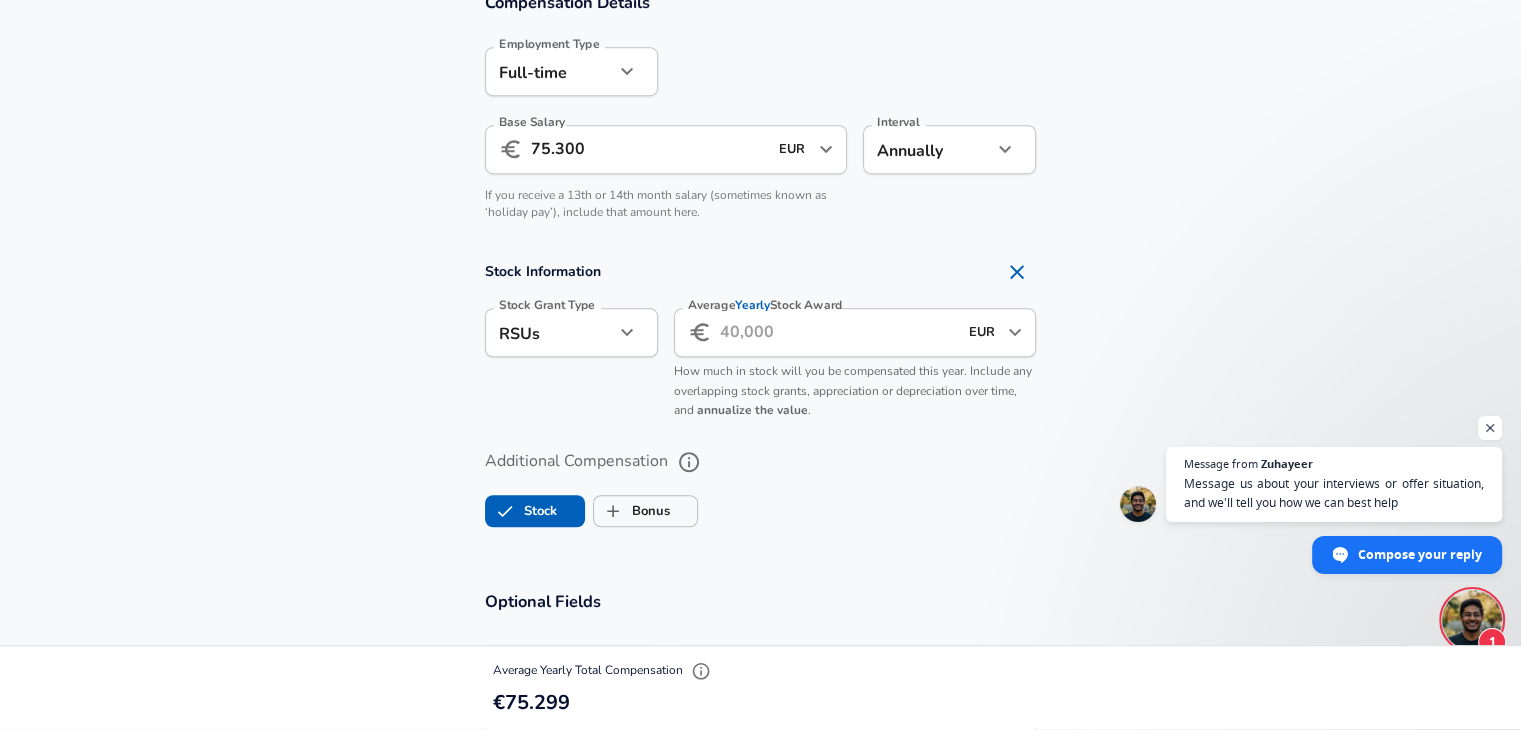click on "Average  Yearly  Stock Award" at bounding box center [838, 332] 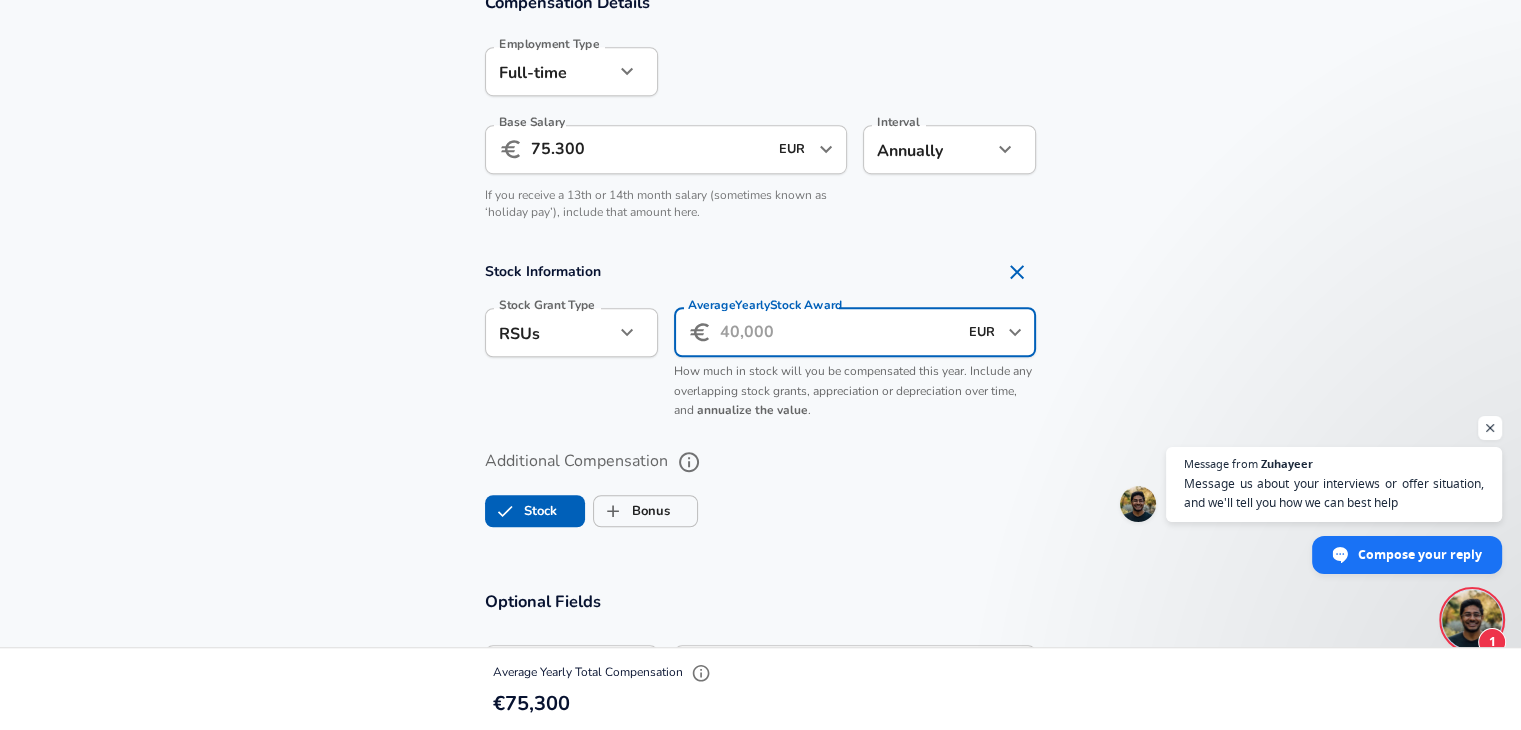 click on "We value your privacy We use cookies to enhance your browsing experience, serve personalized ads or content, and analyze our traffic. By clicking "Accept All", you consent to our use of cookies. Customize    Accept All   Customize Consent Preferences   We use cookies to help you navigate efficiently and perform certain functions. You will find detailed information about all cookies under each consent category below. The cookies that are categorized as "Necessary" are stored on your browser as they are essential for enabling the basic functionalities of the site. ...  Show more Necessary Always Active Necessary cookies are required to enable the basic features of this site, such as providing secure log-in or adjusting your consent preferences. These cookies do not store any personally identifiable data. Cookie _GRECAPTCHA Duration 5 months 27 days Description Google Recaptcha service sets this cookie to identify bots to protect the website against malicious spam attacks. Cookie __stripe_mid Duration 1 year MR" at bounding box center [760, -955] 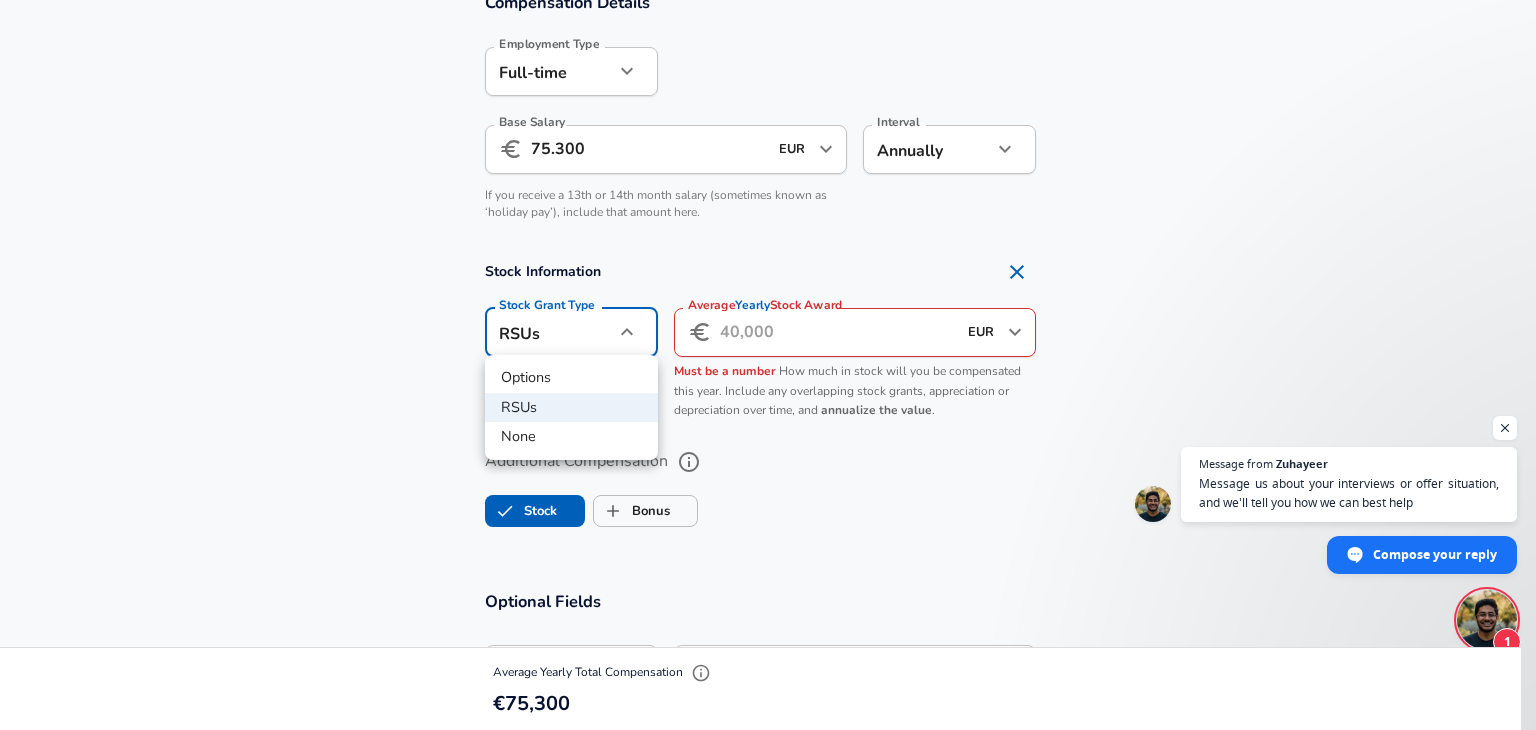 click at bounding box center (768, 365) 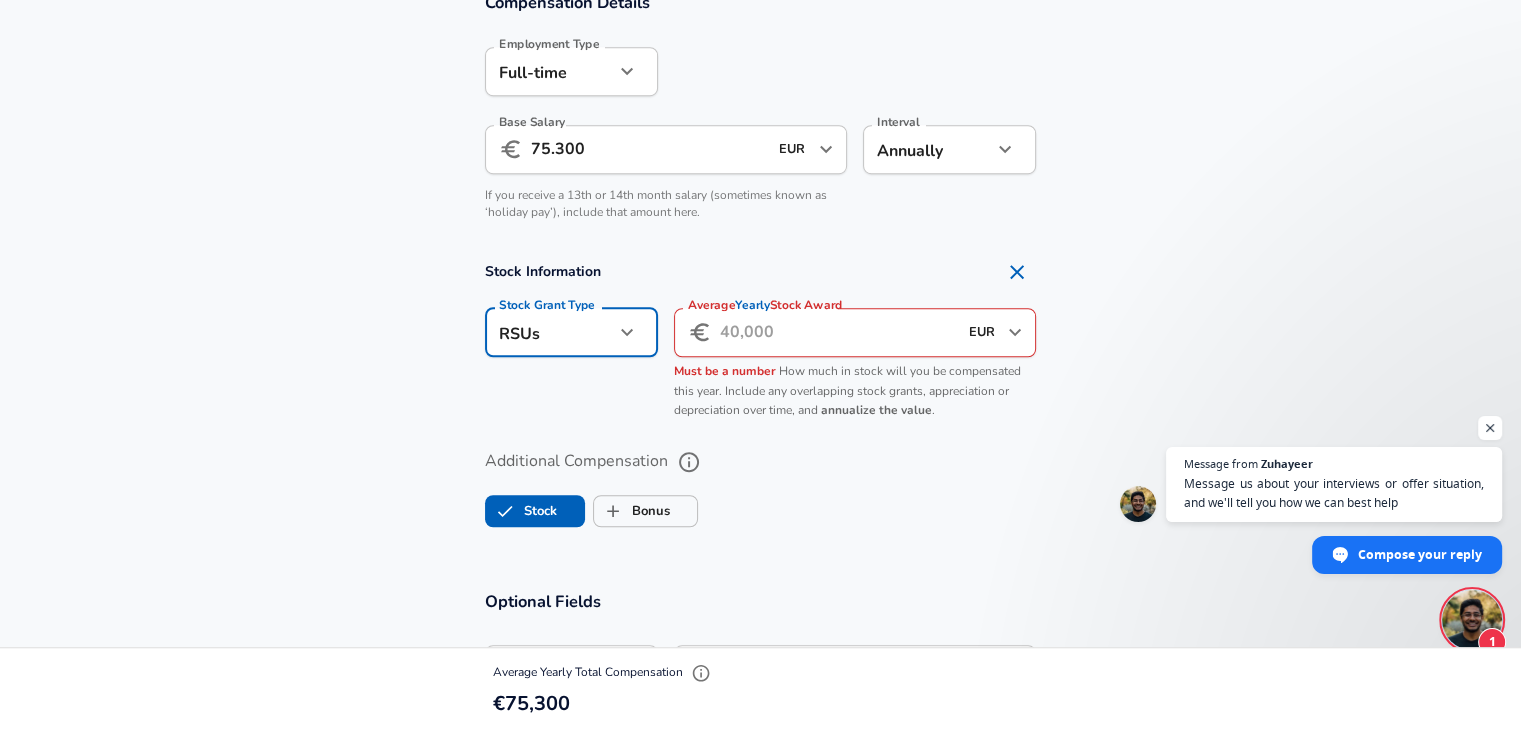 click on "We value your privacy We use cookies to enhance your browsing experience, serve personalized ads or content, and analyze our traffic. By clicking "Accept All", you consent to our use of cookies. Customize    Accept All   Customize Consent Preferences   We use cookies to help you navigate efficiently and perform certain functions. You will find detailed information about all cookies under each consent category below. The cookies that are categorized as "Necessary" are stored on your browser as they are essential for enabling the basic functionalities of the site. ...  Show more Necessary Always Active Necessary cookies are required to enable the basic features of this site, such as providing secure log-in or adjusting your consent preferences. These cookies do not store any personally identifiable data. Cookie _GRECAPTCHA Duration 5 months 27 days Description Google Recaptcha service sets this cookie to identify bots to protect the website against malicious spam attacks. Cookie __stripe_mid Duration 1 year MR" at bounding box center (760, -955) 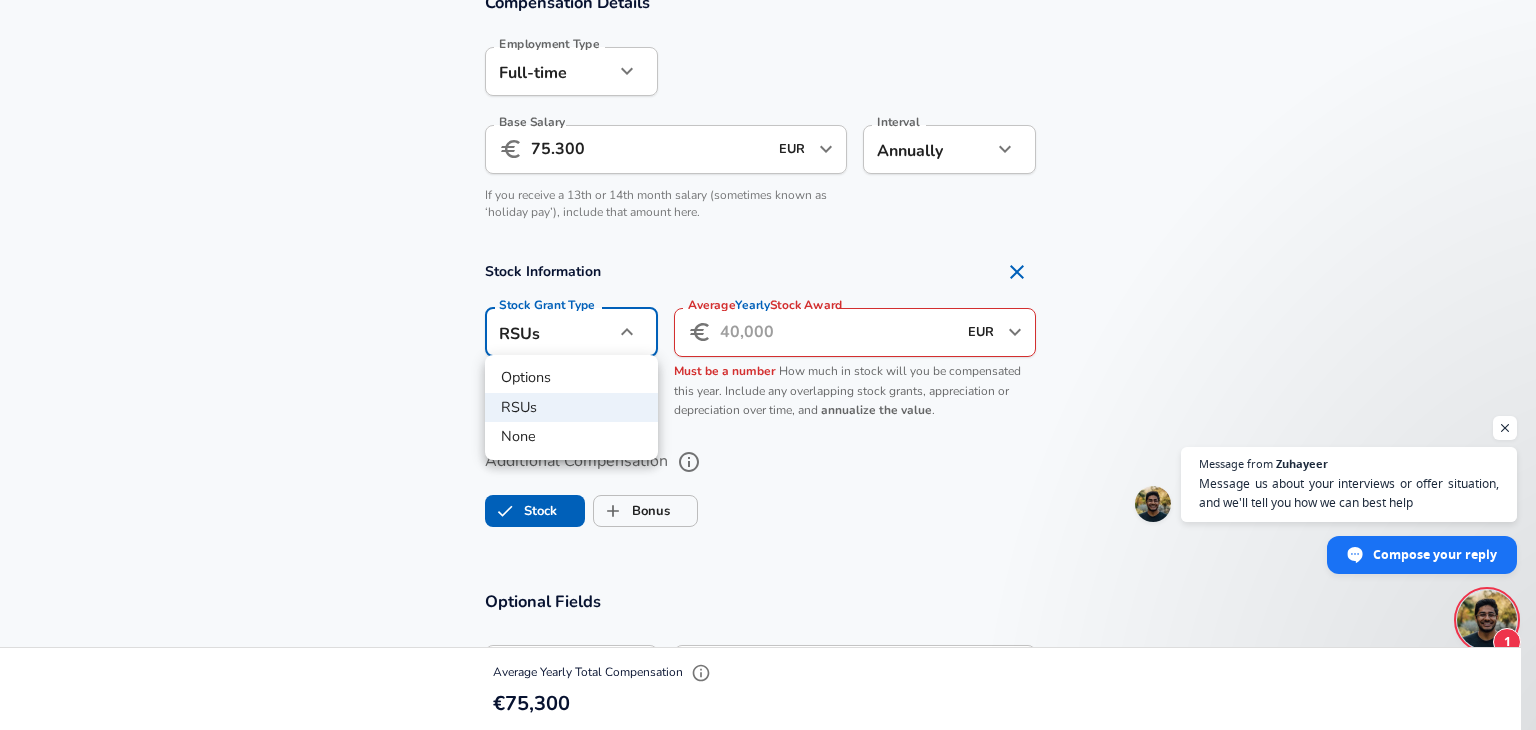 click on "None" at bounding box center [571, 437] 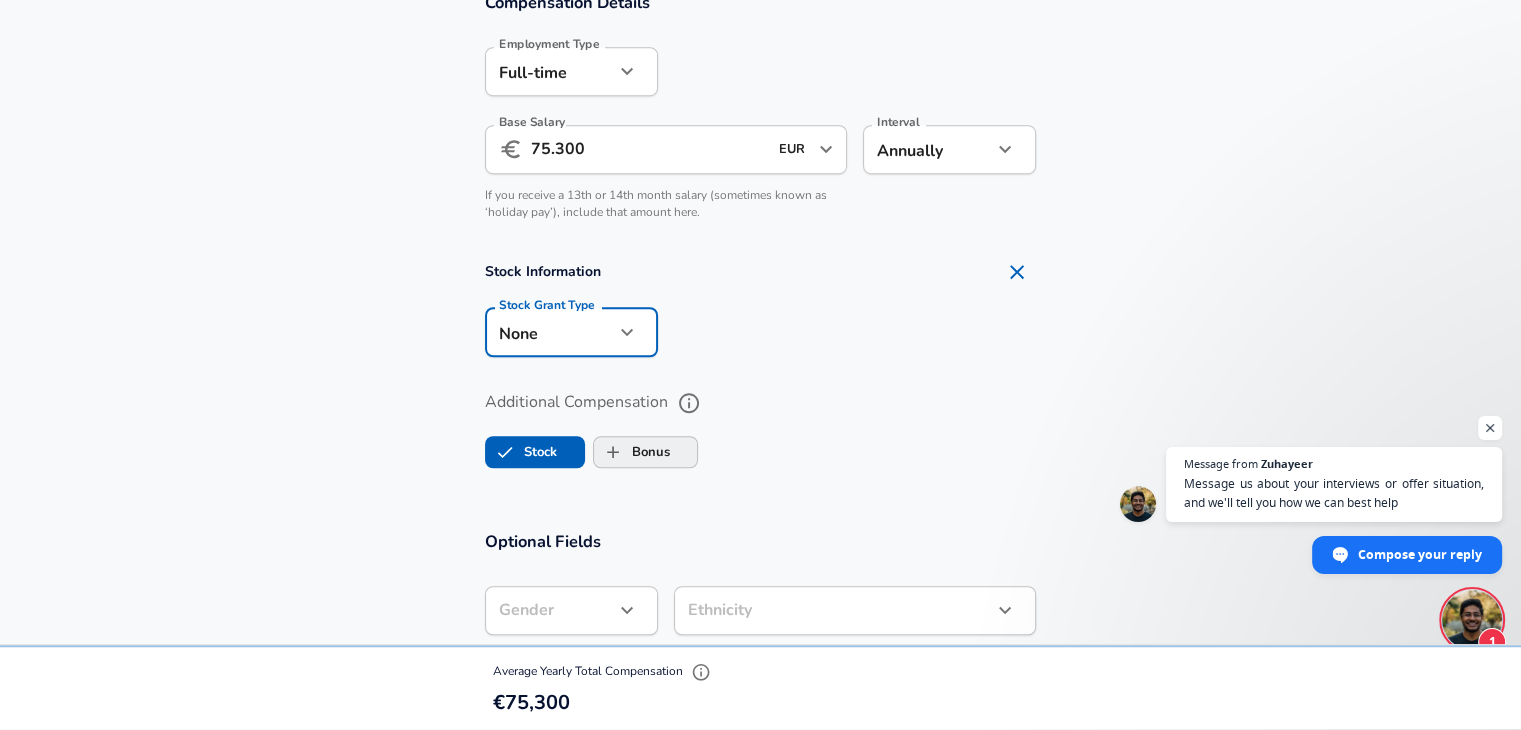 click on "Bonus" at bounding box center (632, 452) 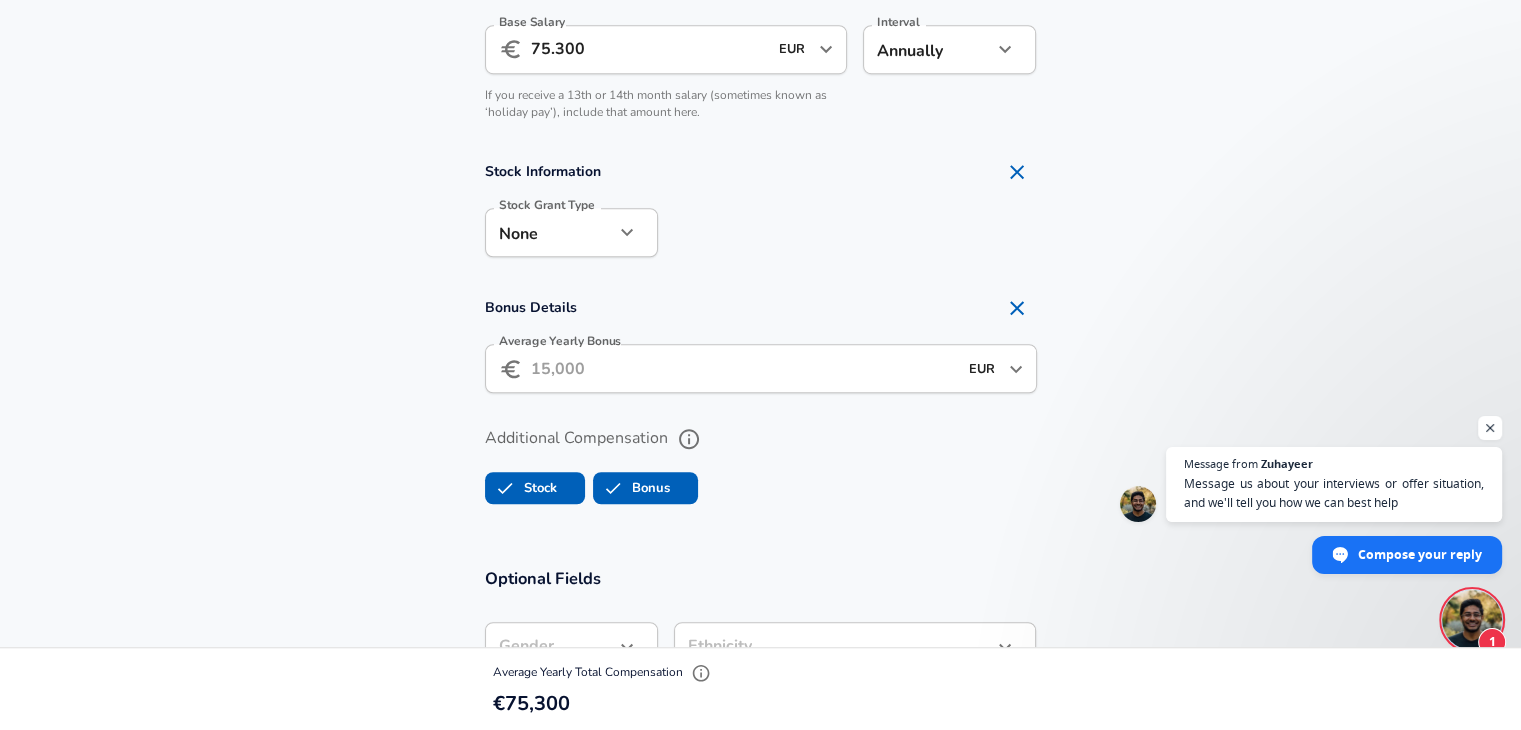 click on "Average Yearly Bonus" at bounding box center [744, 368] 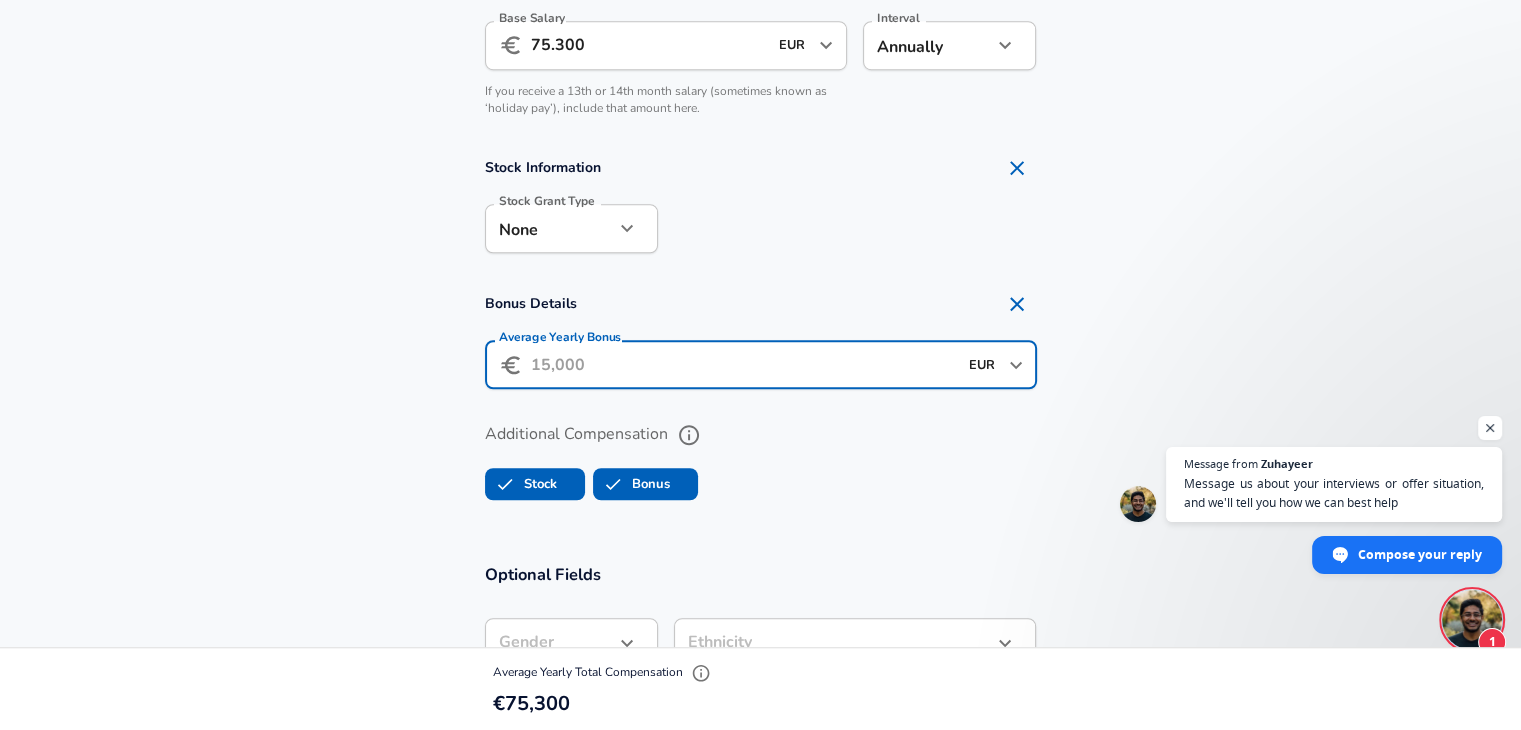 scroll, scrollTop: 1420, scrollLeft: 0, axis: vertical 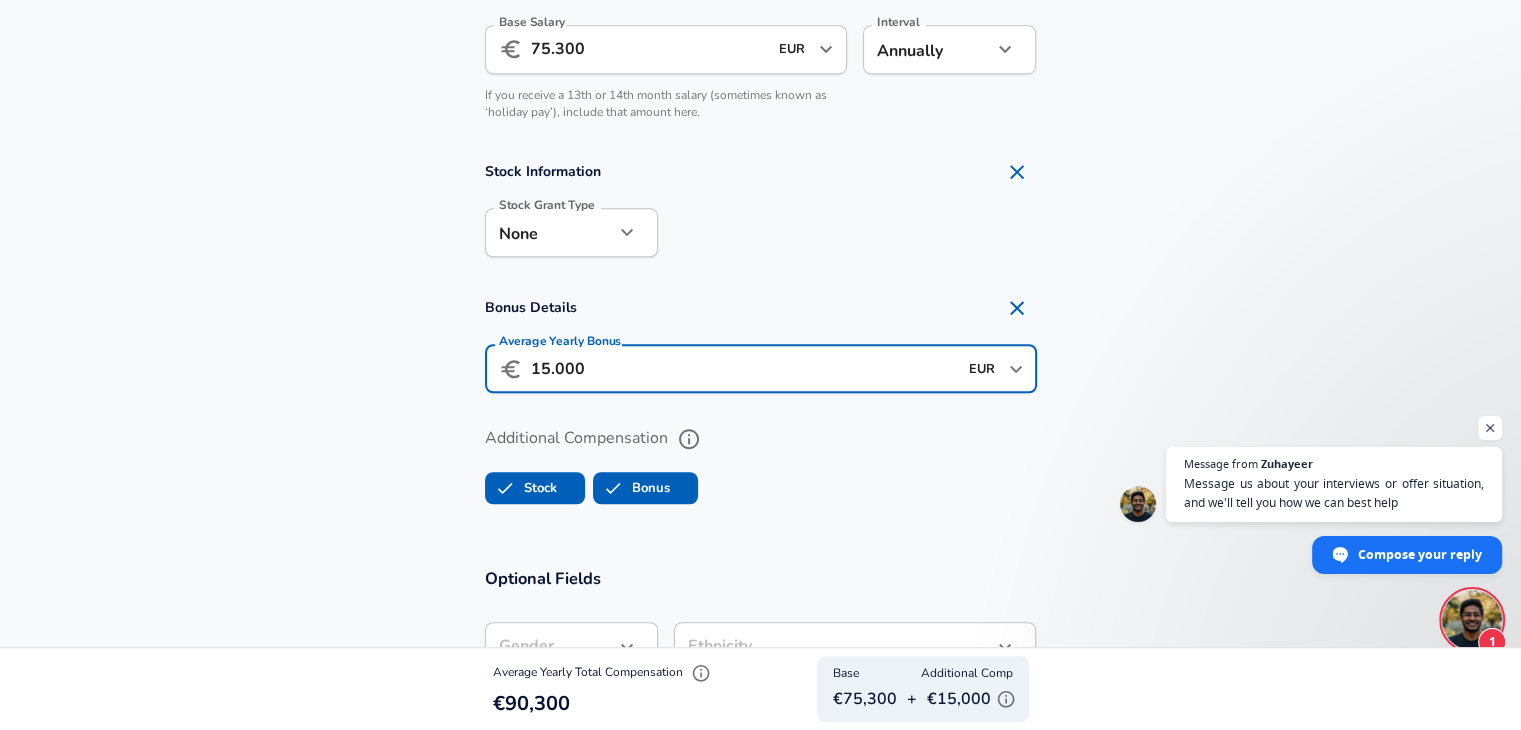 drag, startPoint x: 714, startPoint y: 380, endPoint x: 428, endPoint y: 349, distance: 287.67517 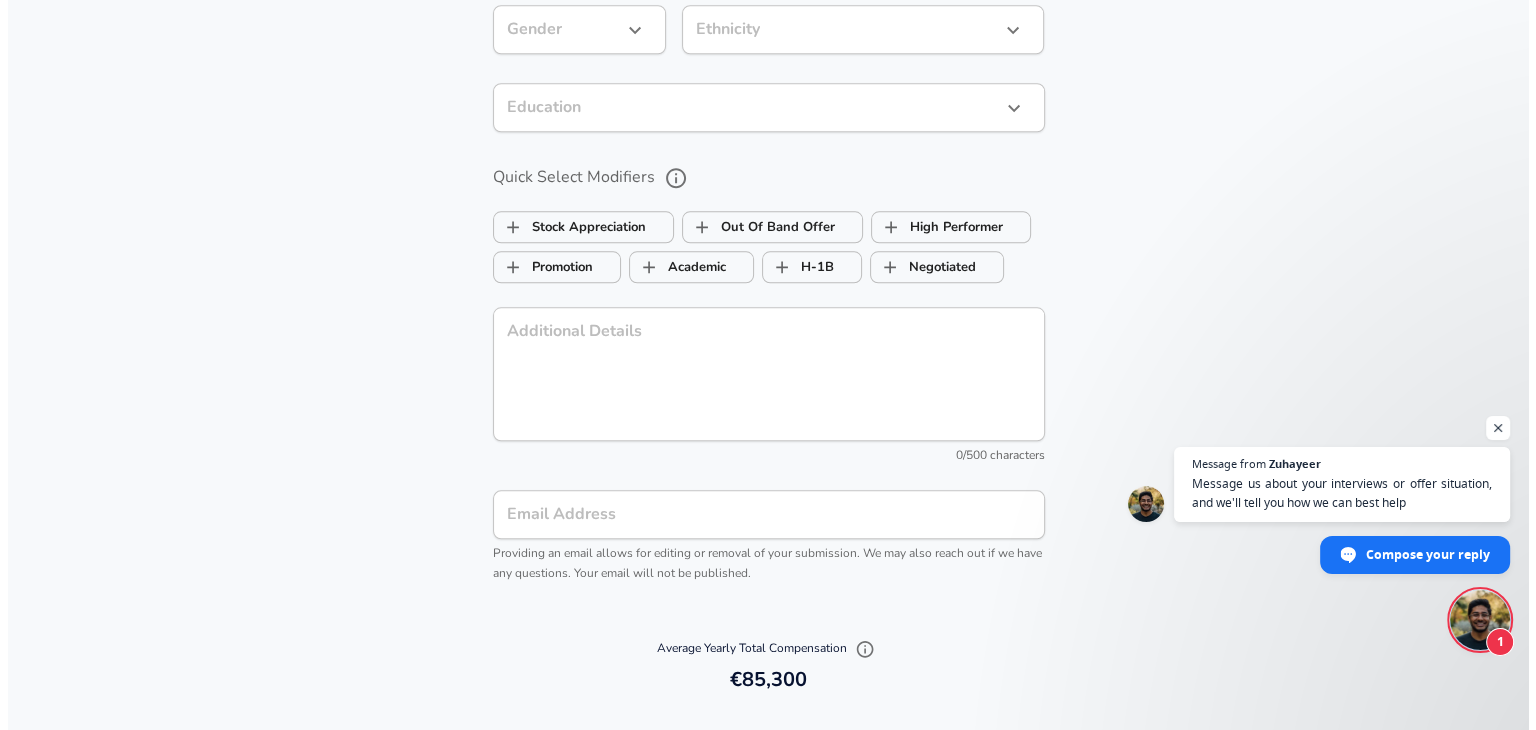 scroll, scrollTop: 2337, scrollLeft: 0, axis: vertical 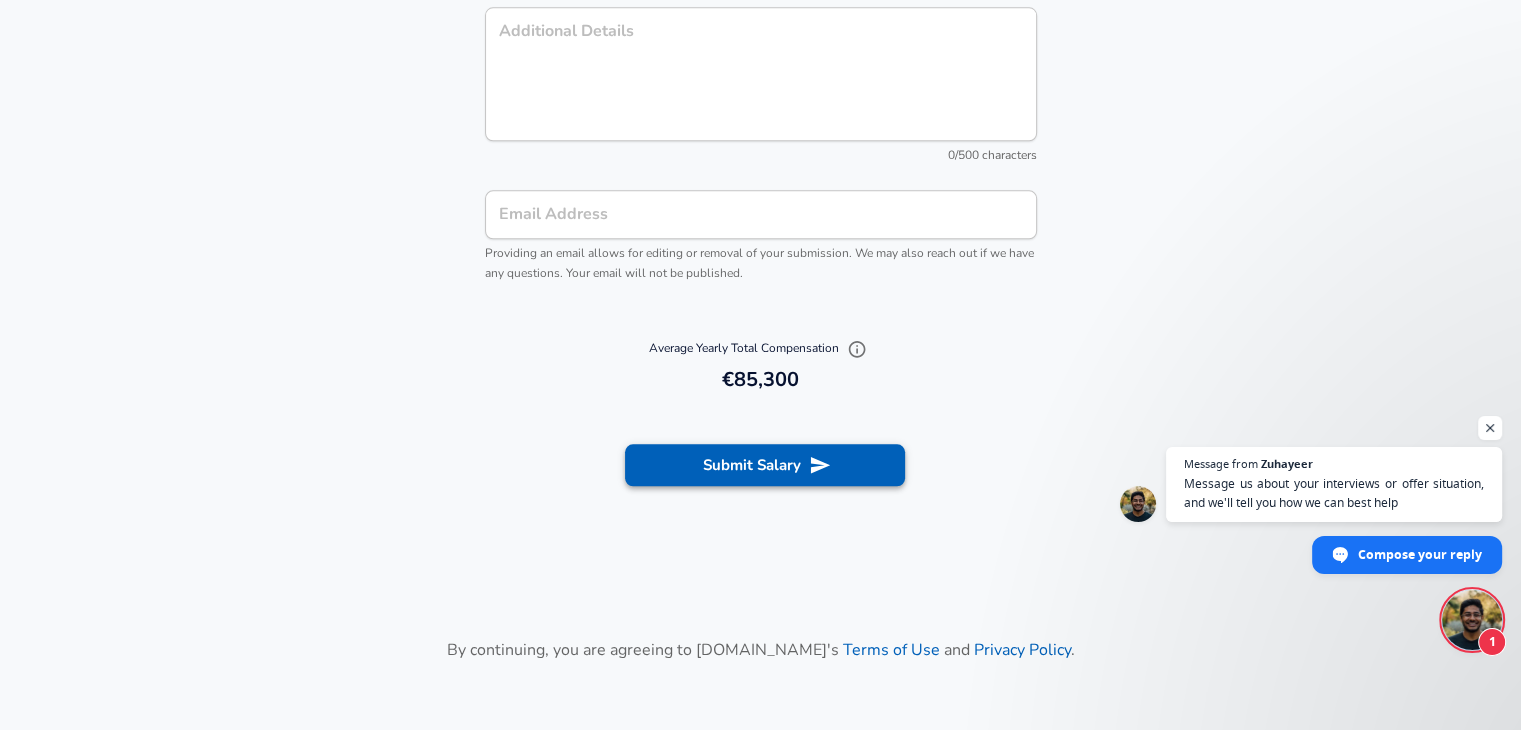 type on "10.000" 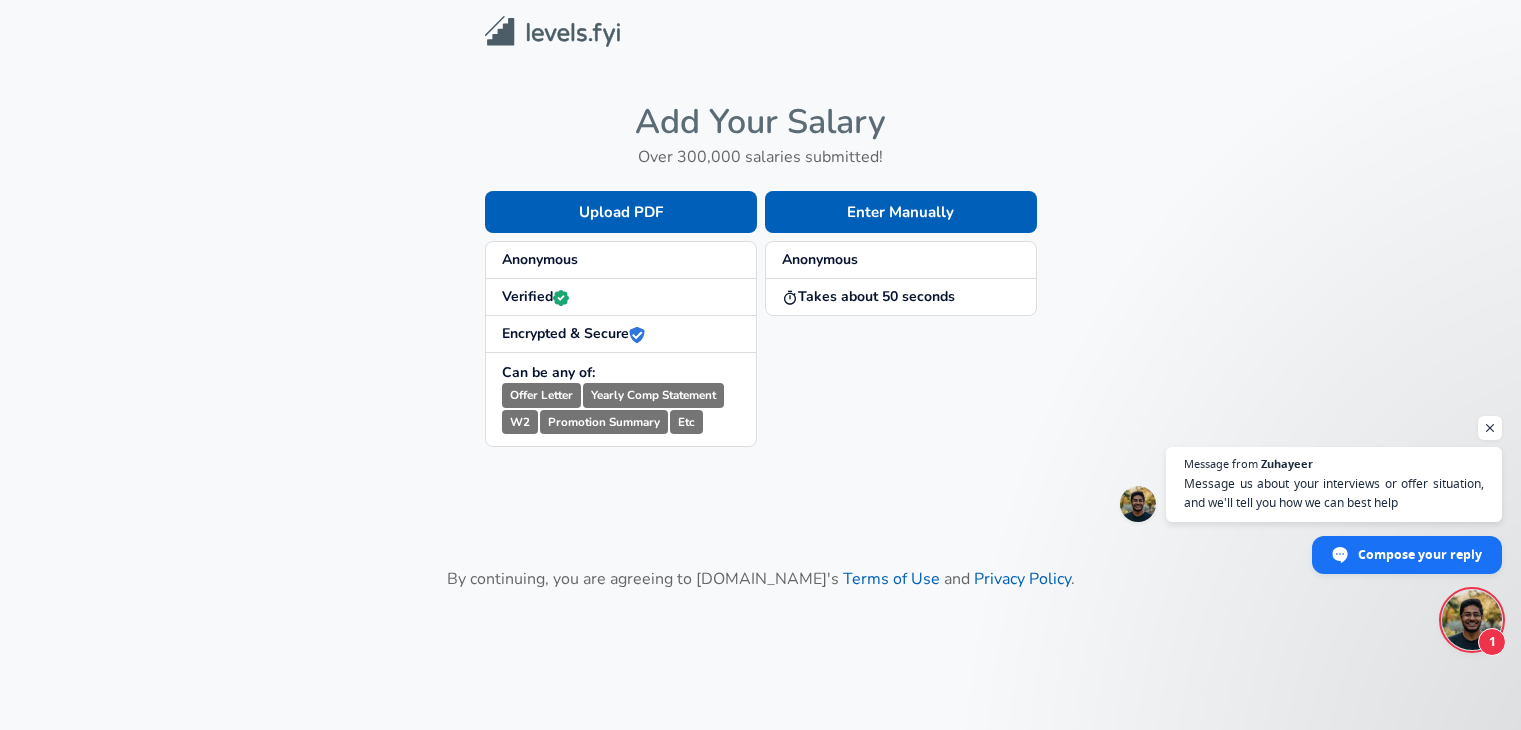 scroll, scrollTop: 128, scrollLeft: 0, axis: vertical 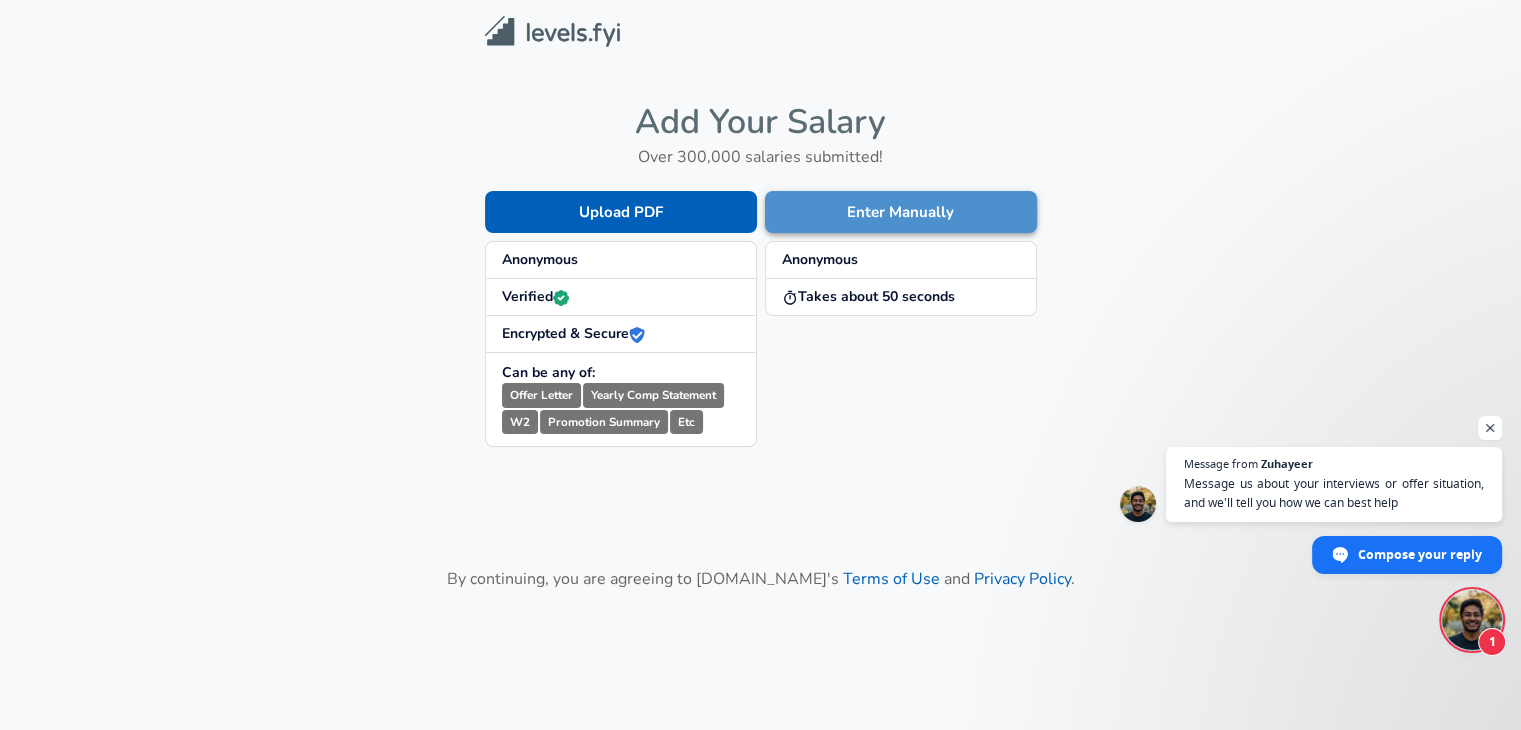 click on "Enter Manually" at bounding box center [901, 212] 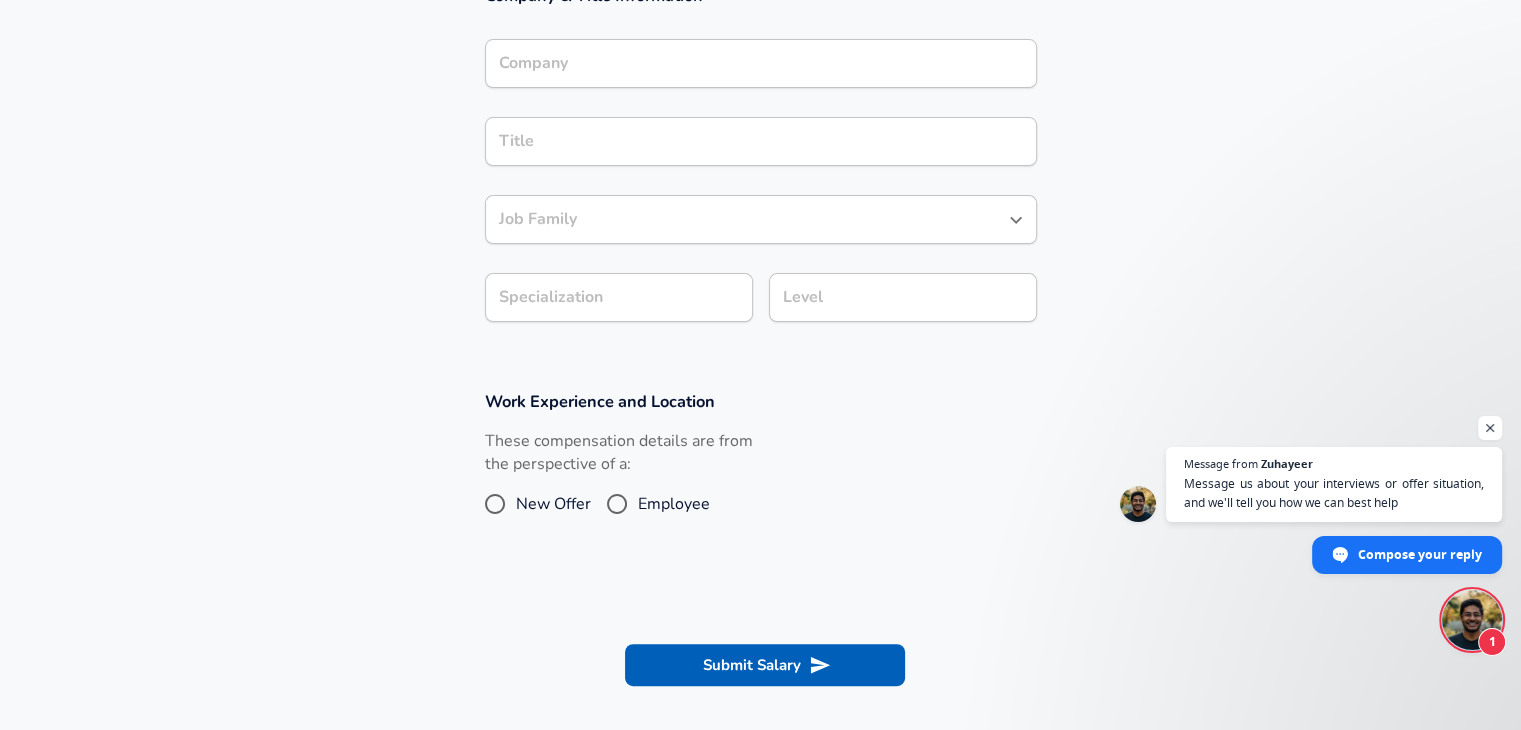scroll, scrollTop: 0, scrollLeft: 0, axis: both 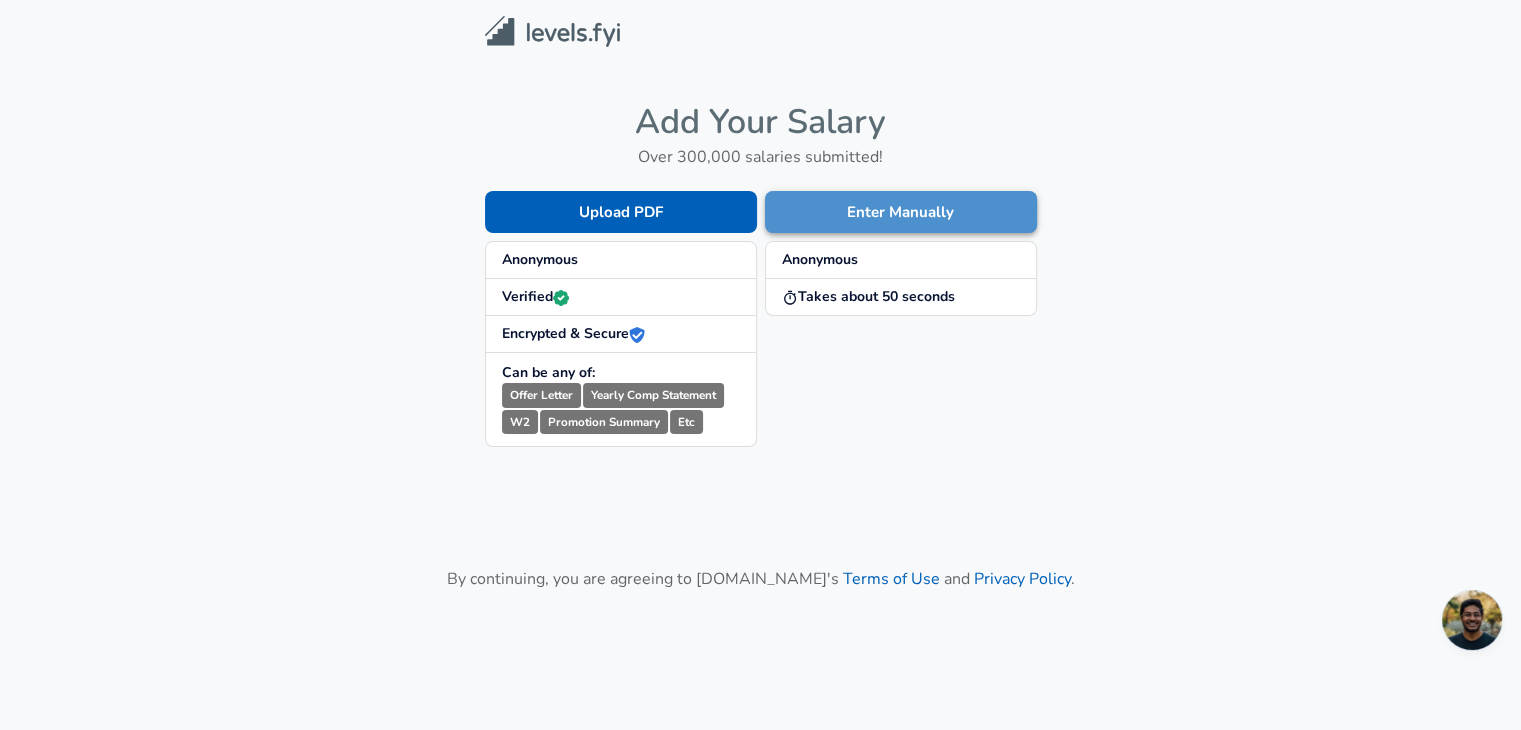 click on "Enter Manually" at bounding box center (901, 212) 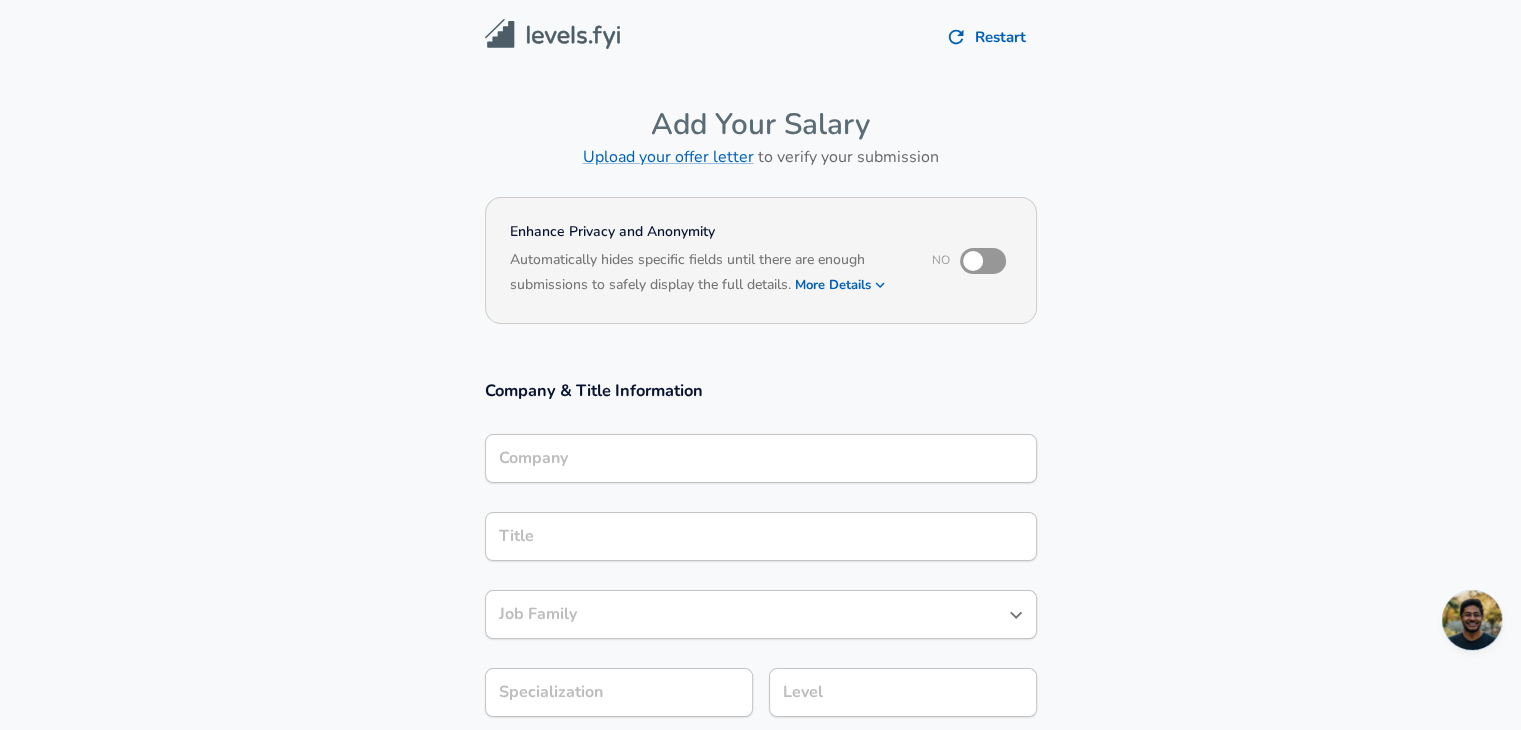 scroll, scrollTop: 200, scrollLeft: 0, axis: vertical 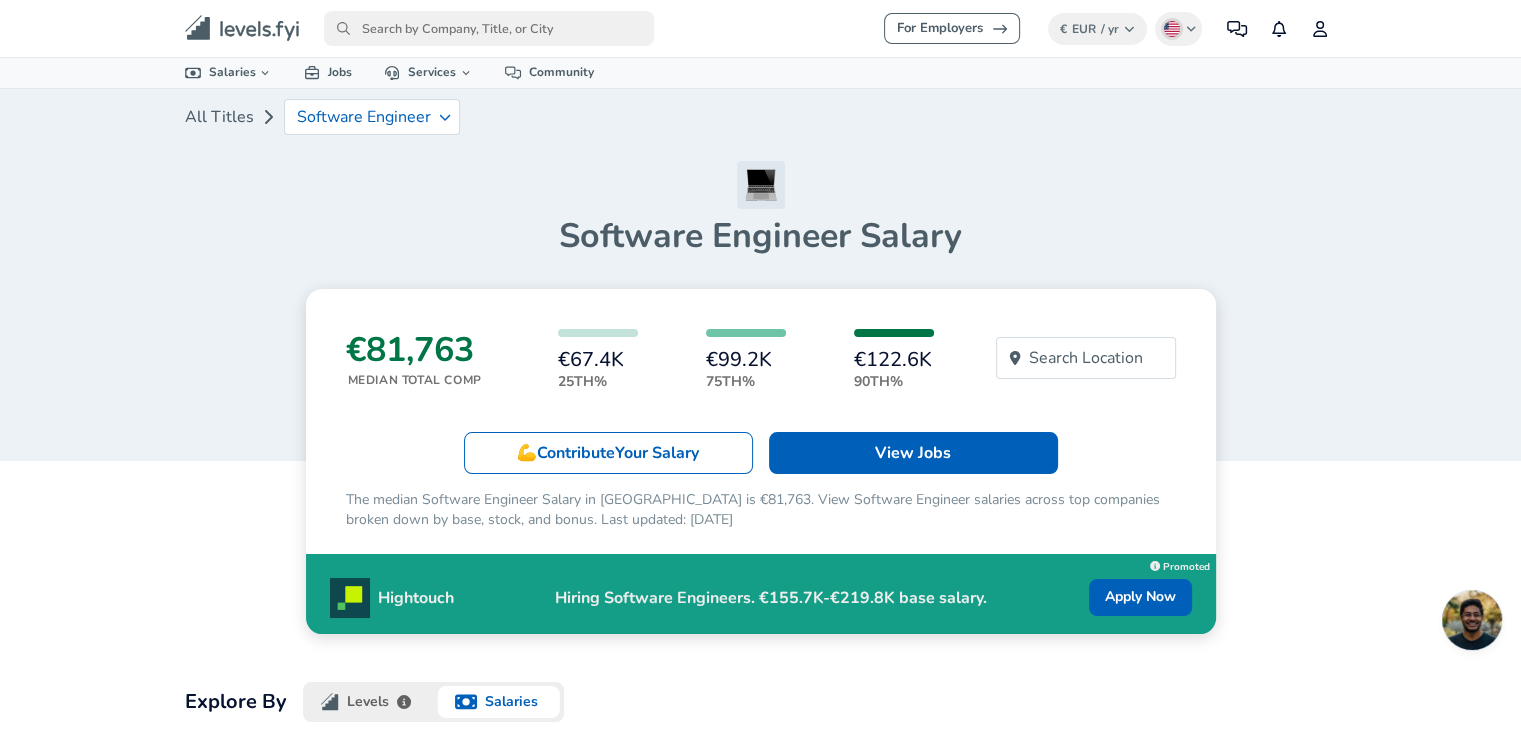 drag, startPoint x: 541, startPoint y: 513, endPoint x: 698, endPoint y: 522, distance: 157.25775 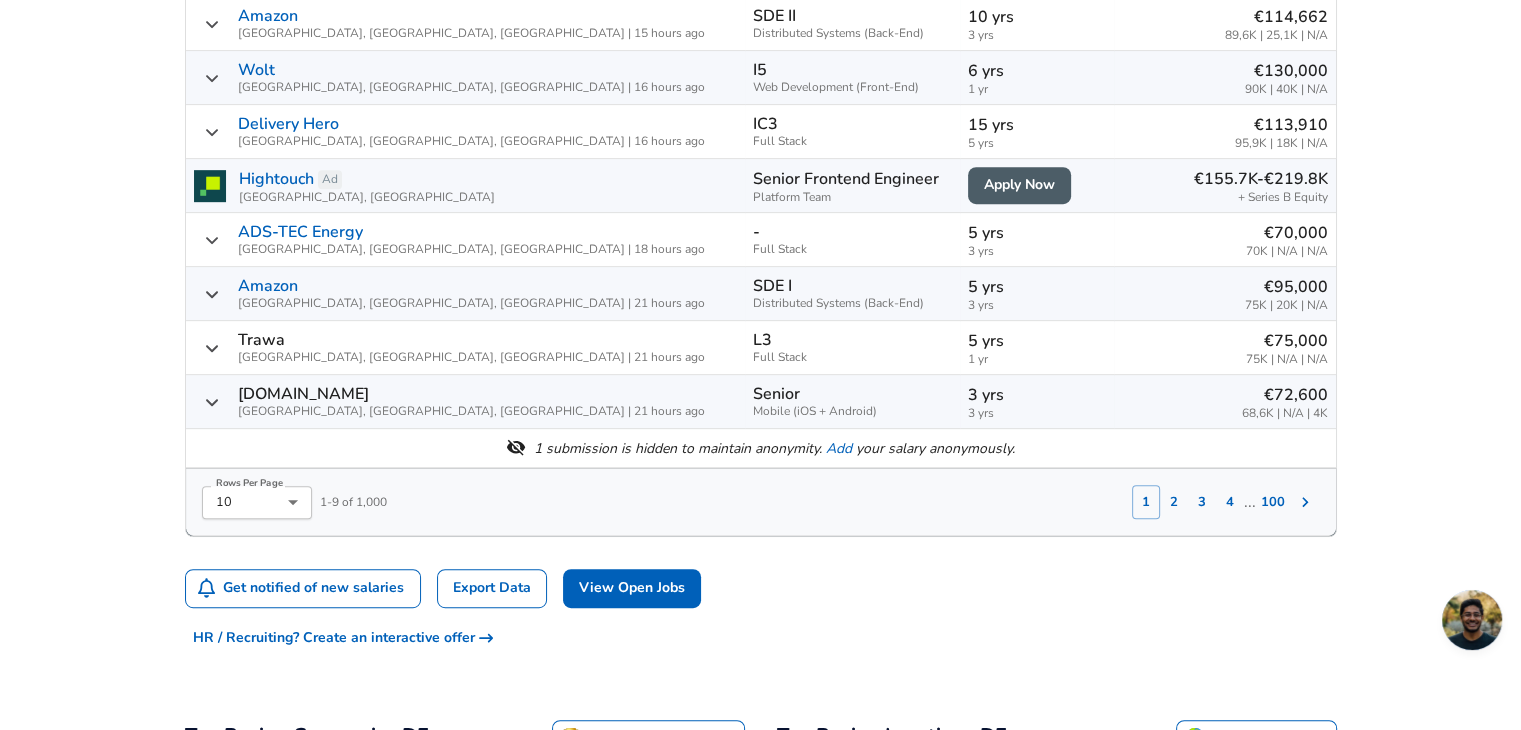 scroll, scrollTop: 800, scrollLeft: 0, axis: vertical 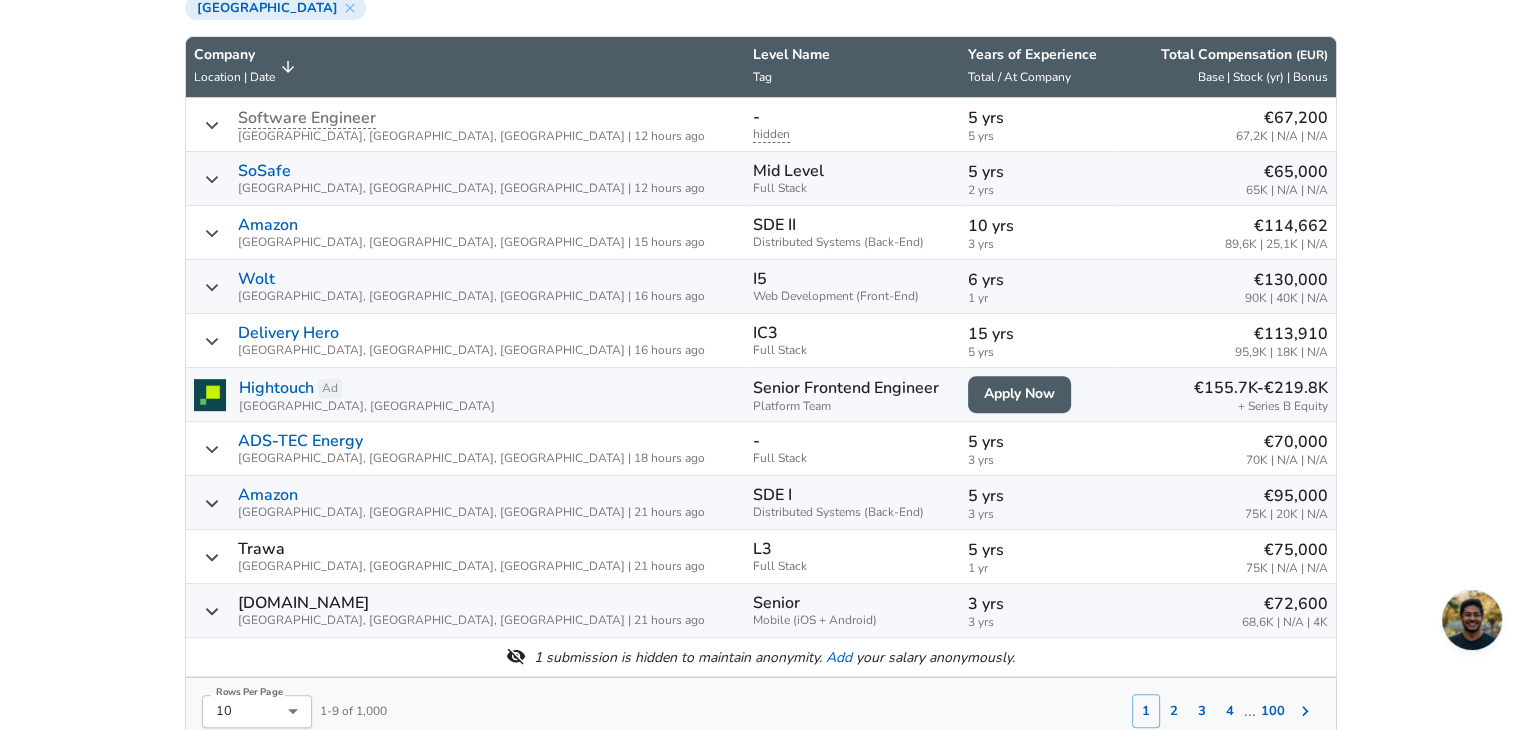 drag, startPoint x: 579, startPoint y: 337, endPoint x: 1004, endPoint y: 341, distance: 425.01883 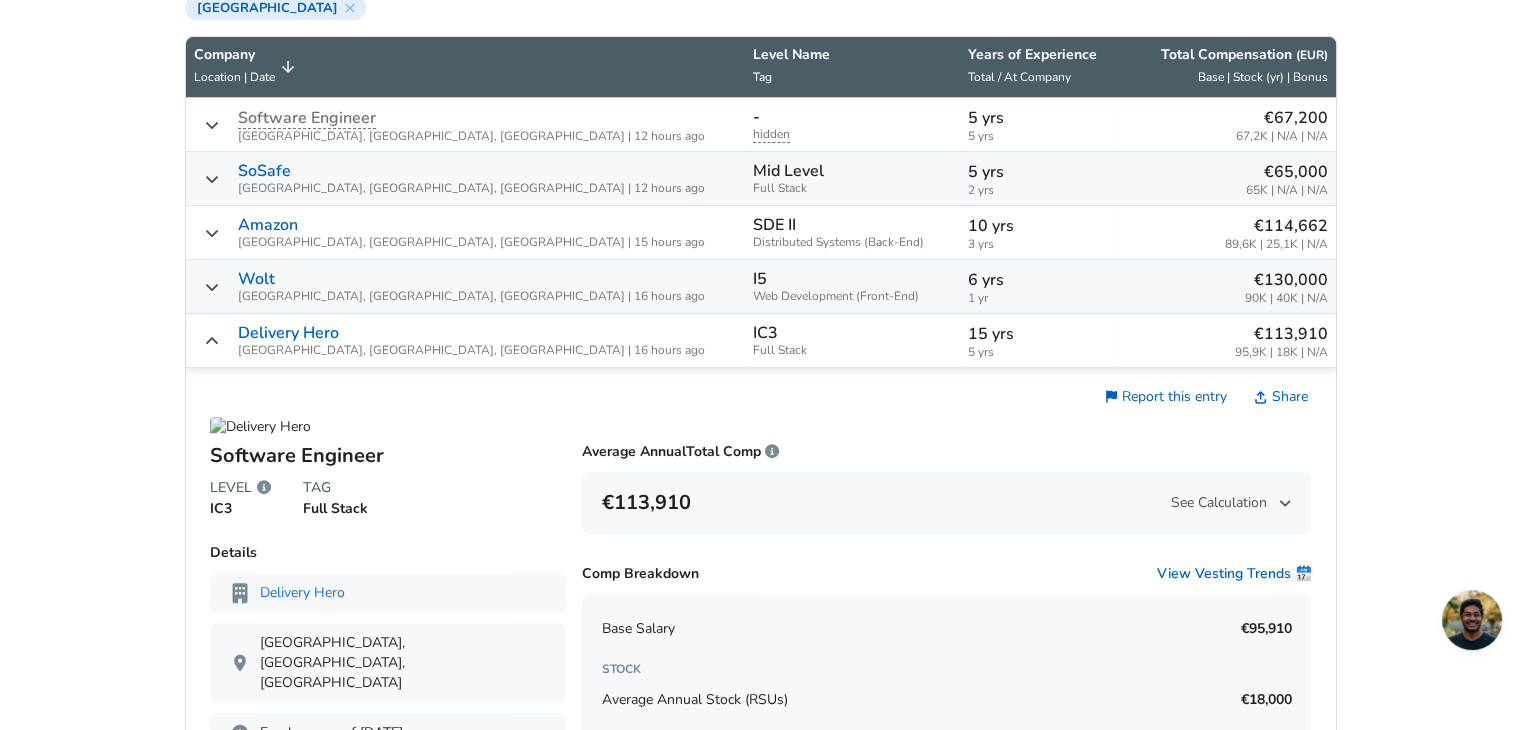 click on "5    yrs" at bounding box center [1037, 352] 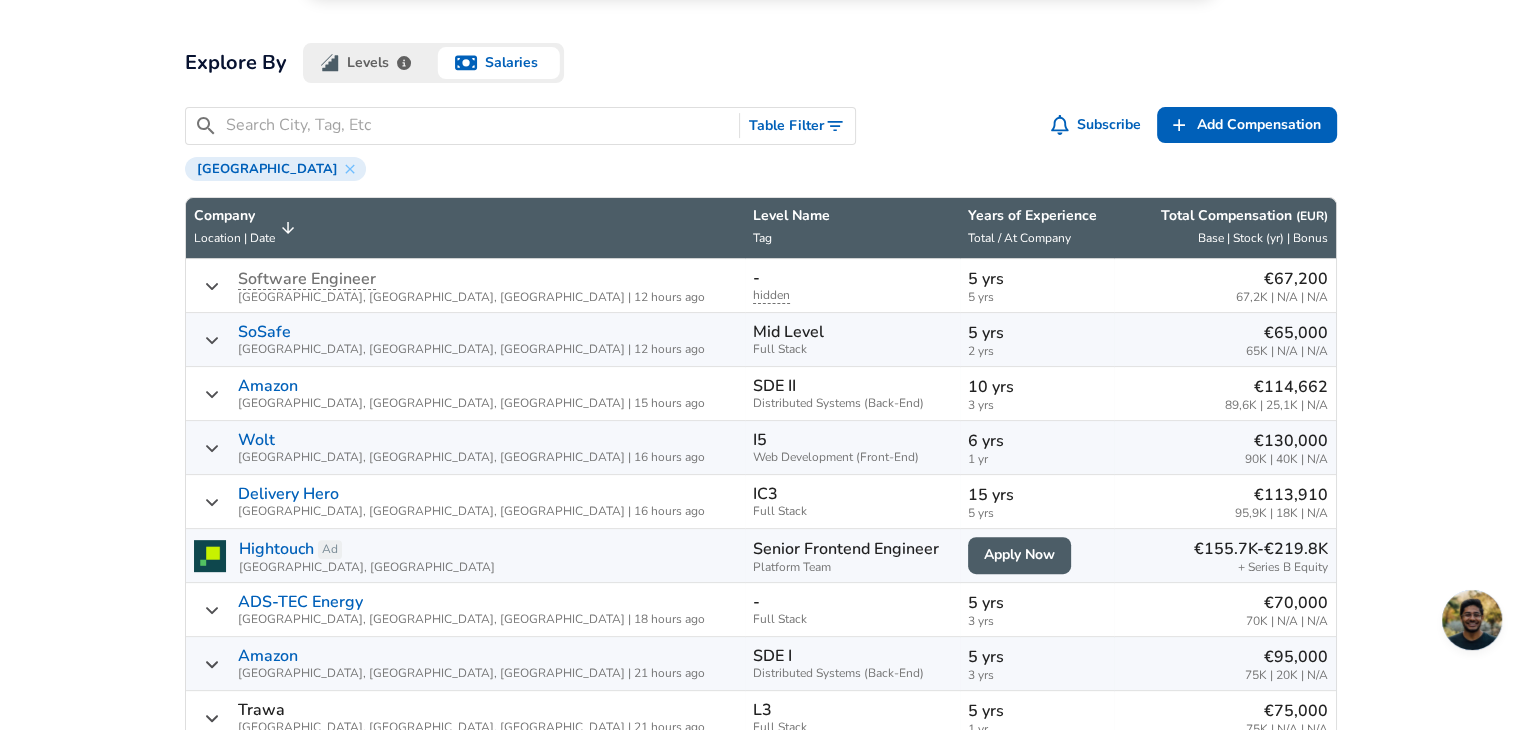 scroll, scrollTop: 600, scrollLeft: 0, axis: vertical 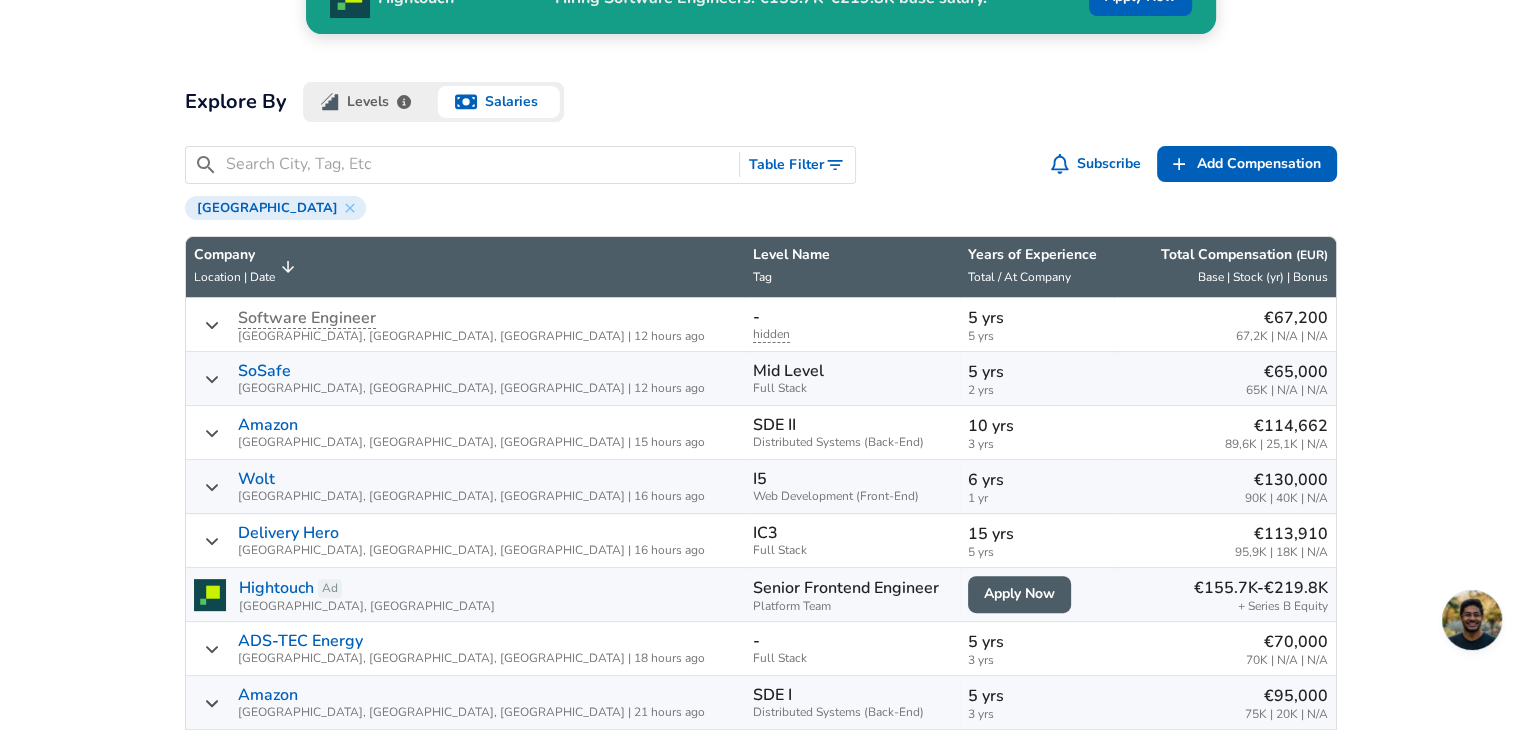 click on "Levels" at bounding box center (368, 102) 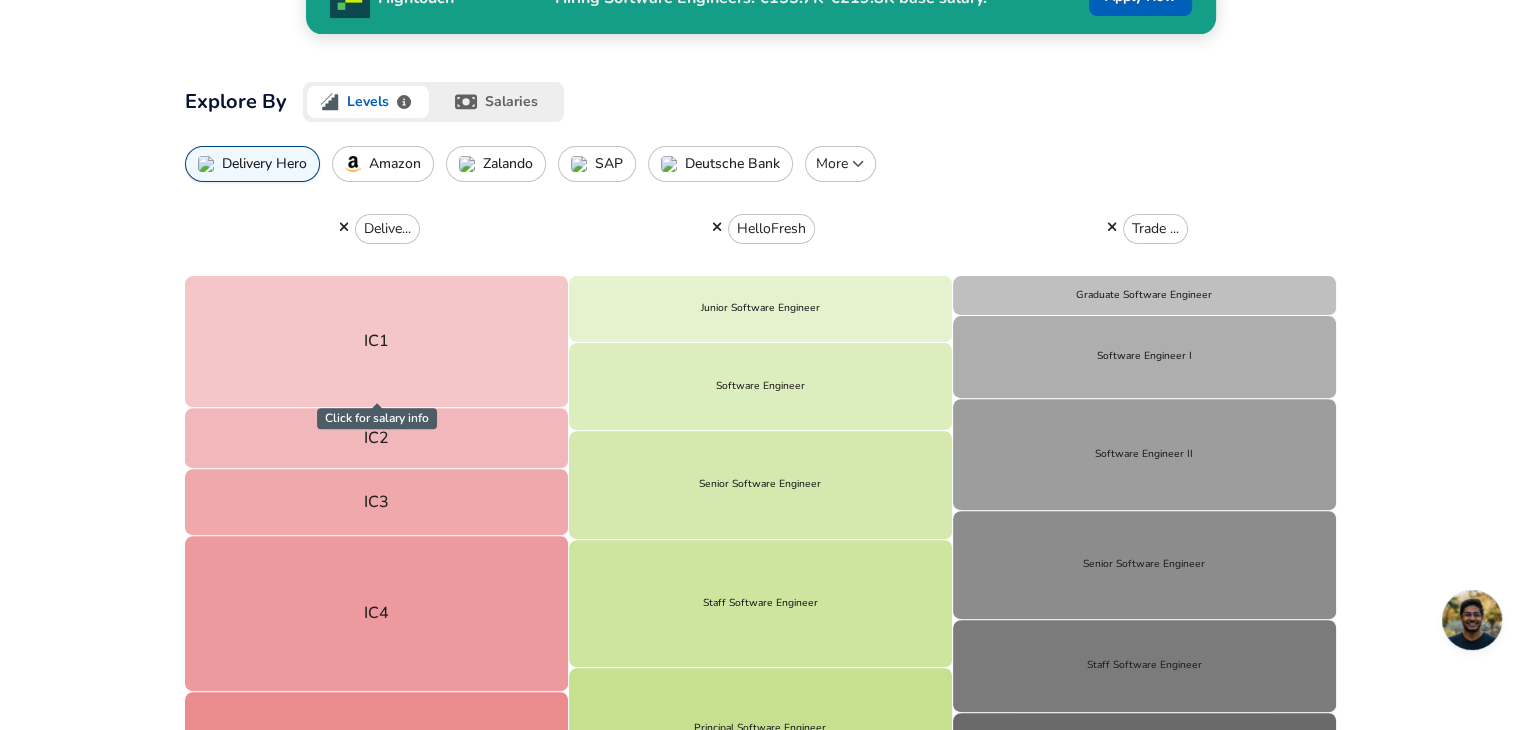 click on "Levels" at bounding box center [368, 102] 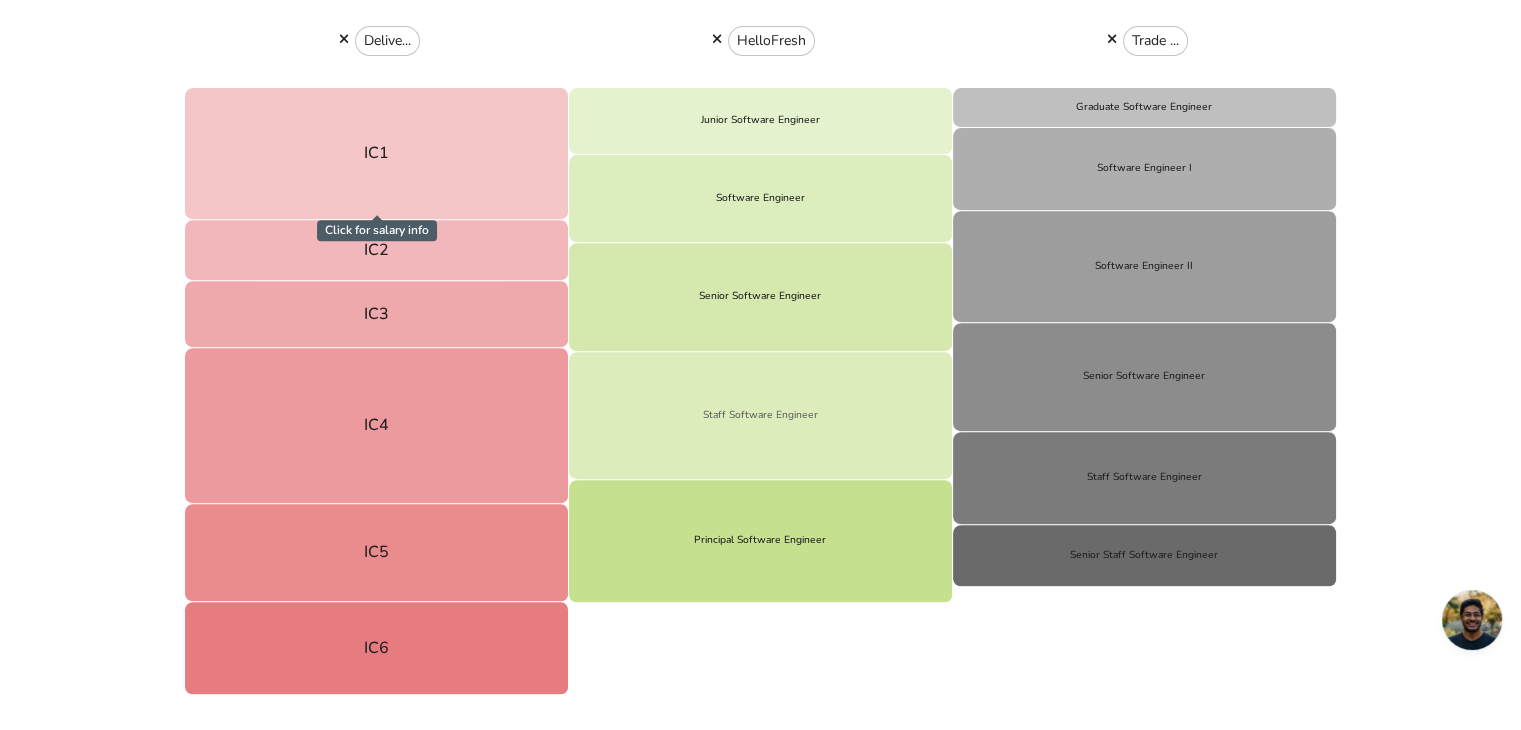 scroll, scrollTop: 800, scrollLeft: 0, axis: vertical 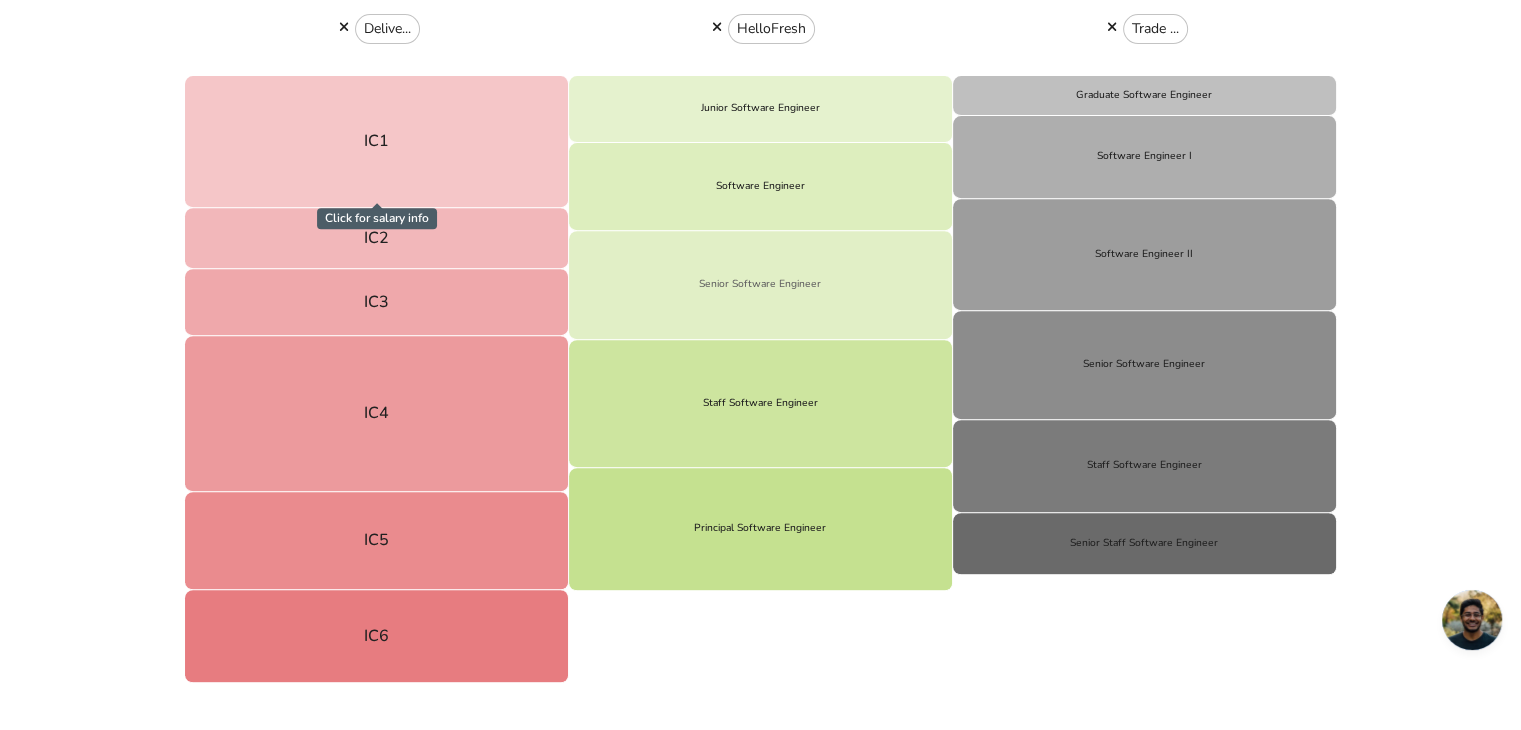click on "Senior Software Engineer" at bounding box center [760, 284] 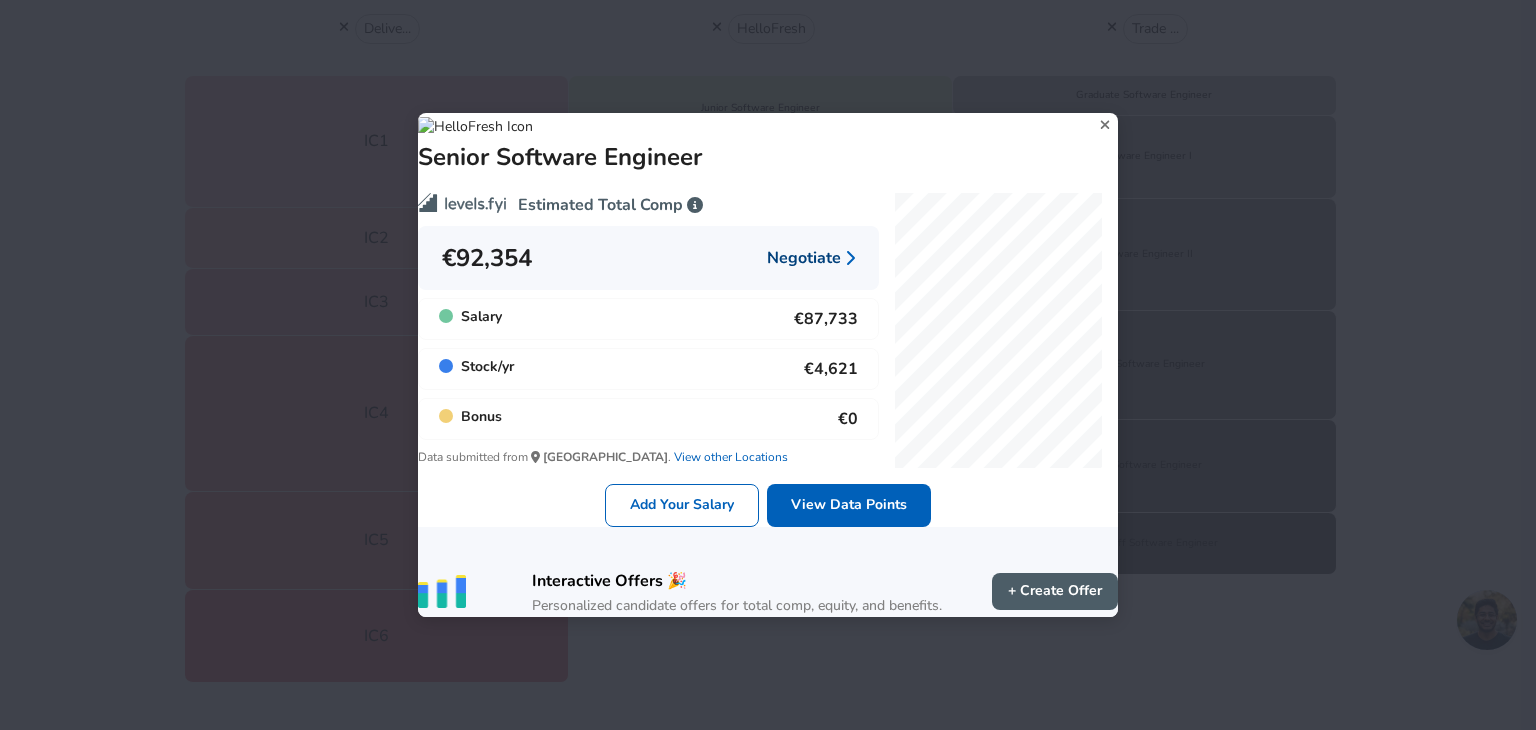 click on "Negotiate" at bounding box center (811, 258) 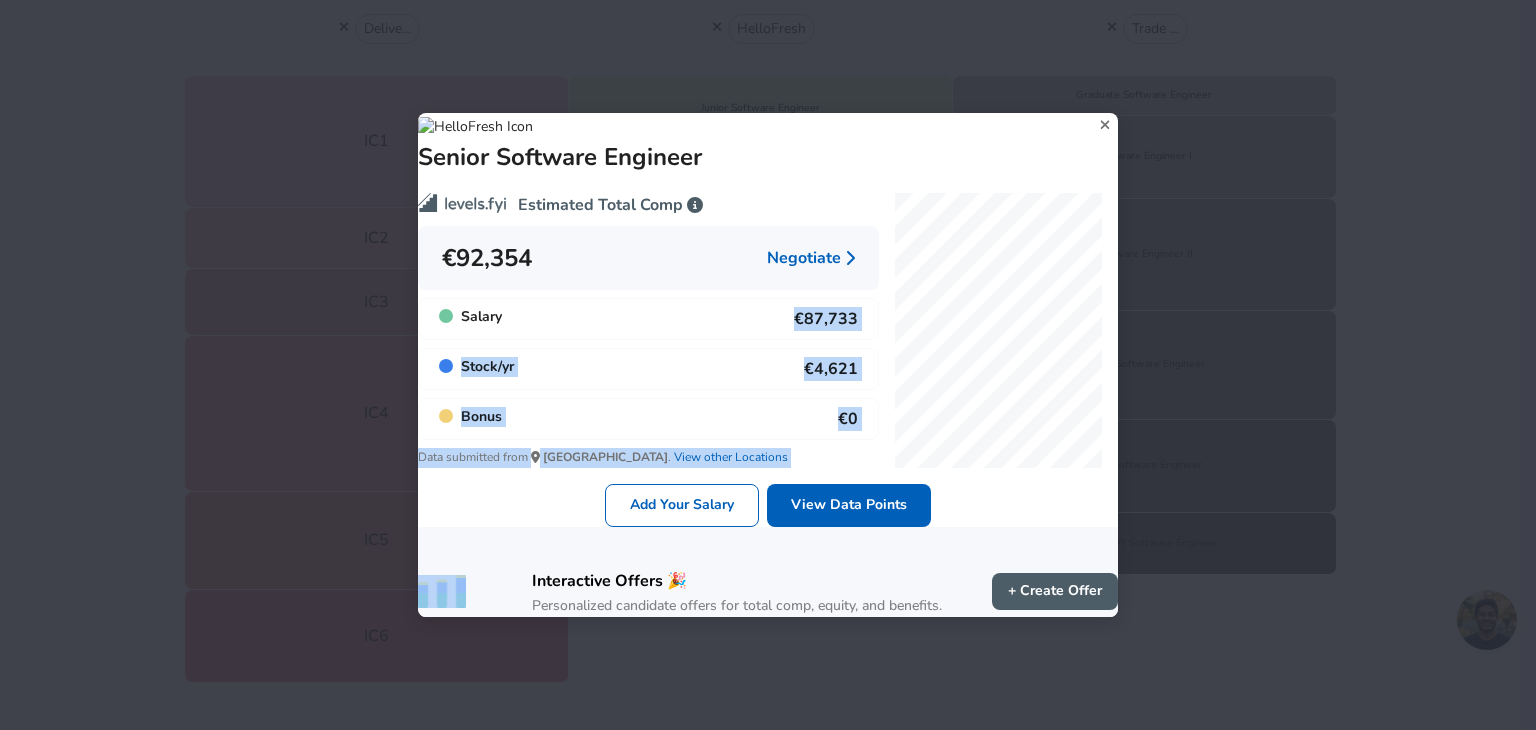 click on "Estimated Total Comp   €92,354   Negotiate   Salary €87,733 Stock / yr €4,621 Bonus €0 Data submitted from     Germany .   View other Locations Add Your Salary View Data Points" at bounding box center [760, 343] 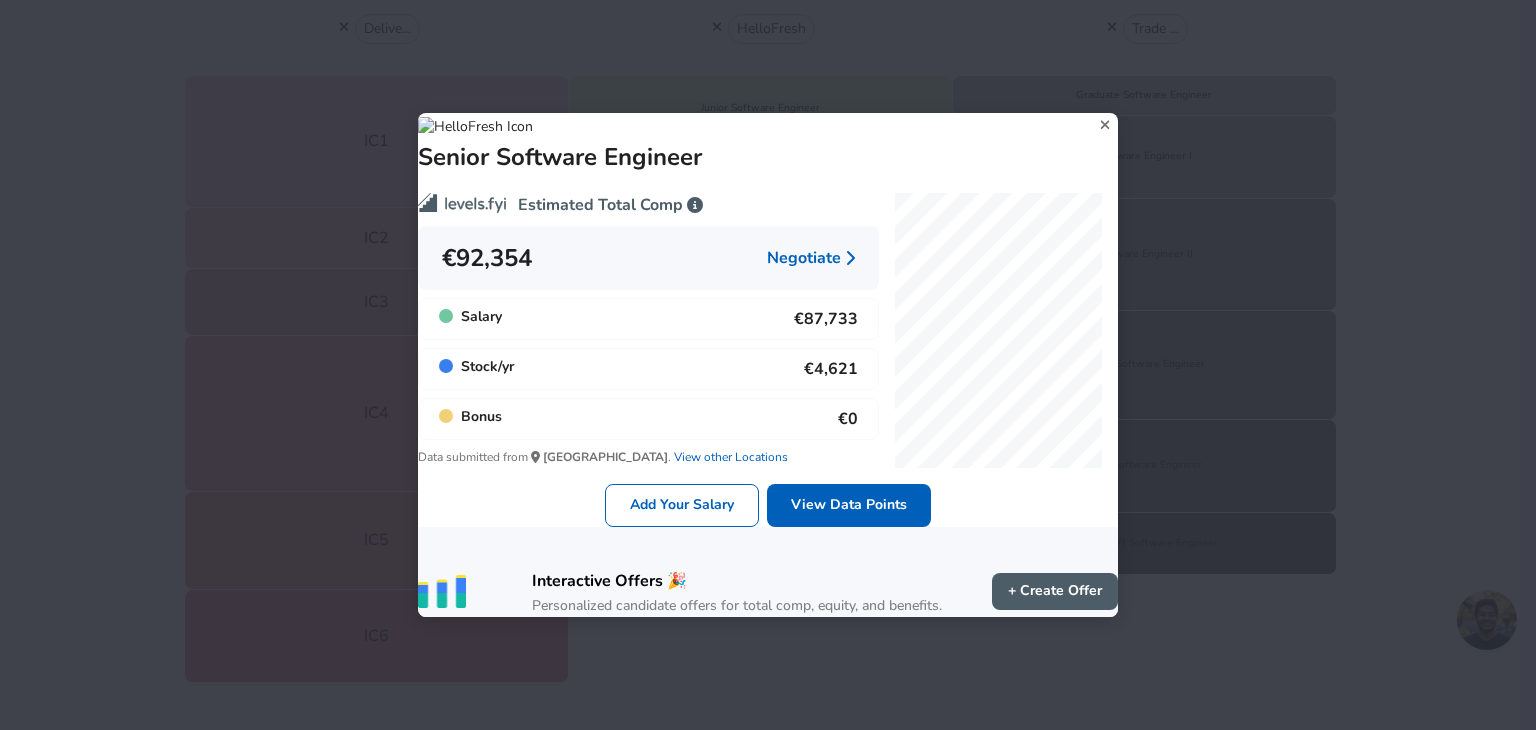 click 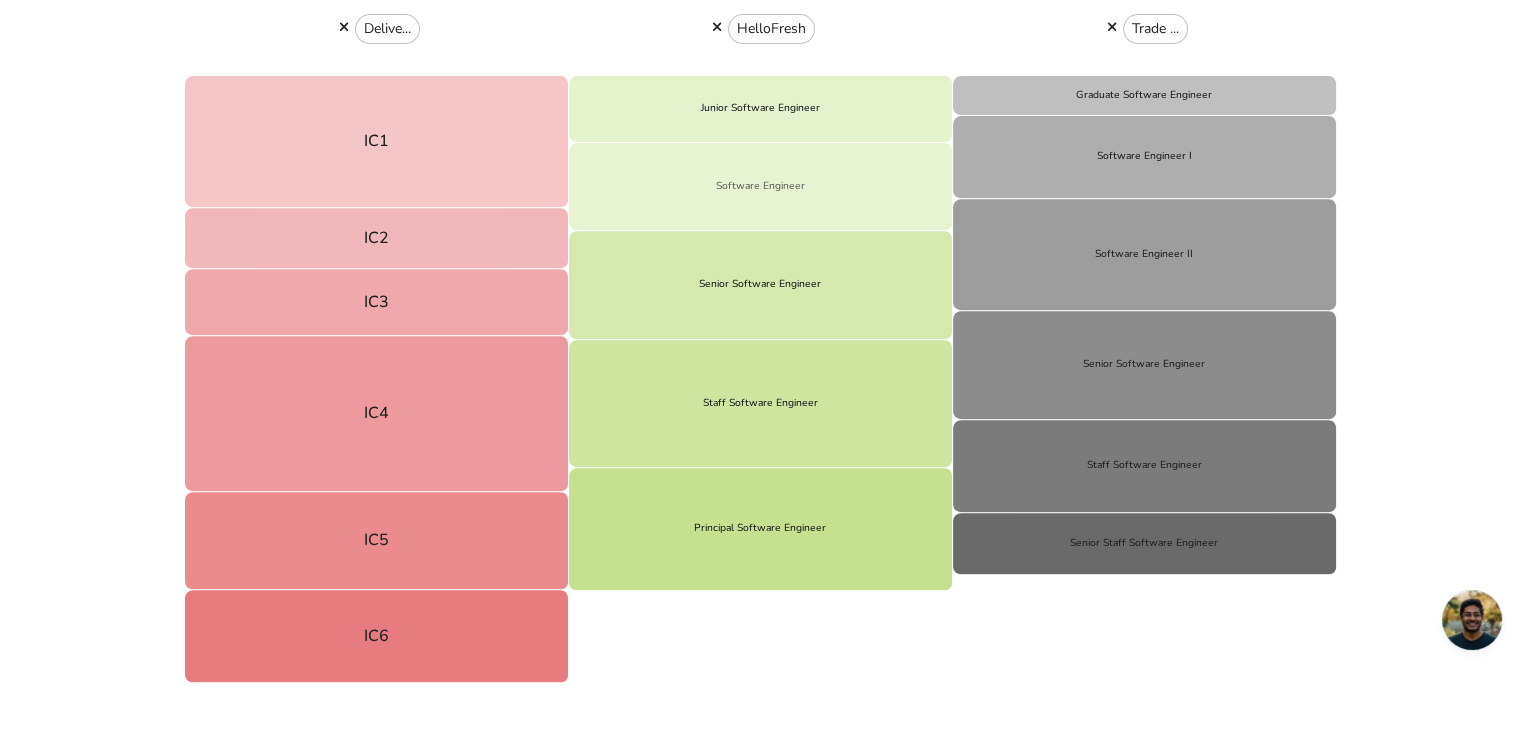 click on "Software Engineer" at bounding box center (761, 187) 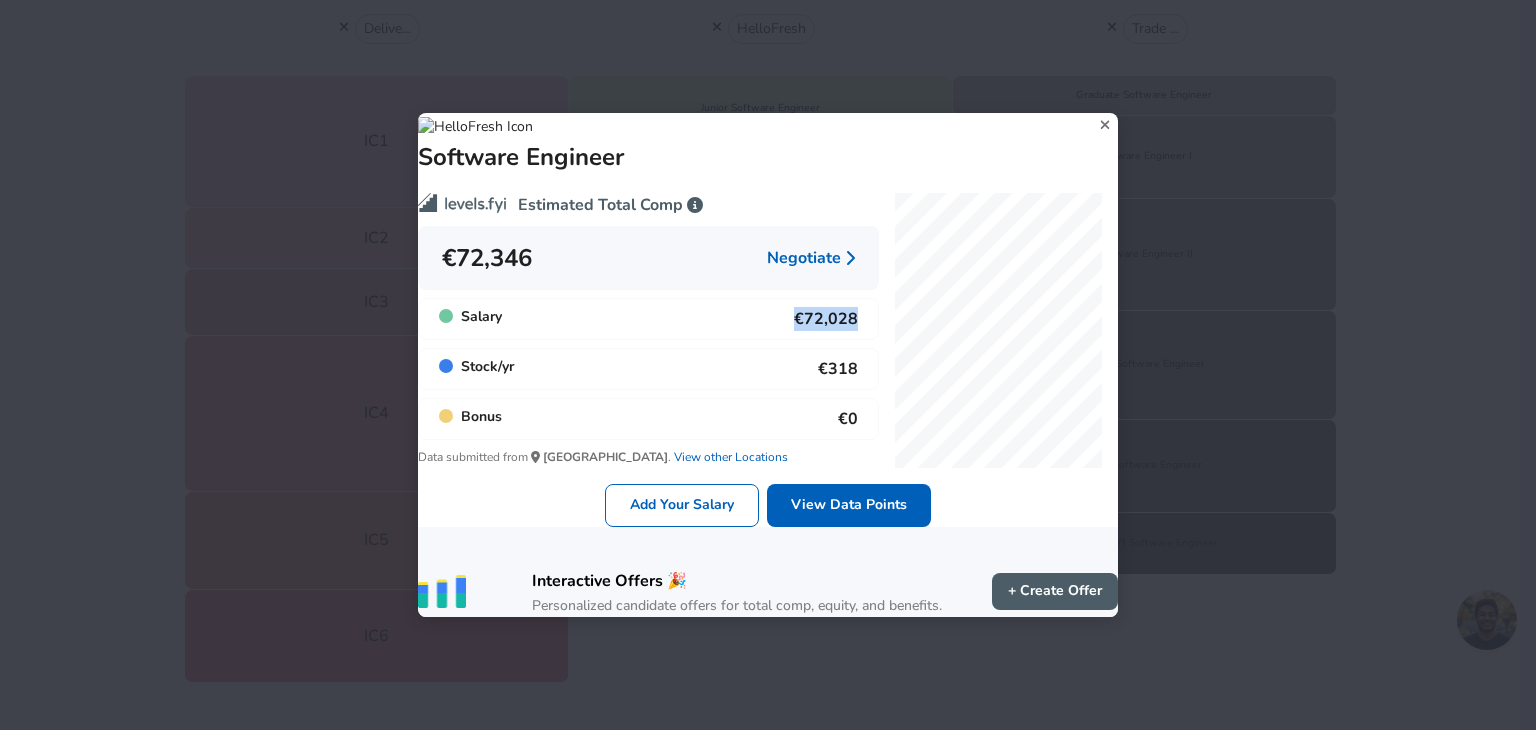 click on "Salary €72,028" at bounding box center [648, 319] 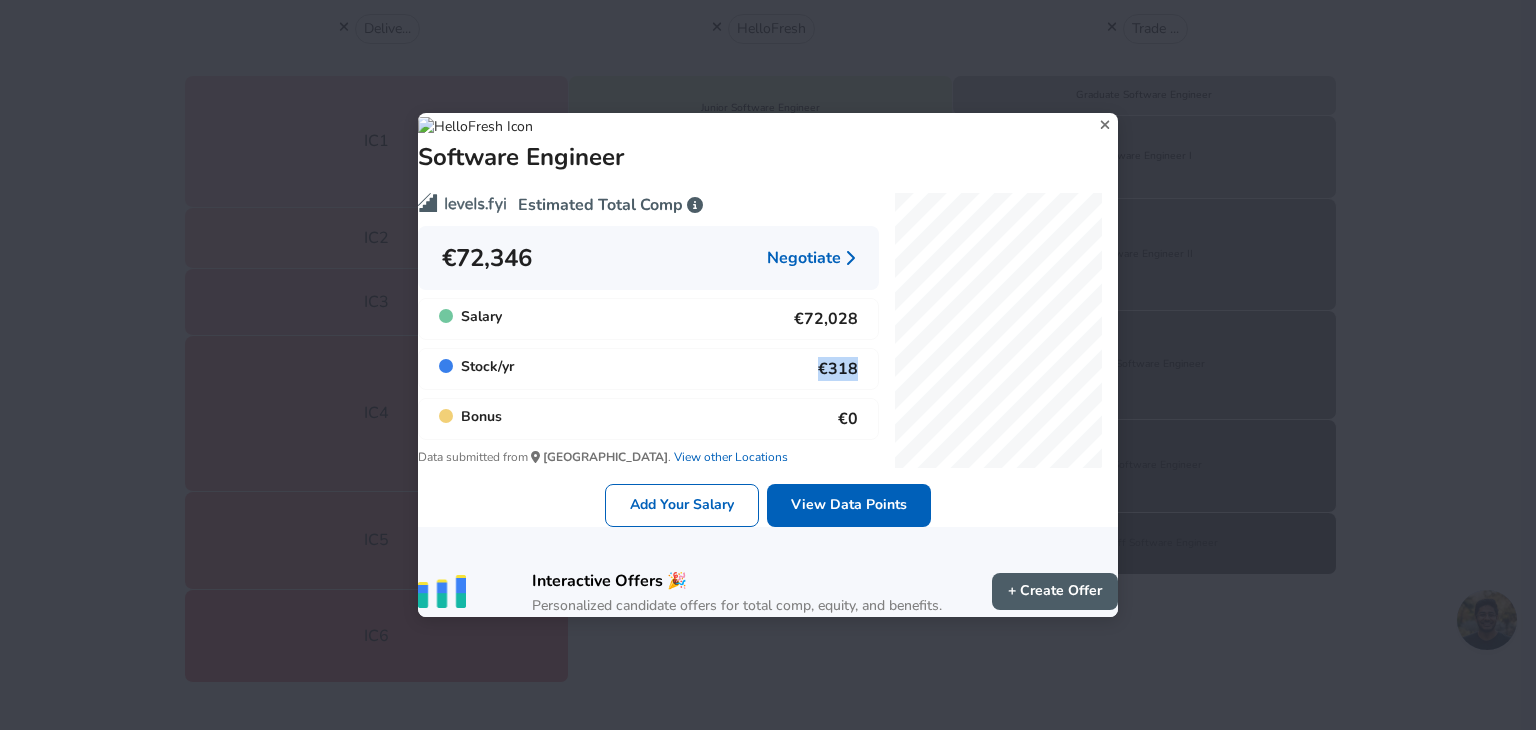 drag, startPoint x: 808, startPoint y: 359, endPoint x: 864, endPoint y: 354, distance: 56.22277 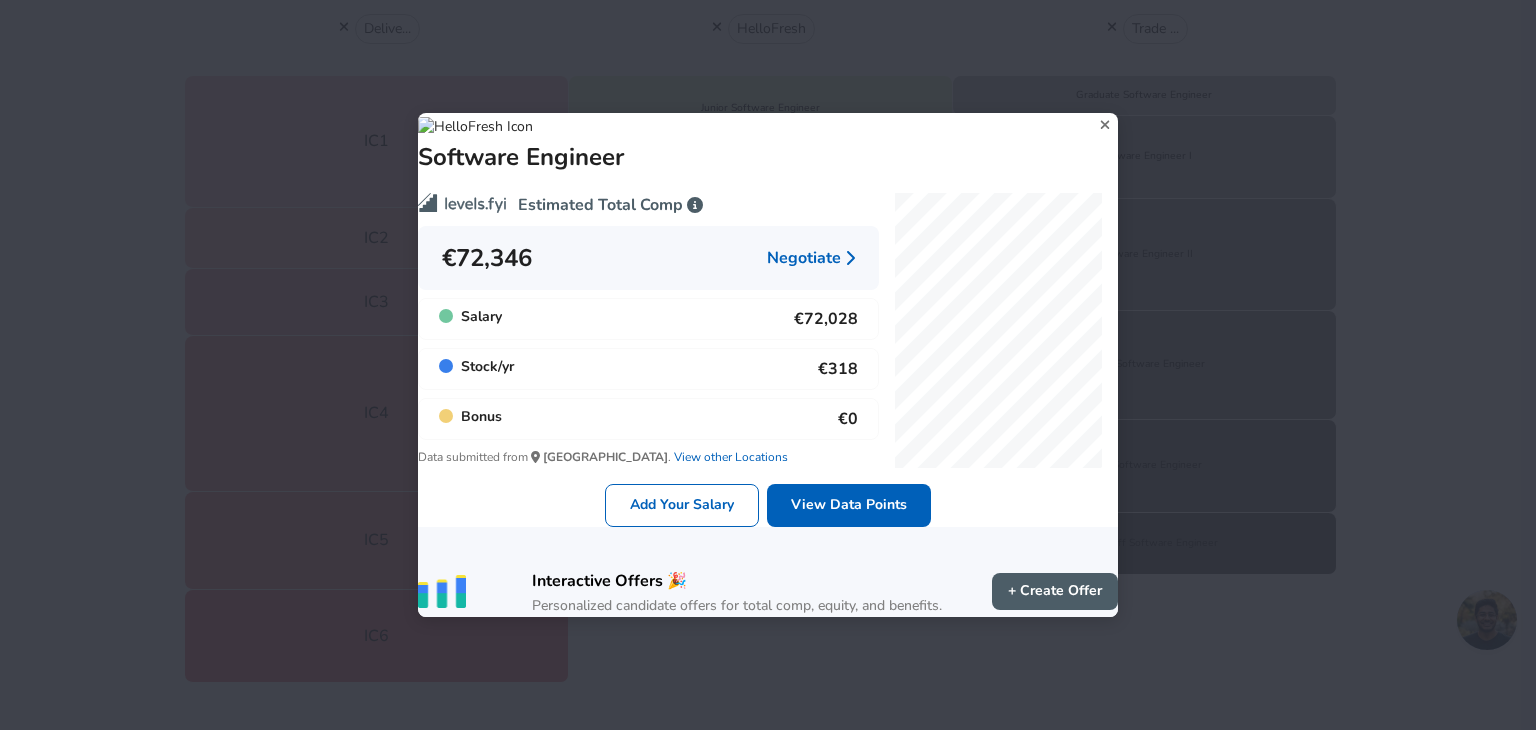 drag, startPoint x: 791, startPoint y: 365, endPoint x: 824, endPoint y: 378, distance: 35.468296 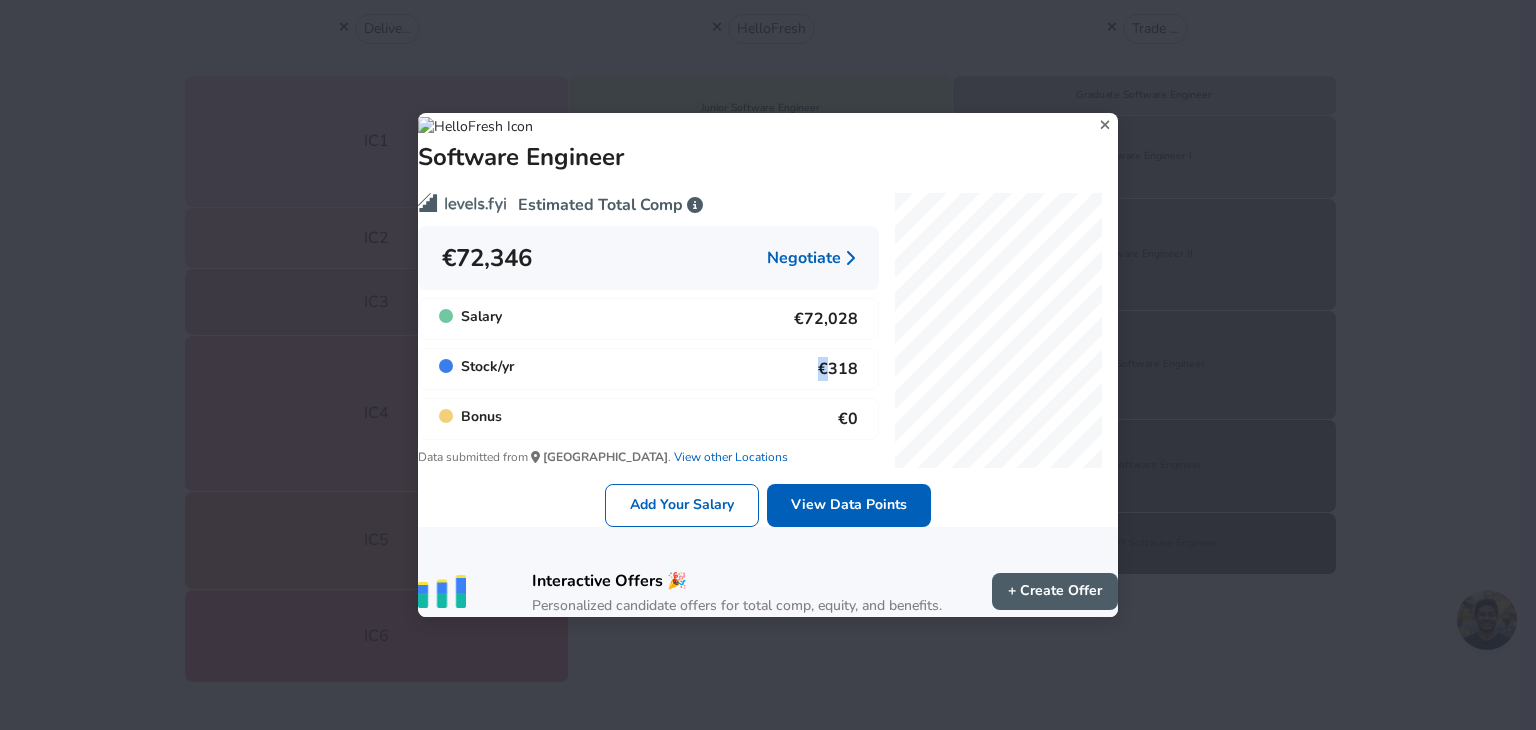 click on "Stock / yr €318" at bounding box center [648, 369] 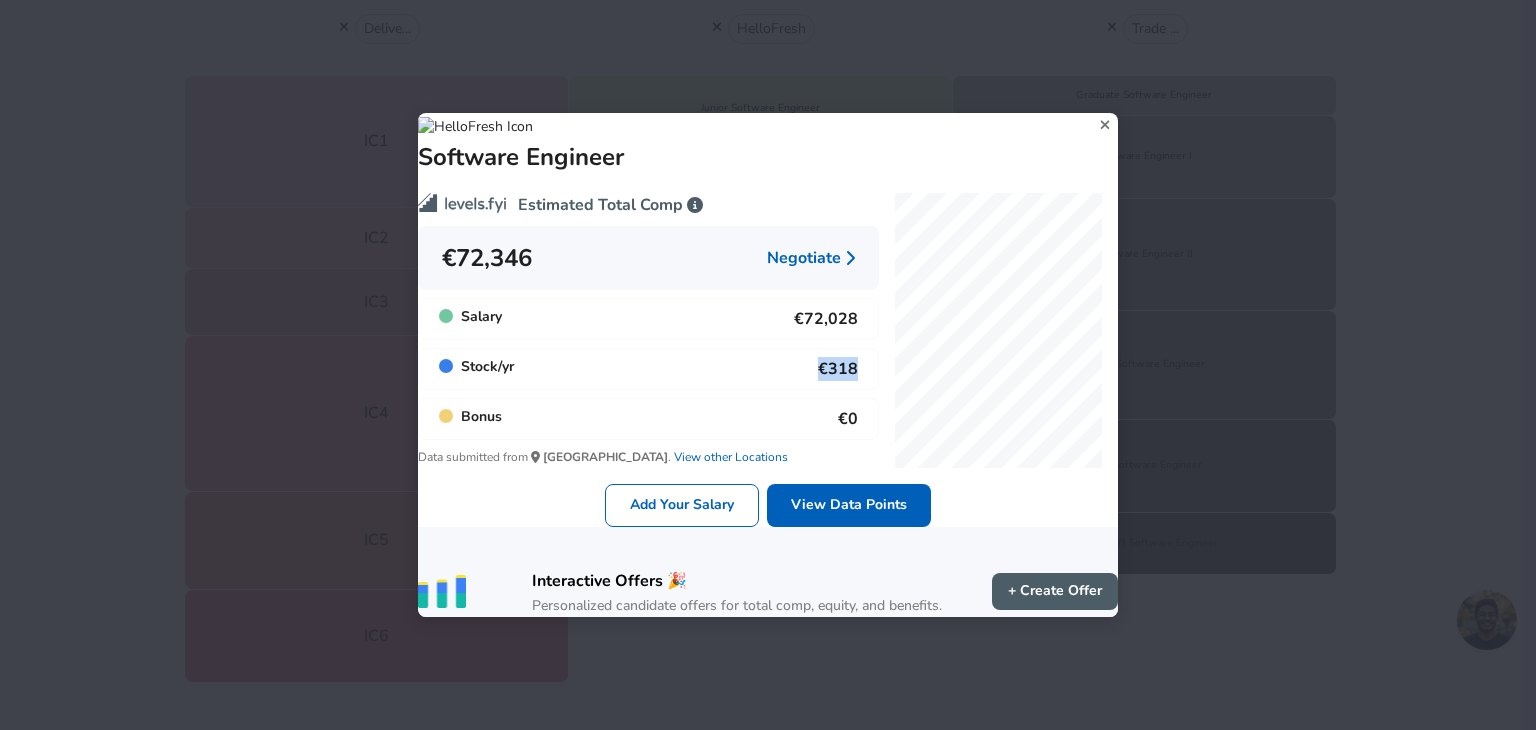 drag, startPoint x: 800, startPoint y: 360, endPoint x: 880, endPoint y: 362, distance: 80.024994 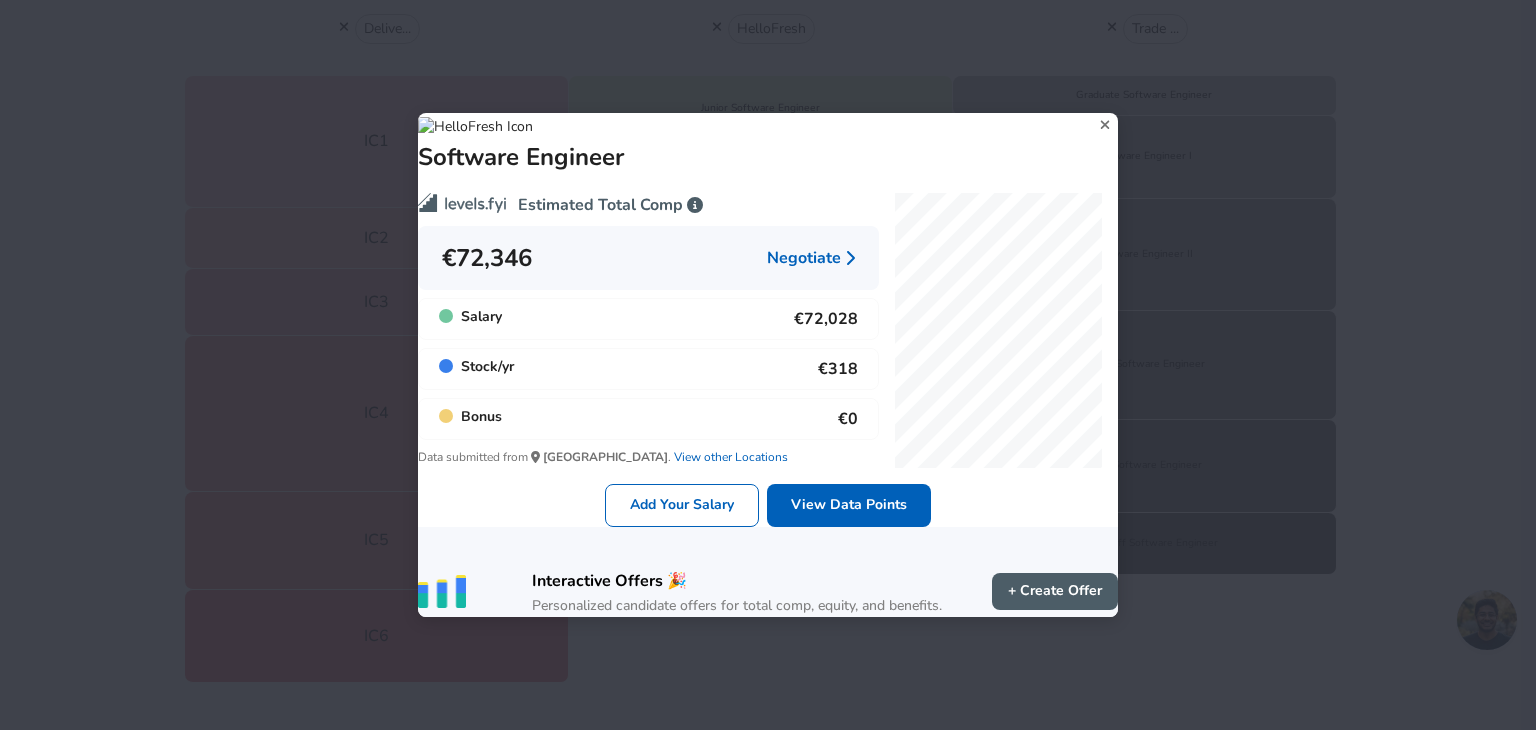 click on "Salary €72,028" at bounding box center (648, 319) 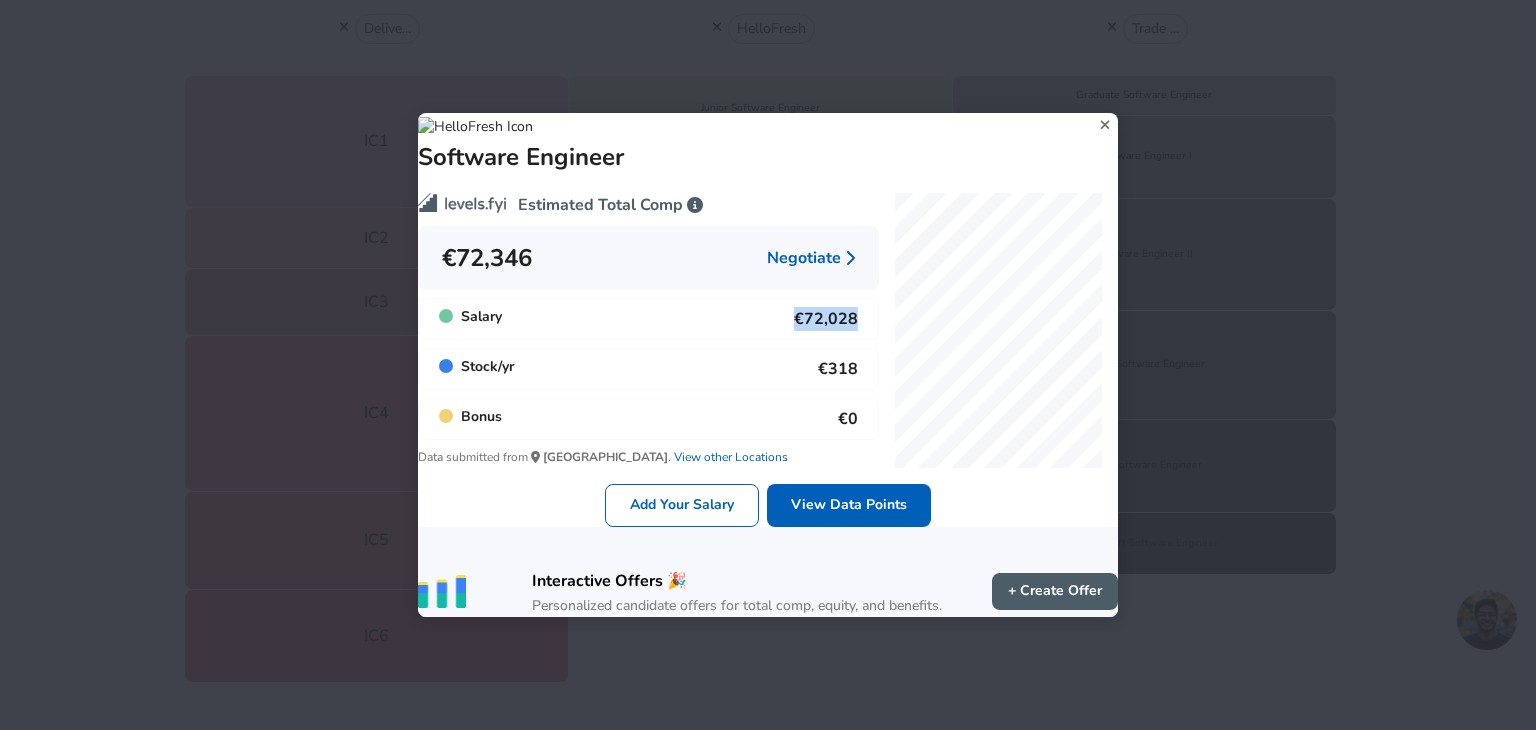 drag, startPoint x: 797, startPoint y: 305, endPoint x: 863, endPoint y: 308, distance: 66.068146 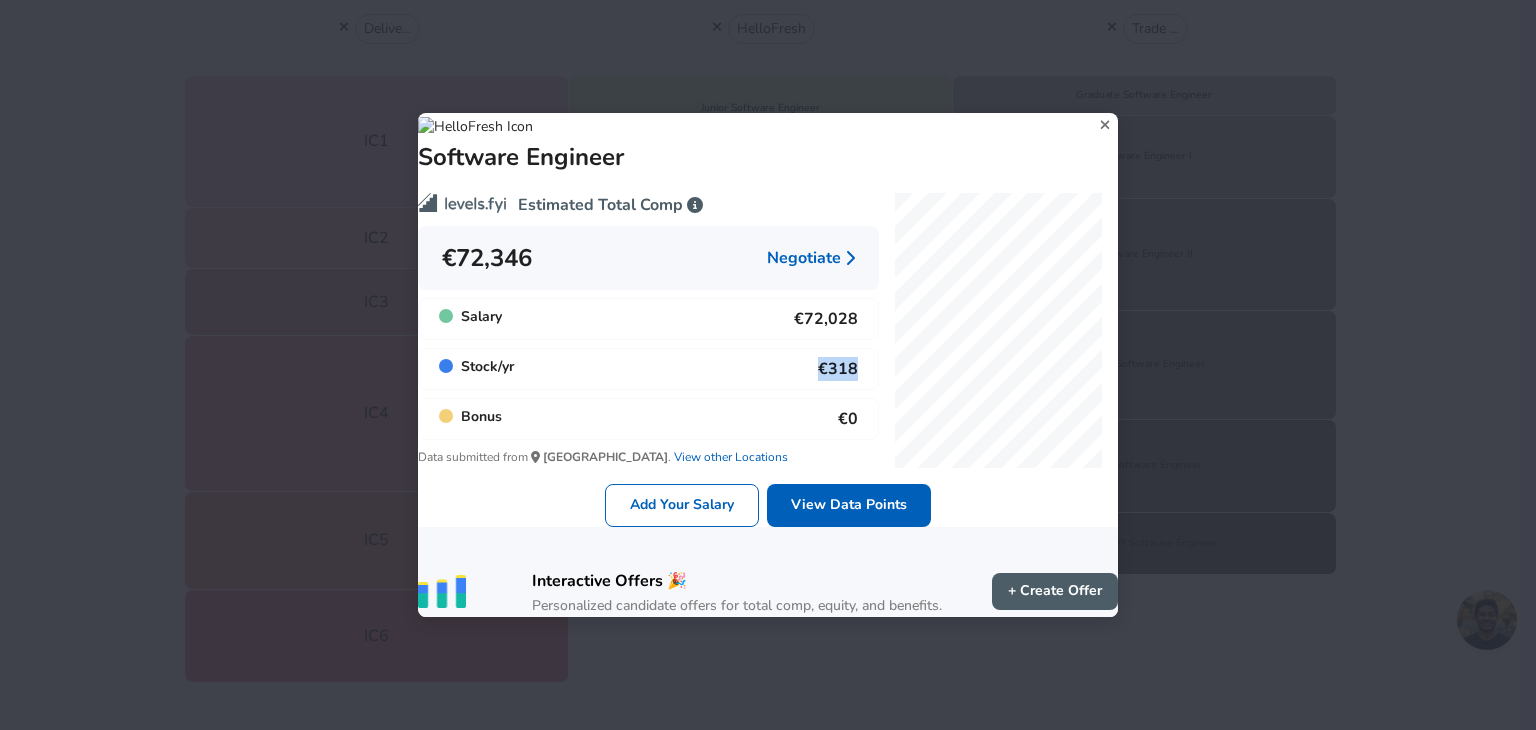 drag, startPoint x: 812, startPoint y: 352, endPoint x: 868, endPoint y: 354, distance: 56.0357 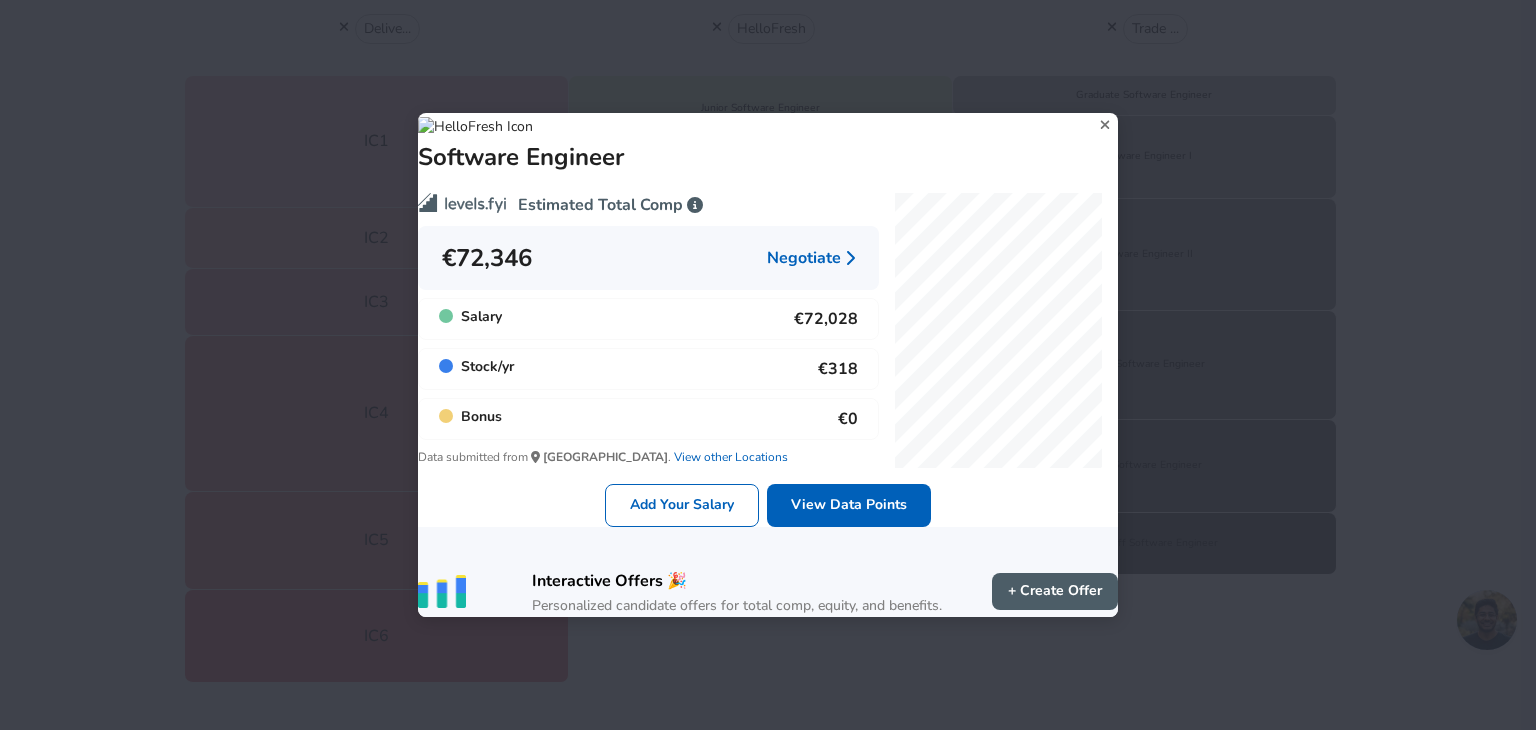 click 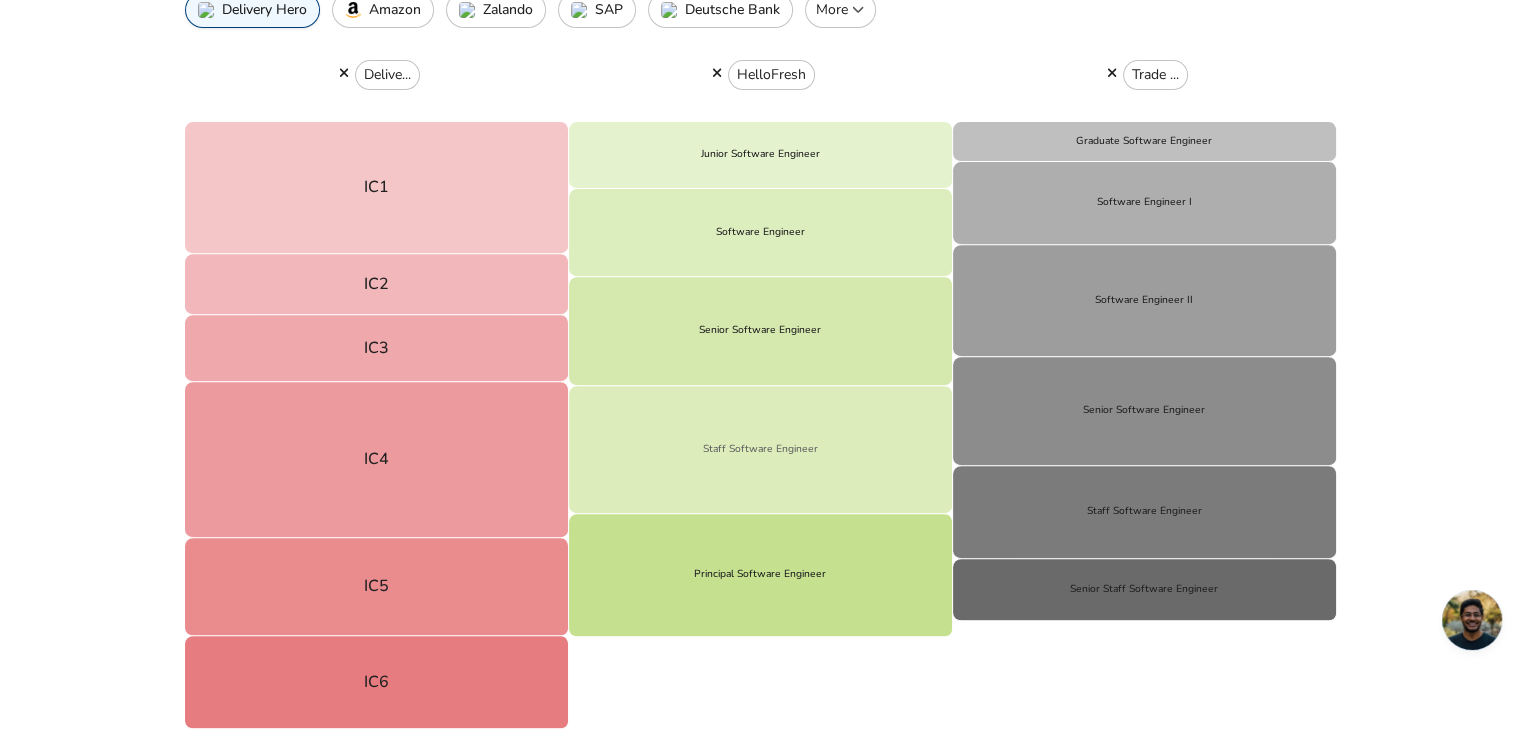 scroll, scrollTop: 800, scrollLeft: 0, axis: vertical 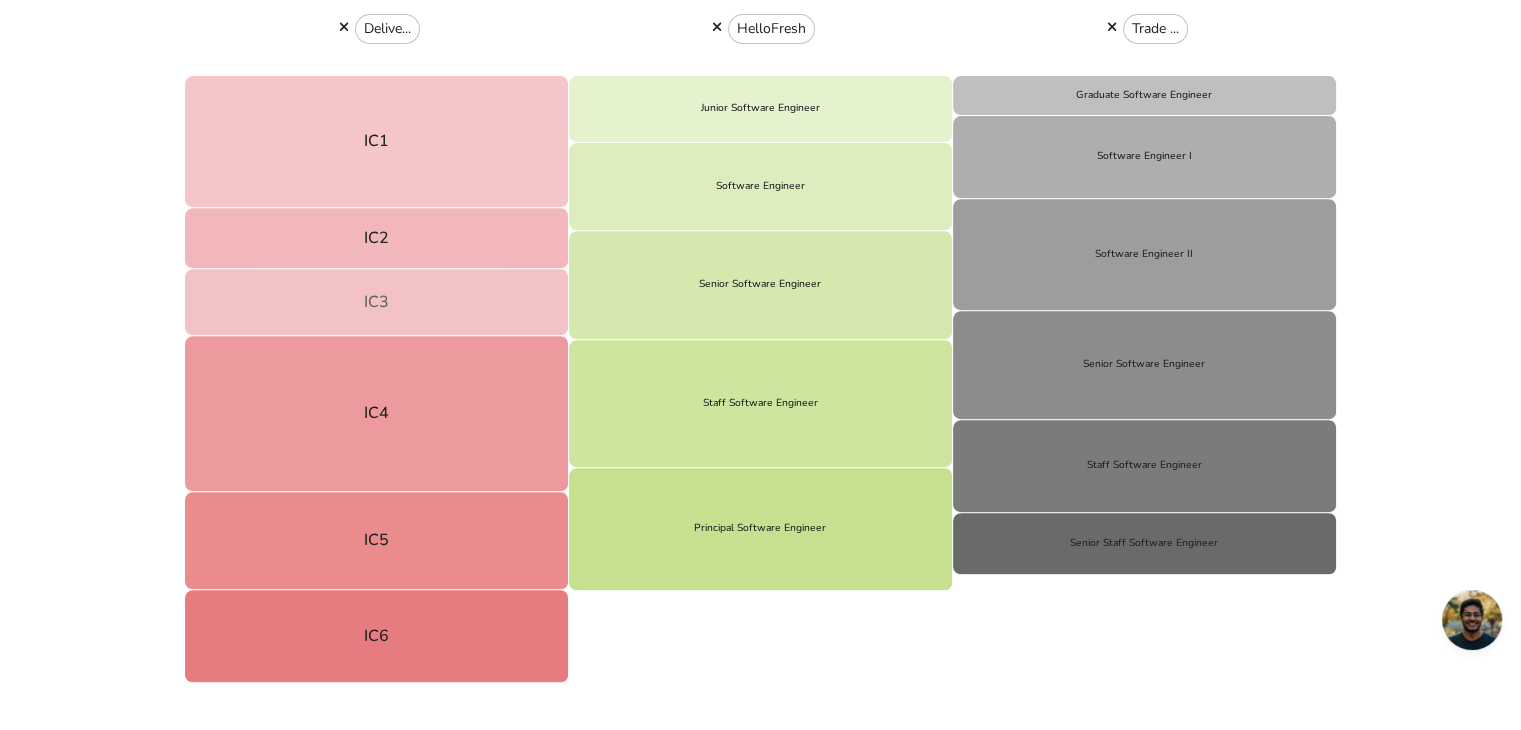 click on "IC3" at bounding box center (377, 302) 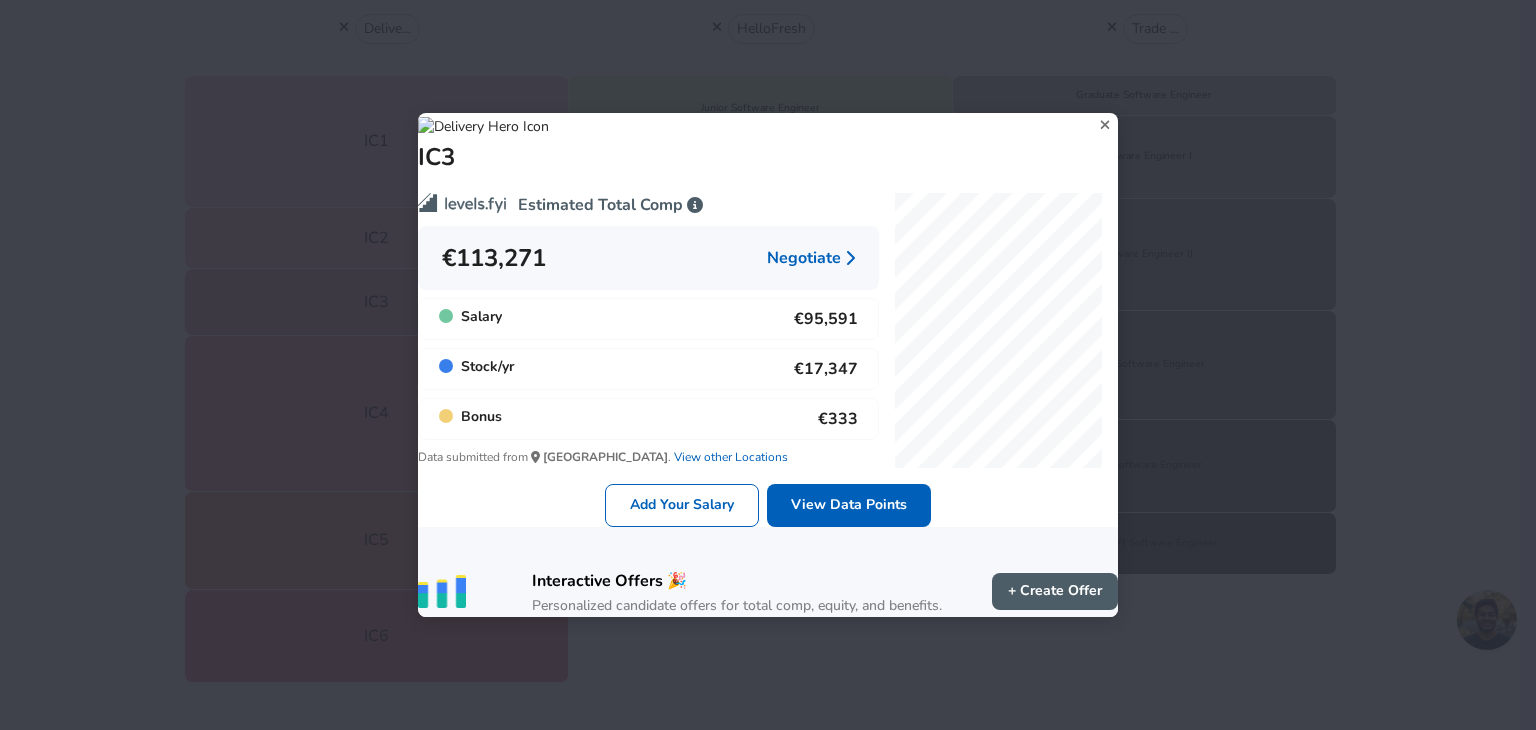 click 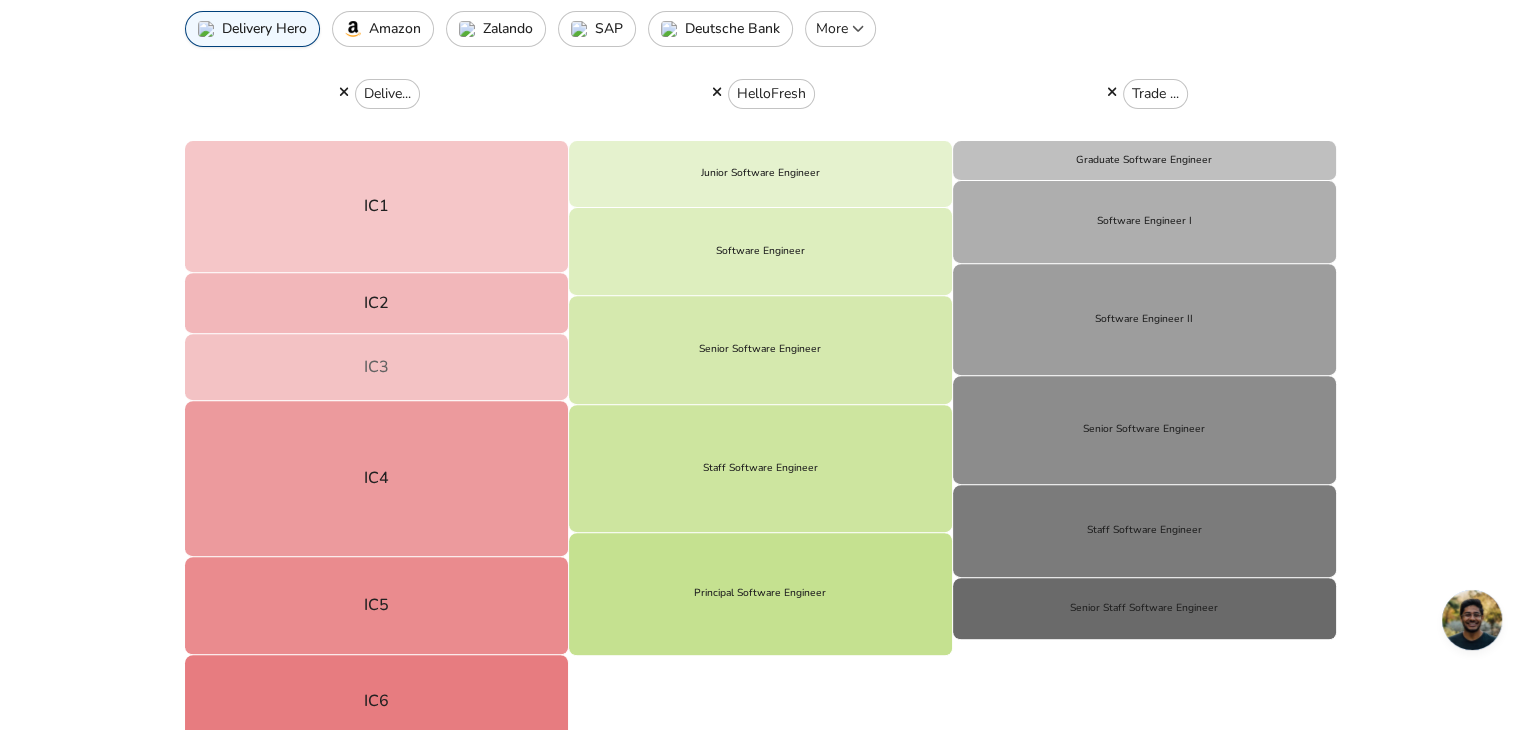 scroll, scrollTop: 700, scrollLeft: 0, axis: vertical 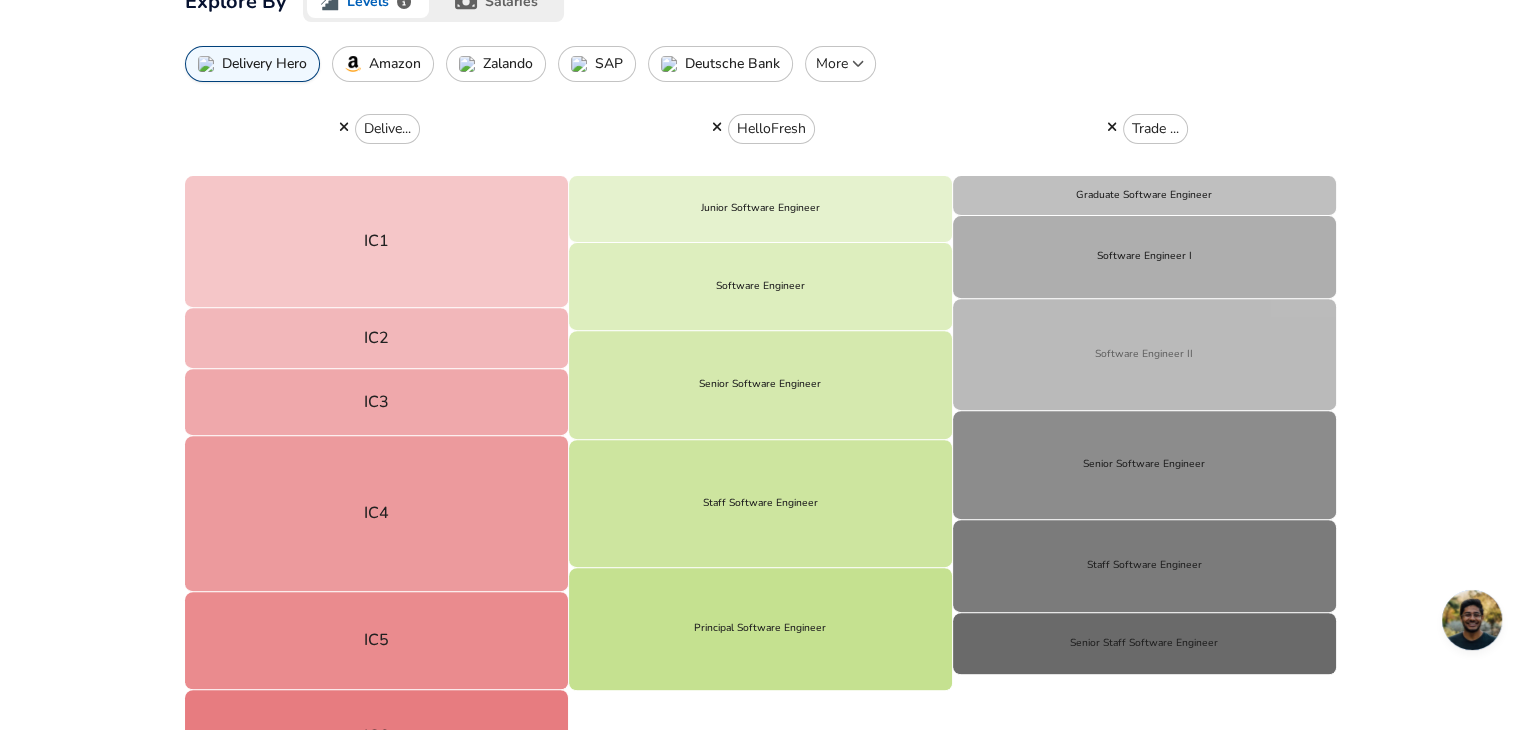 click on "Software Engineer II" at bounding box center [1145, 354] 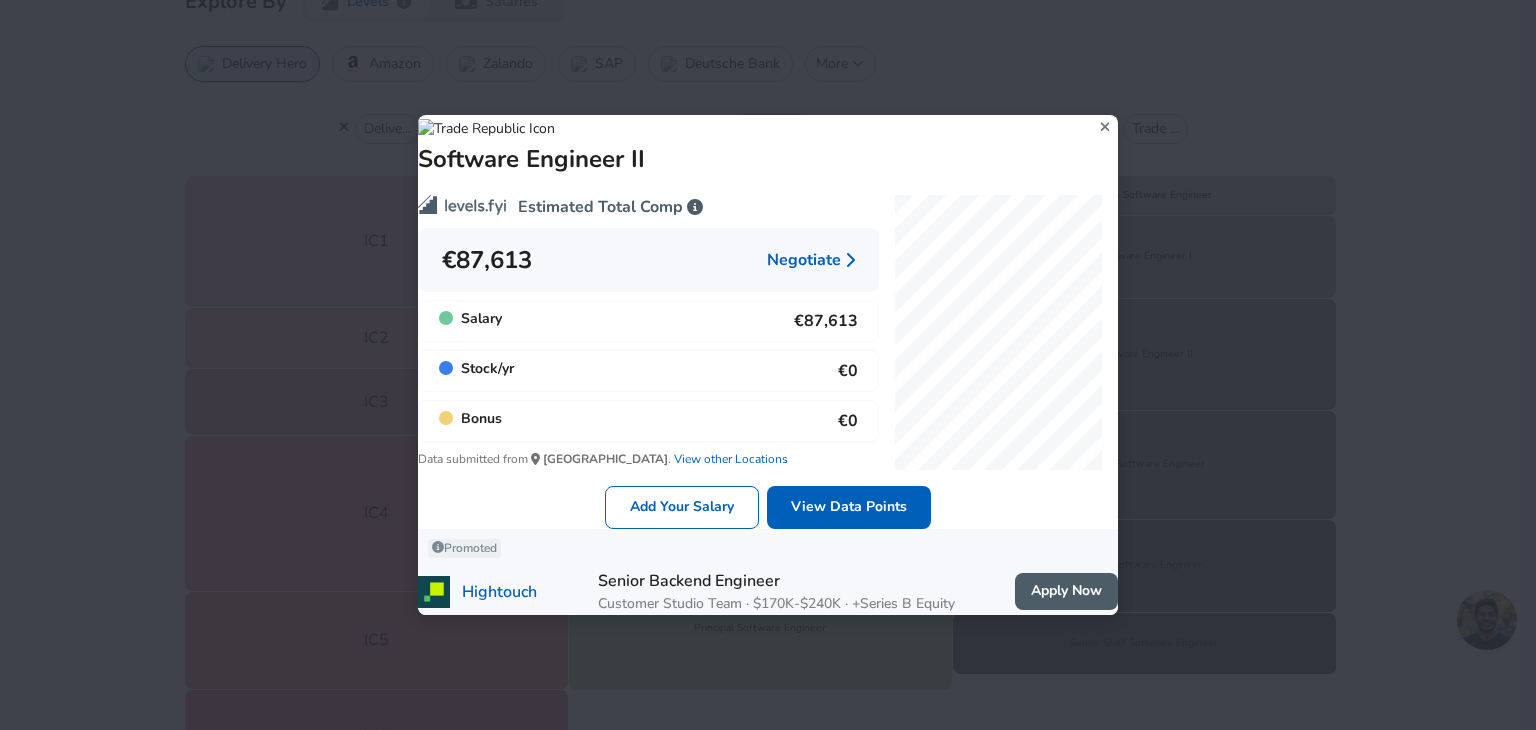 click 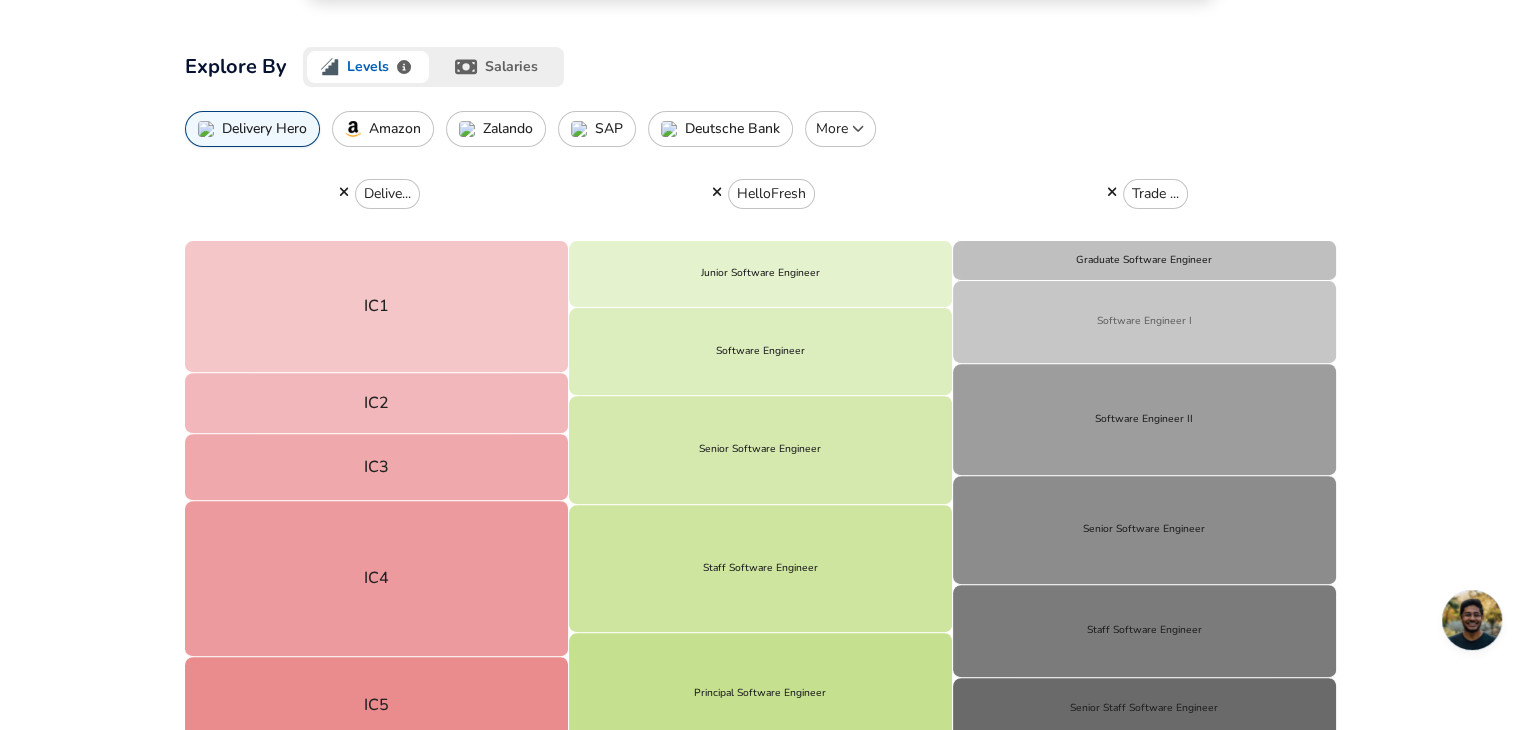 scroll, scrollTop: 600, scrollLeft: 0, axis: vertical 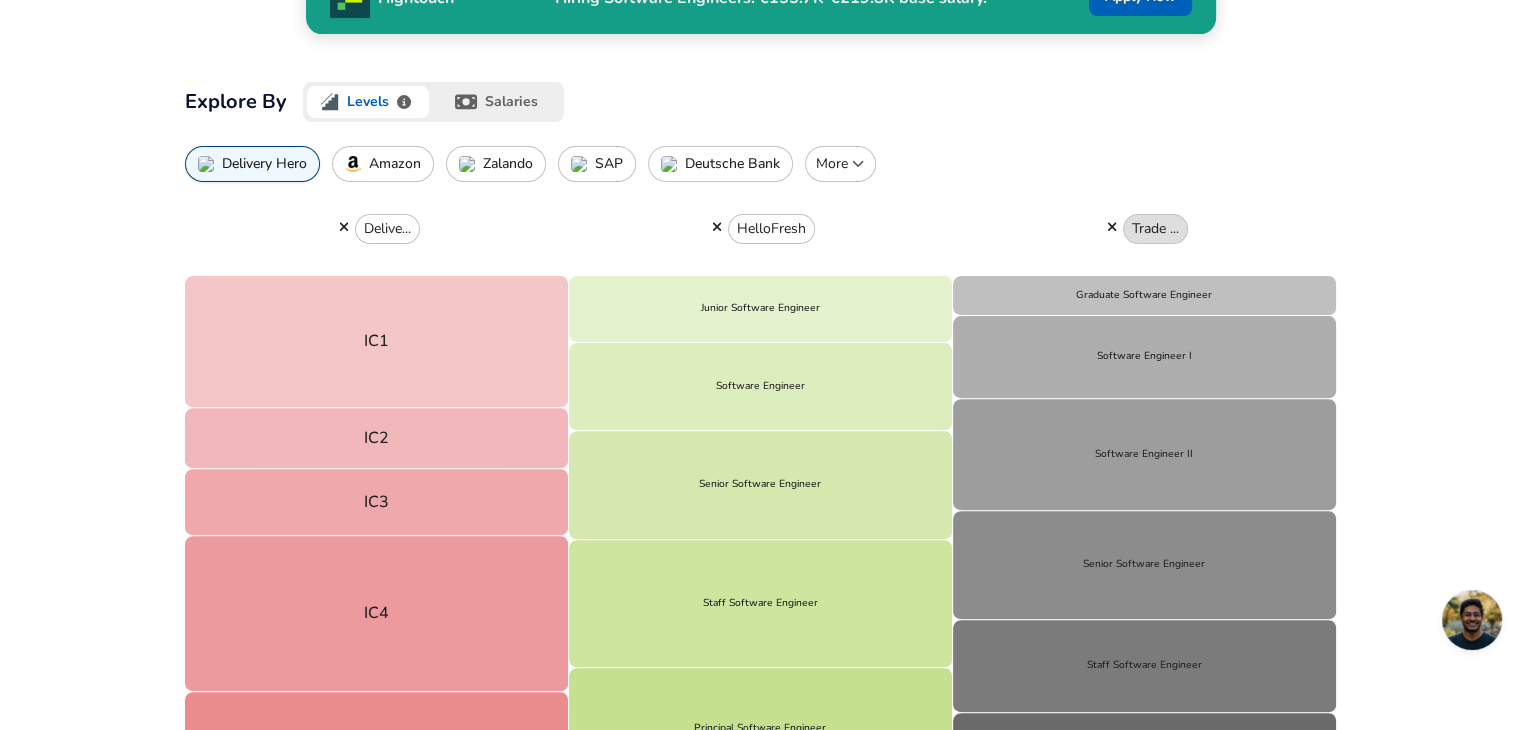 click on "Trade ..." at bounding box center [1155, 229] 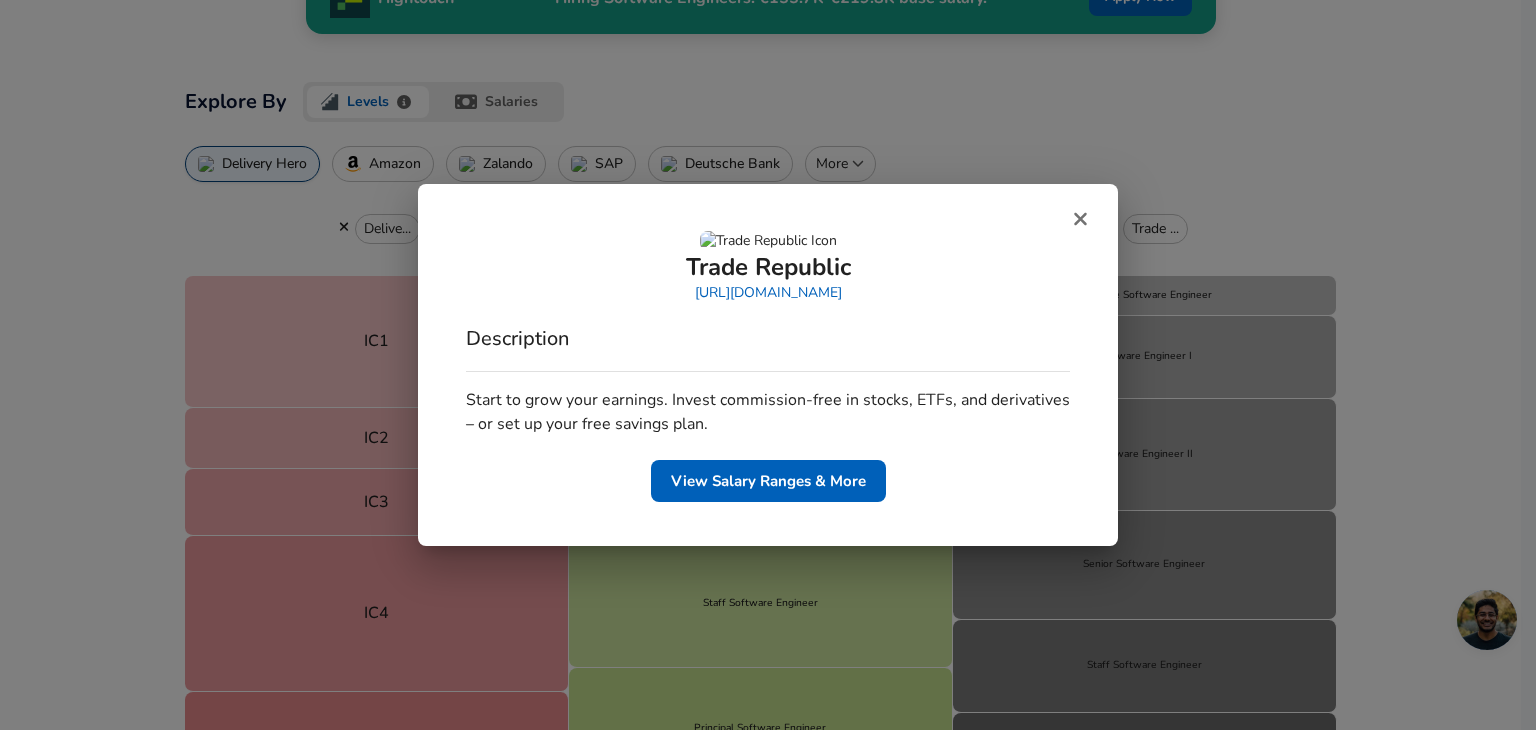 click at bounding box center [1080, 219] 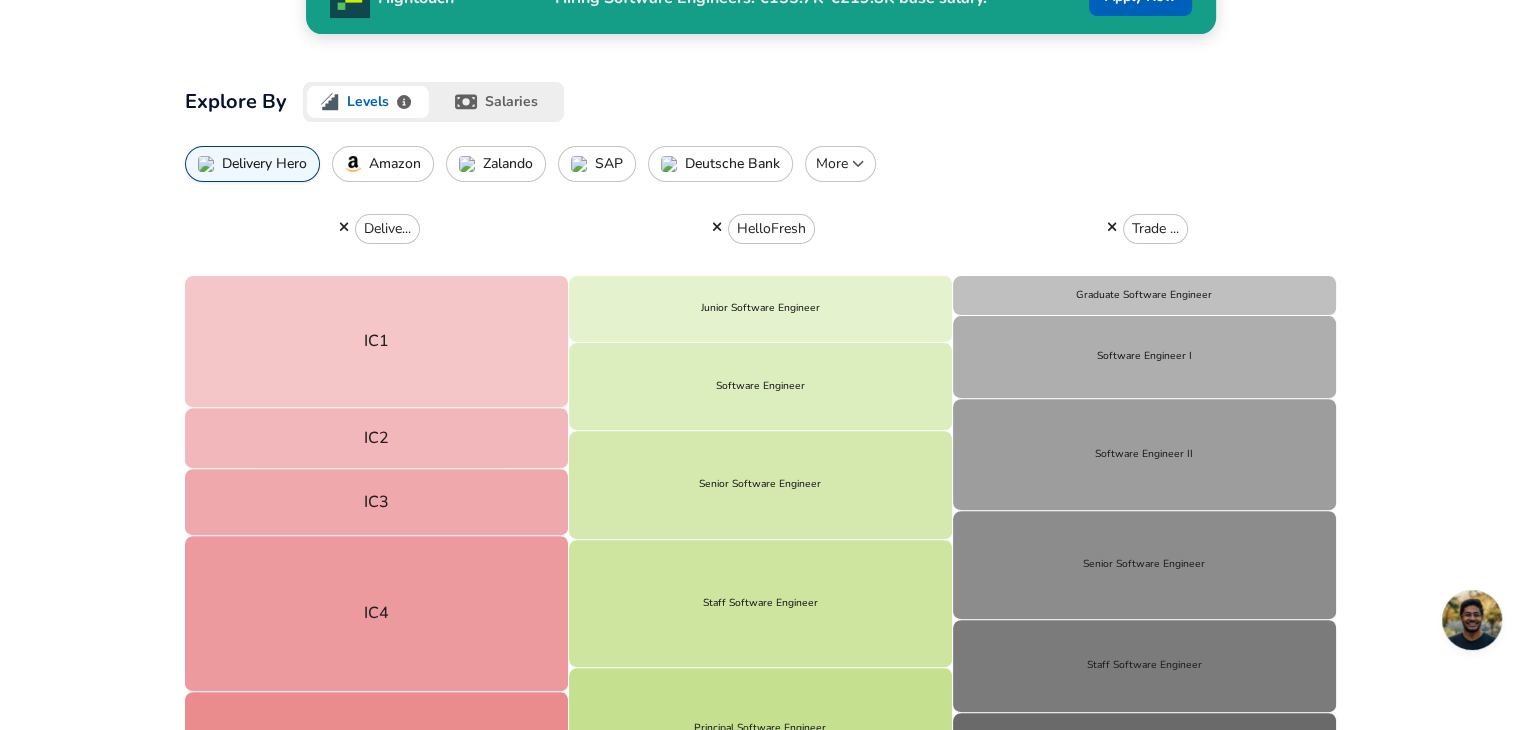 click on "Deutsche Bank" at bounding box center [732, 164] 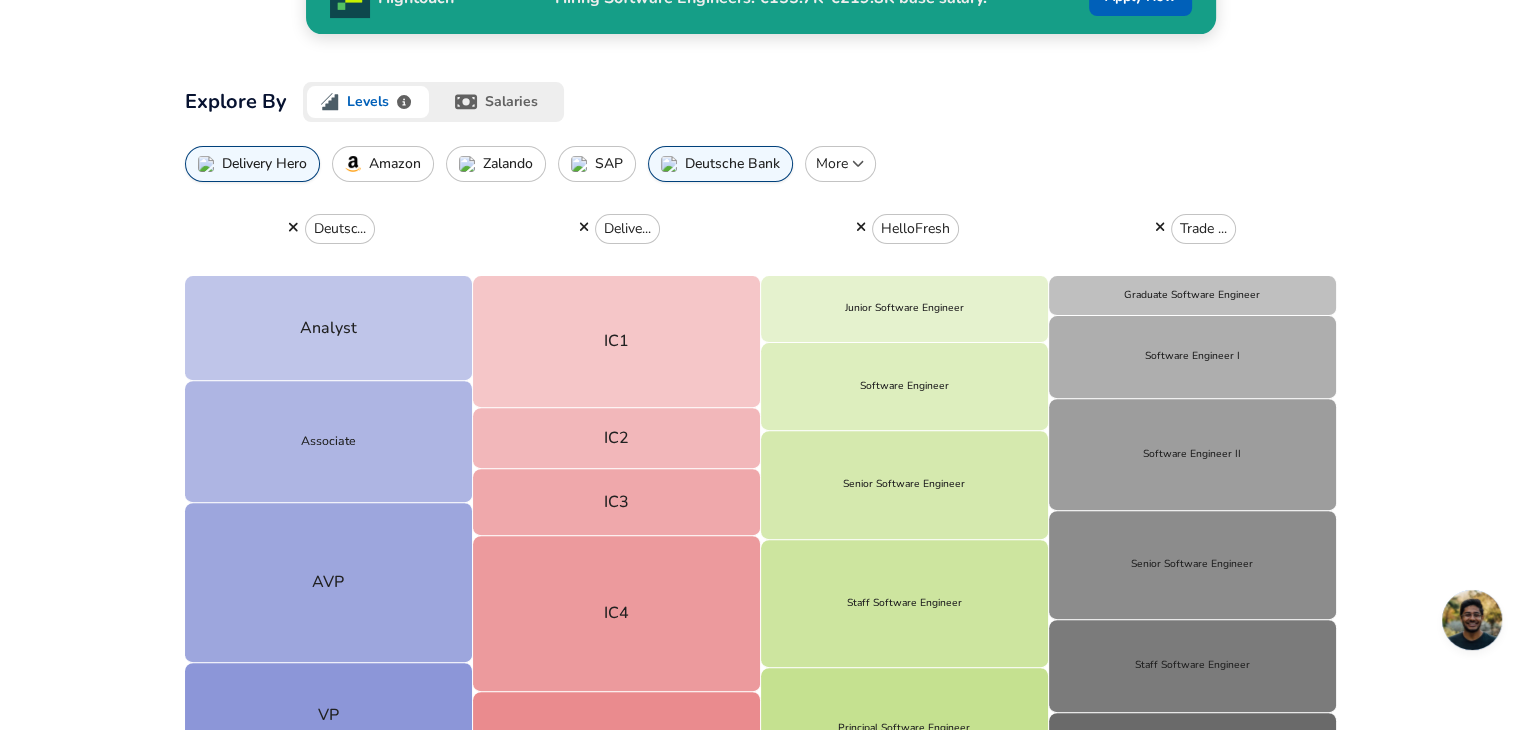 click on "Zalando" at bounding box center [496, 164] 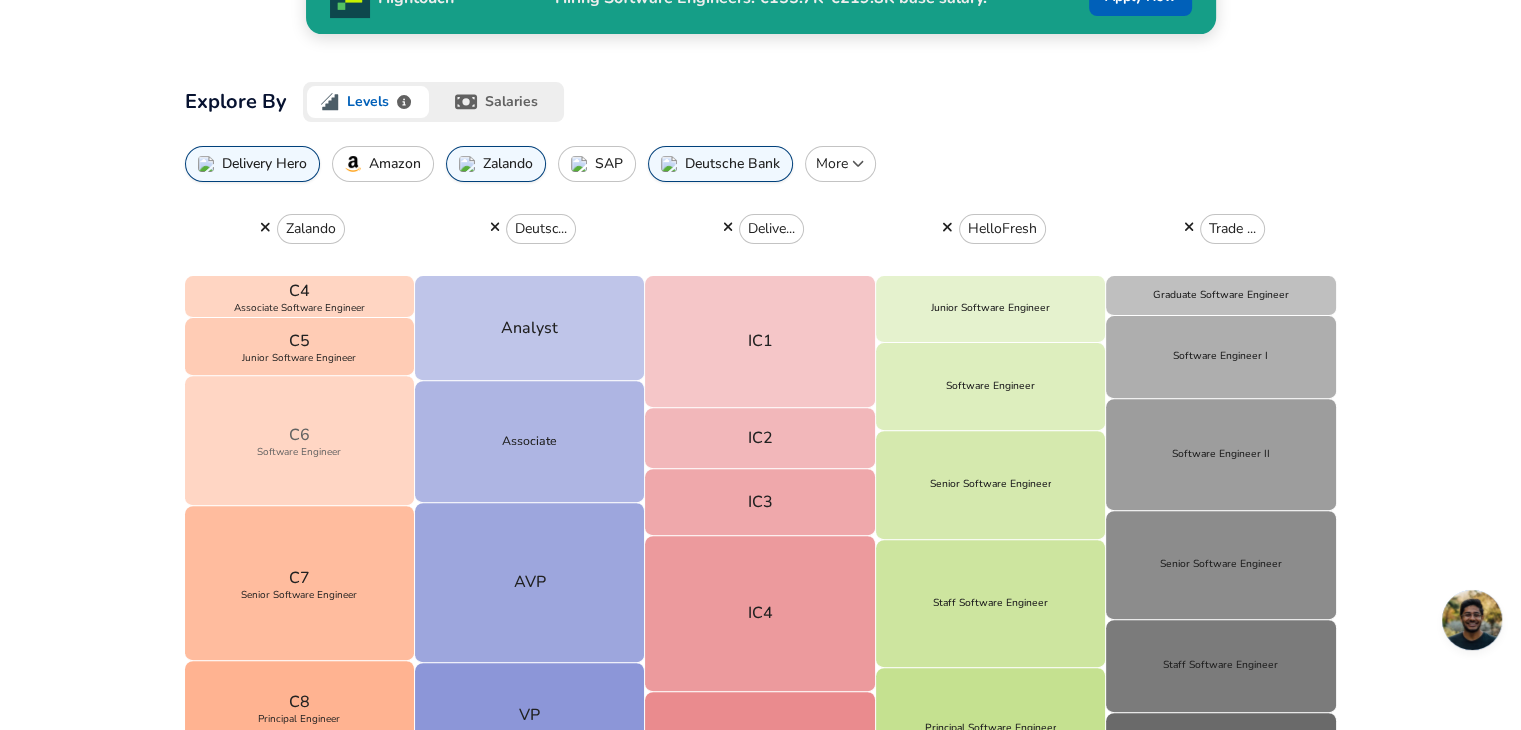 click on "C6 Software Engineer" at bounding box center (300, 441) 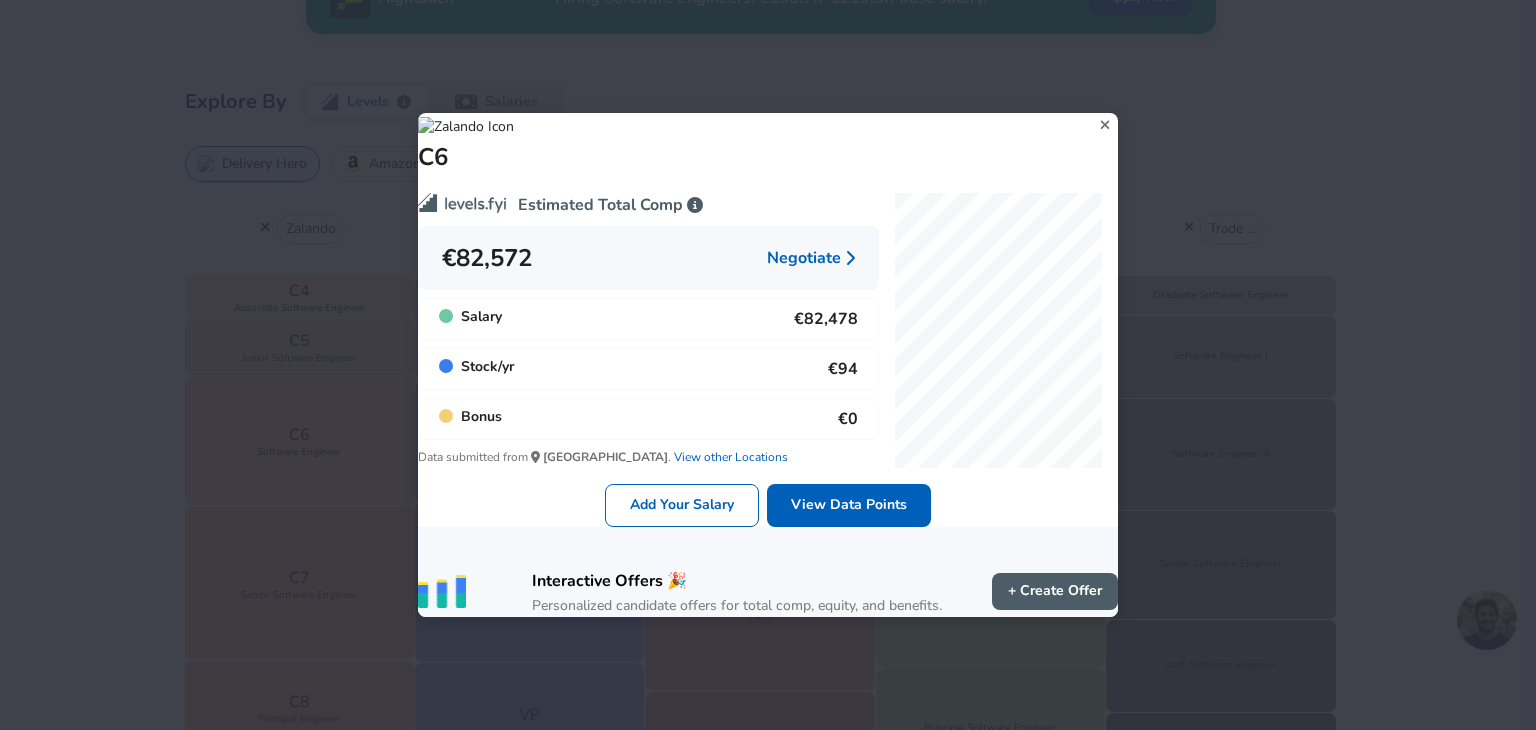 click 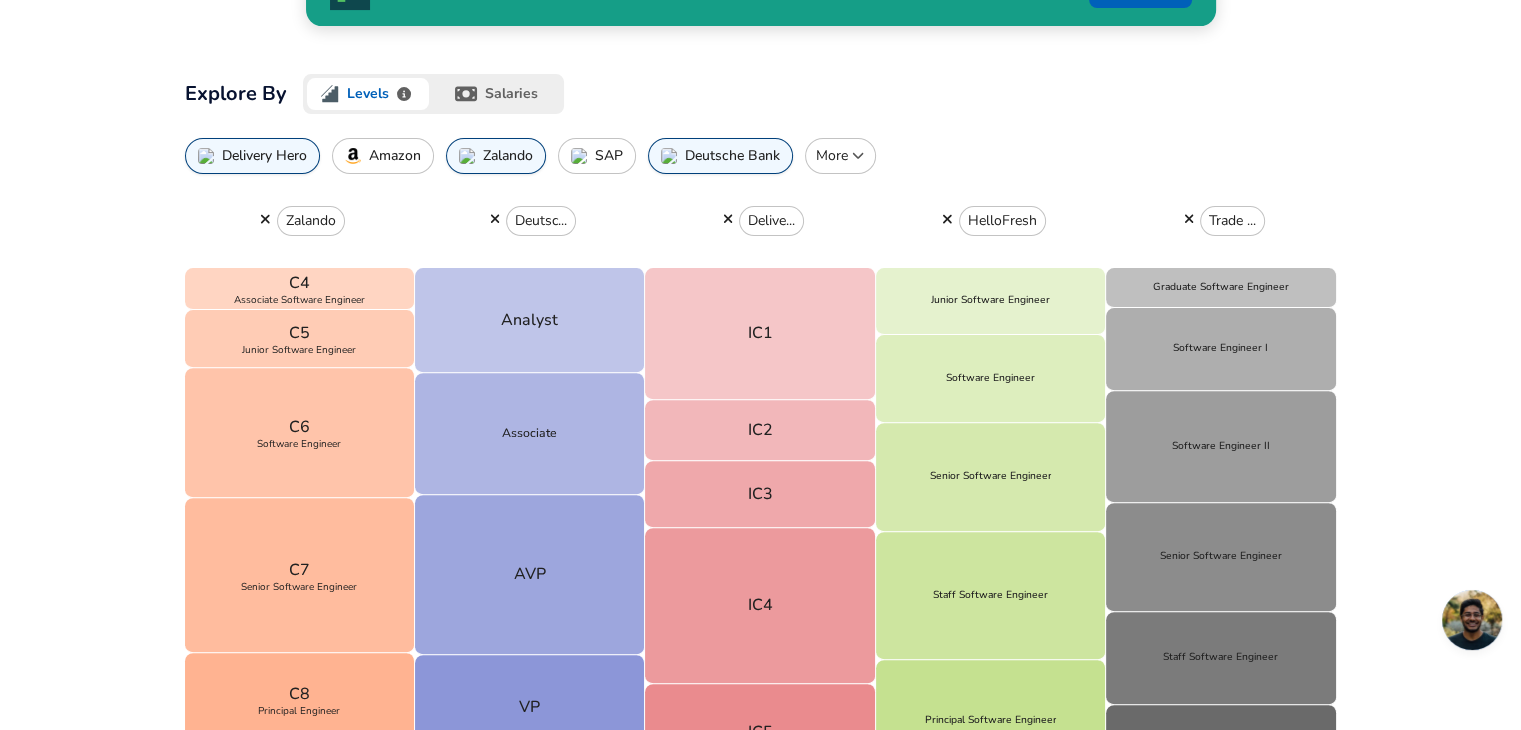 scroll, scrollTop: 600, scrollLeft: 0, axis: vertical 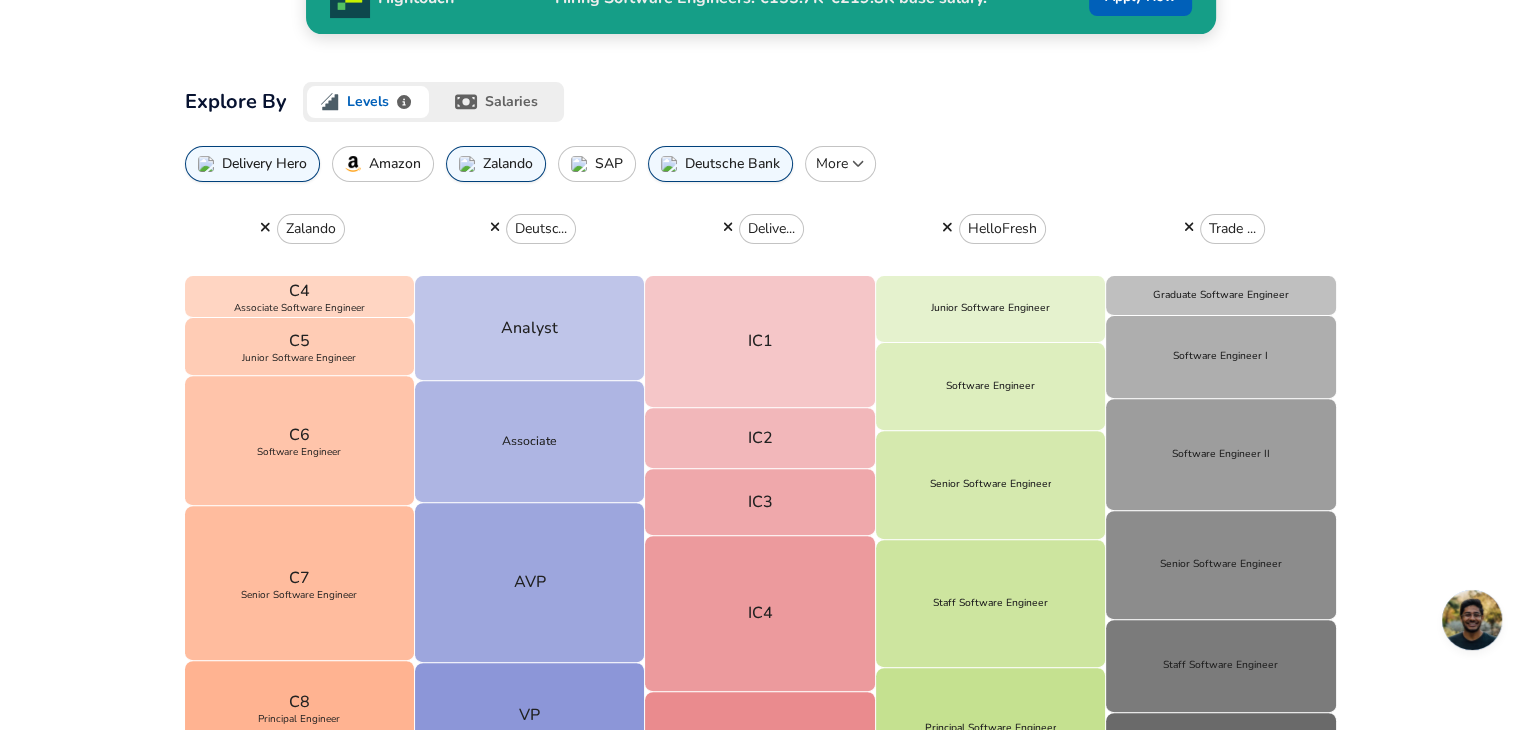 click on "More" at bounding box center [840, 164] 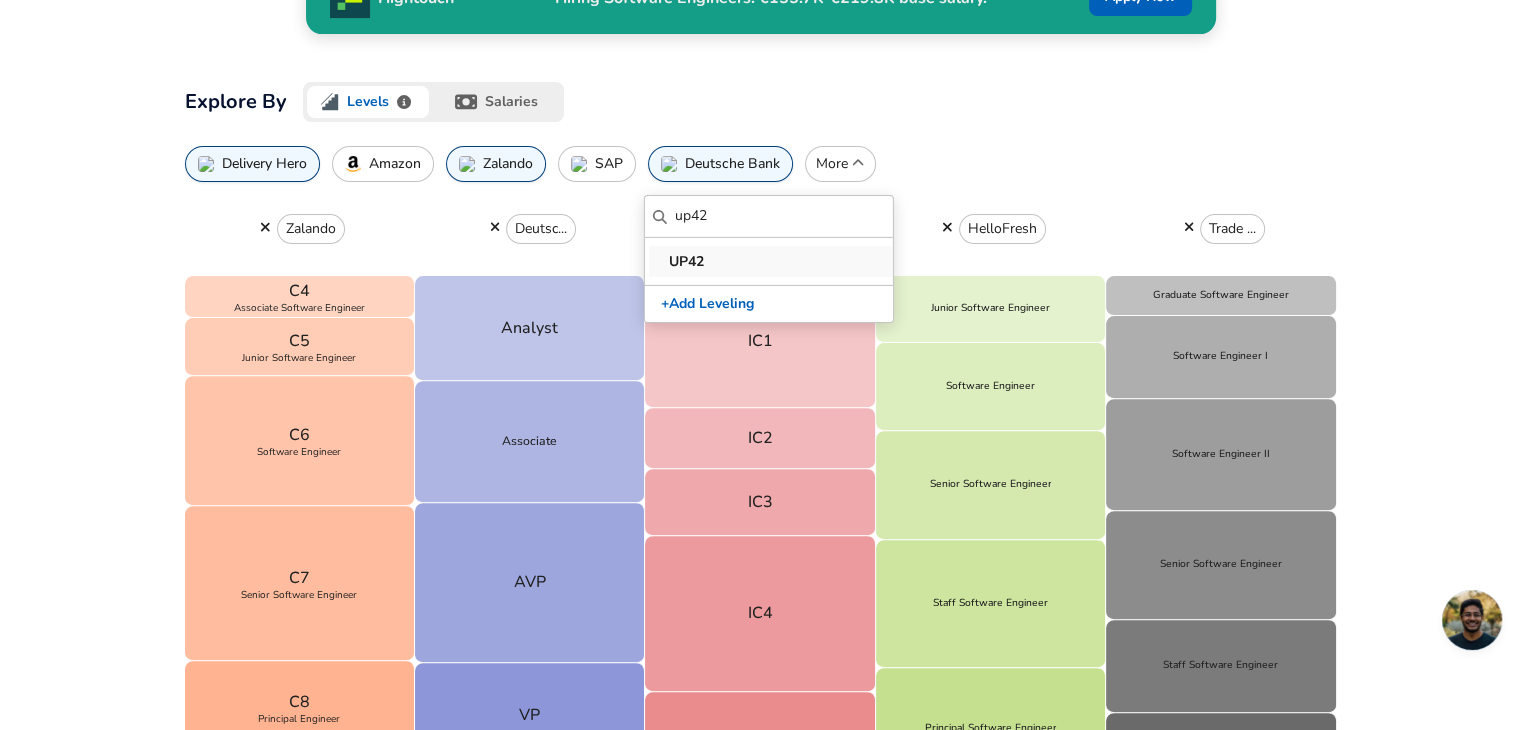 type on "up42" 